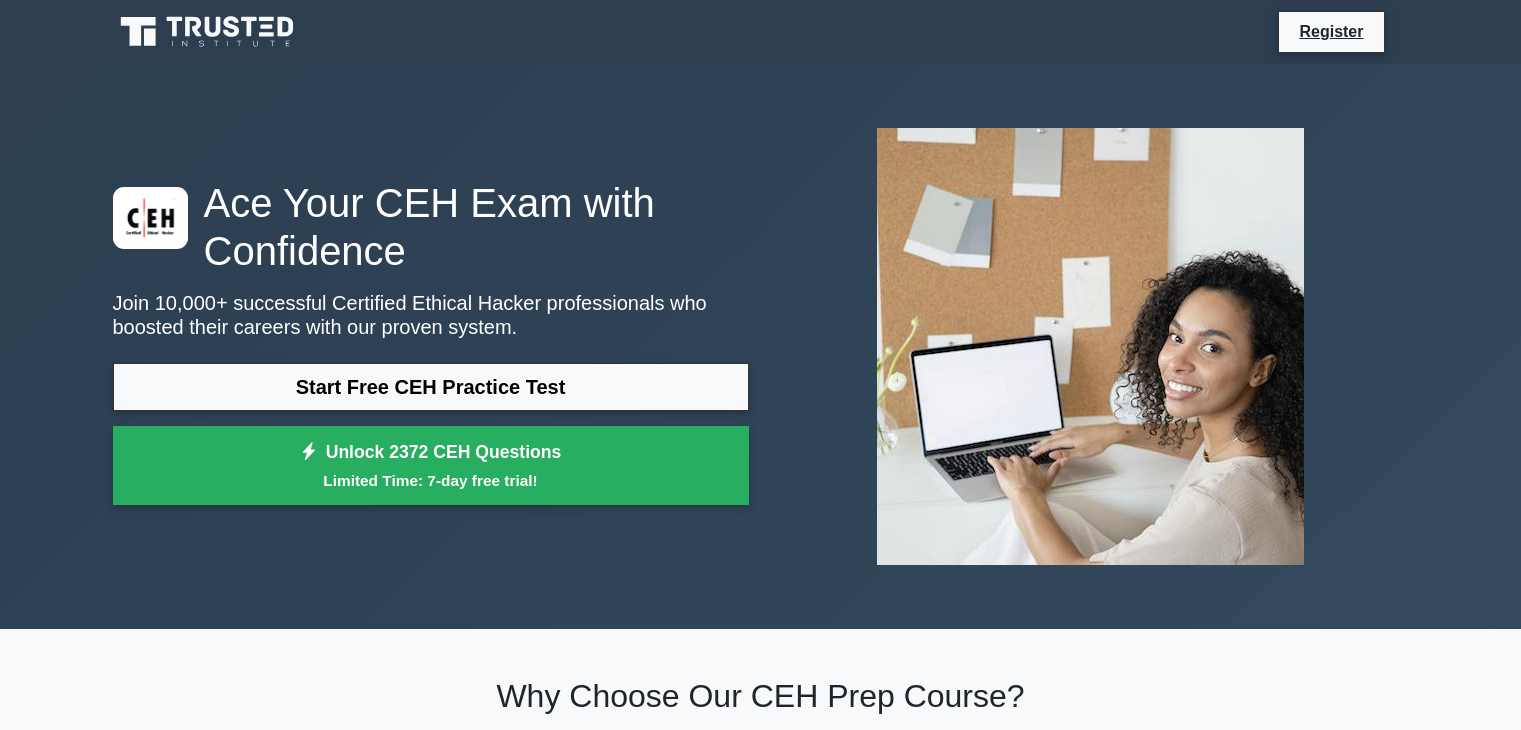 scroll, scrollTop: 0, scrollLeft: 0, axis: both 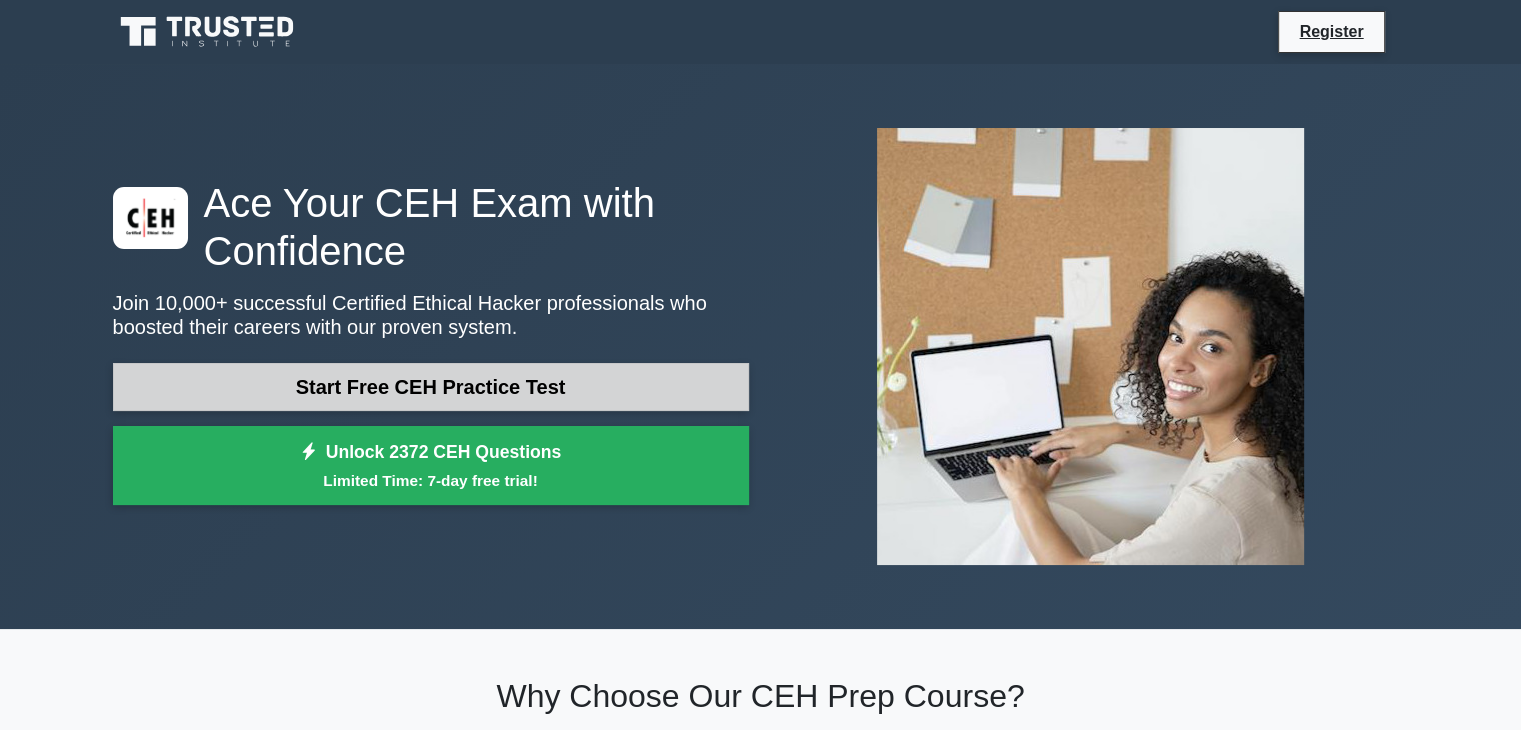 click on "Start Free CEH Practice Test" at bounding box center (431, 387) 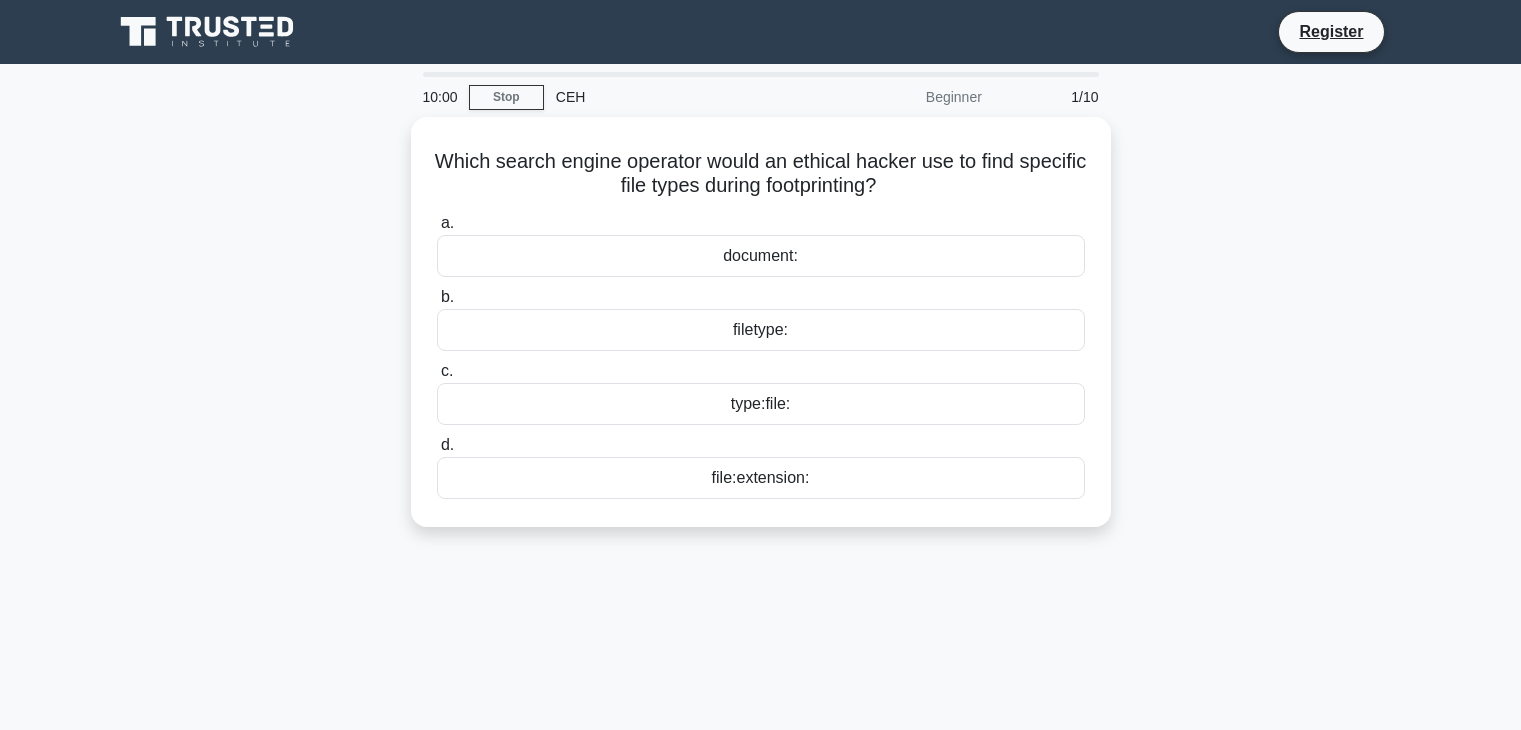 scroll, scrollTop: 0, scrollLeft: 0, axis: both 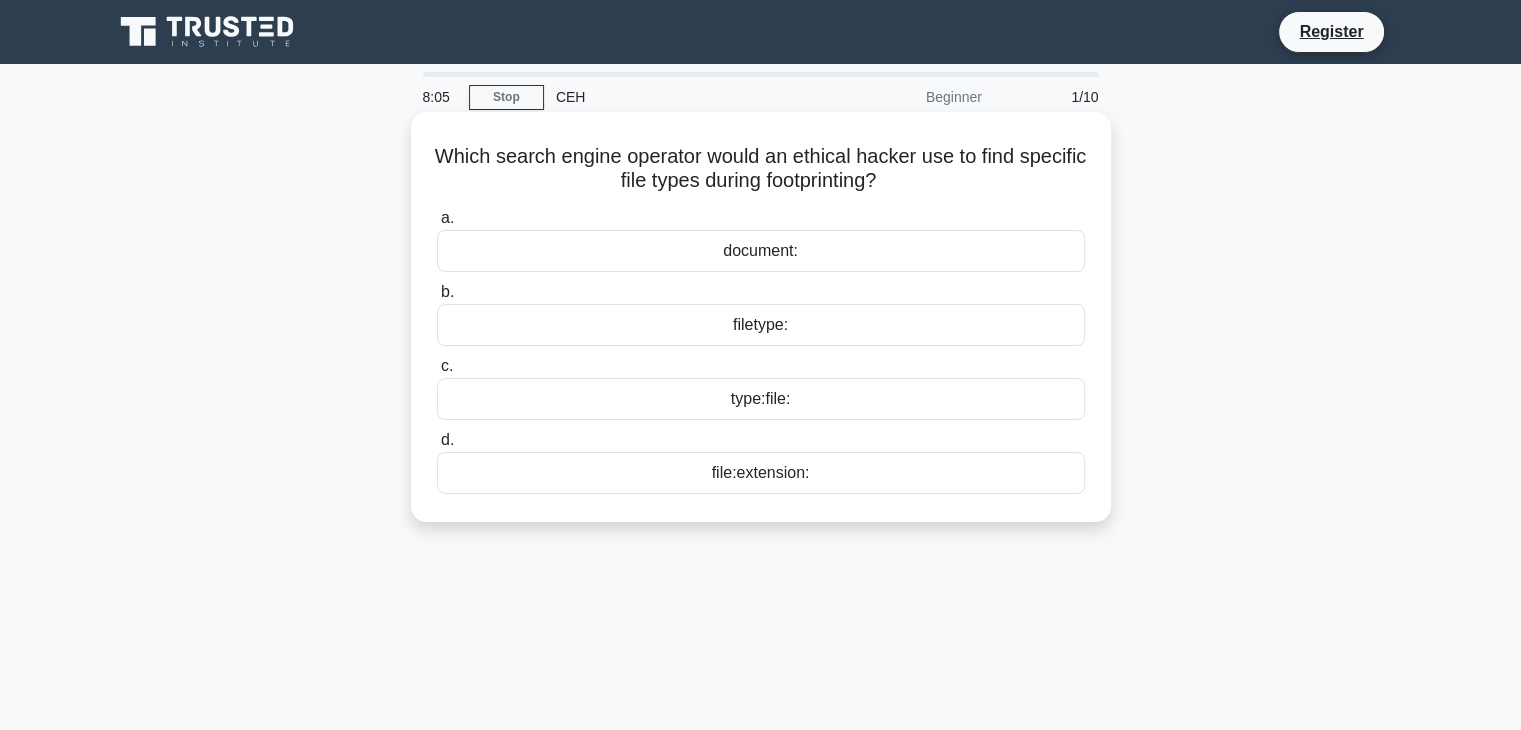 click on "file:extension:" at bounding box center (761, 473) 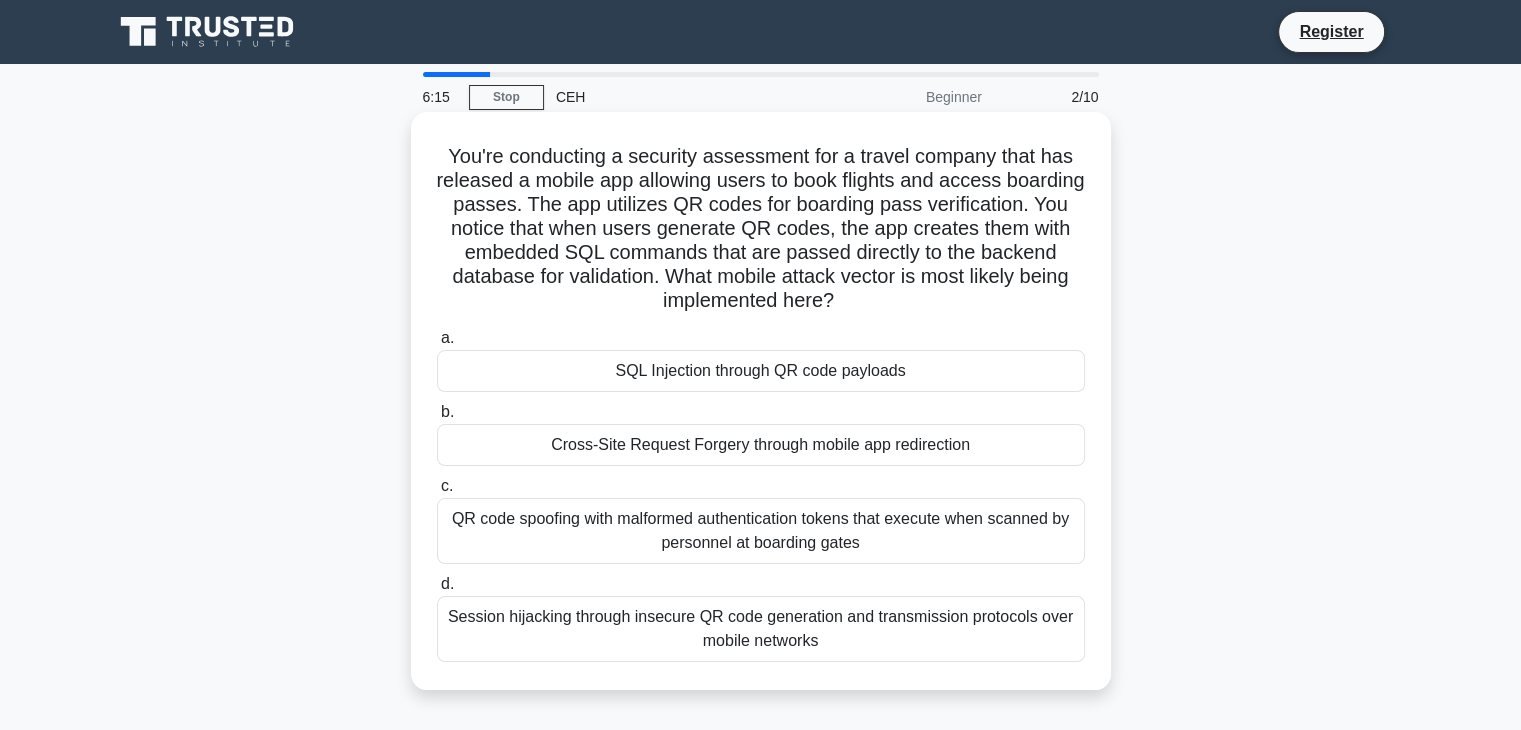 click on "Session hijacking through insecure QR code generation and transmission protocols over mobile networks" at bounding box center [761, 629] 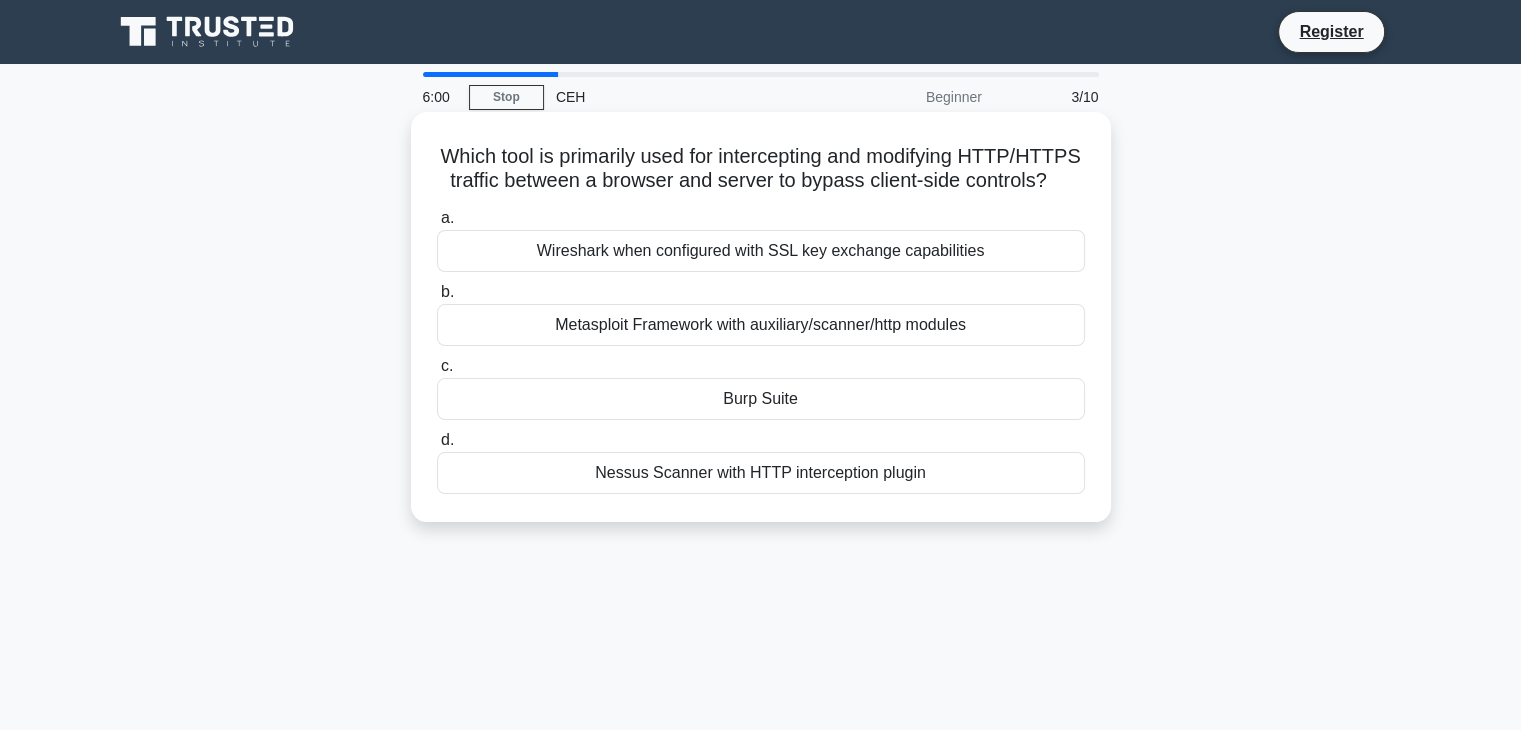click on "Burp Suite" at bounding box center [761, 399] 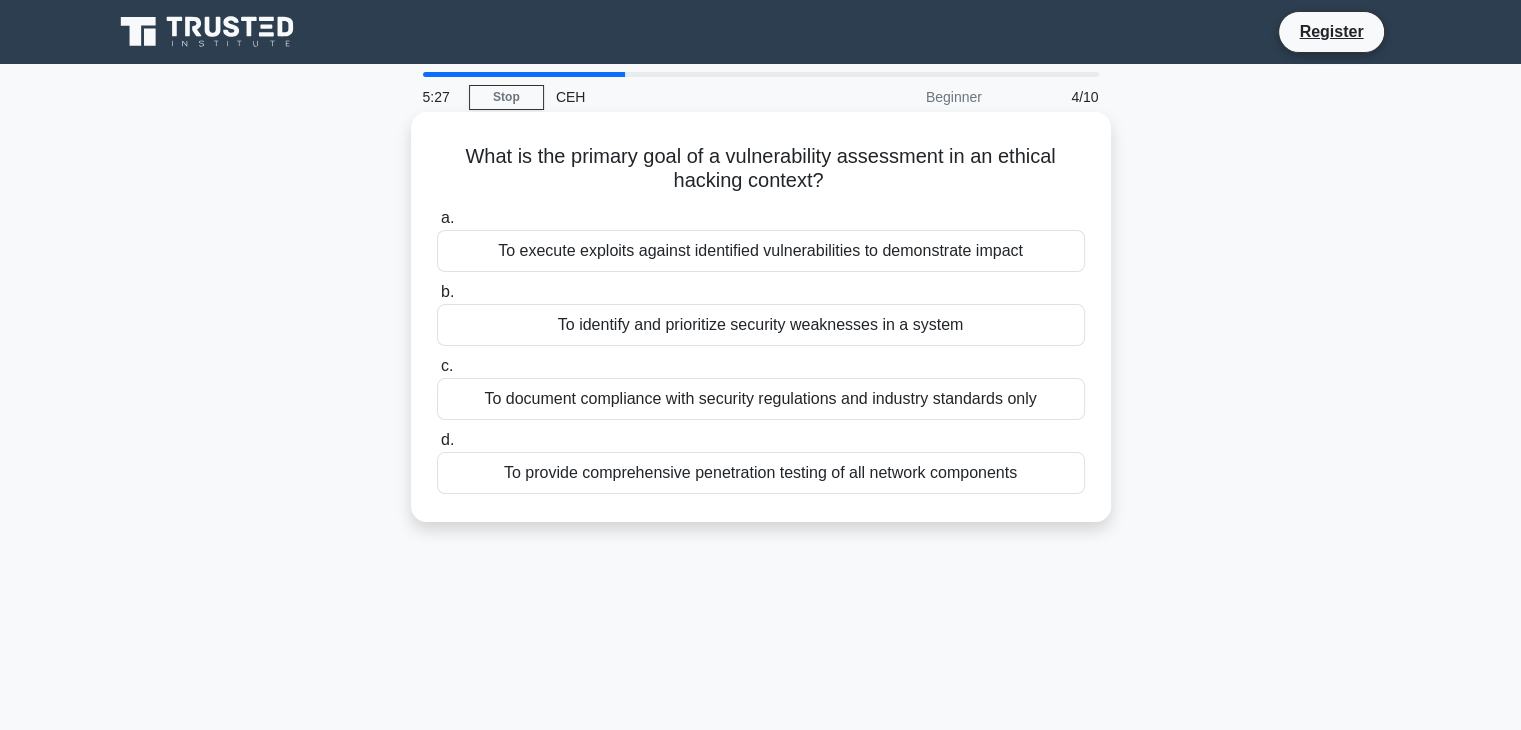 click on "To identify and prioritize security weaknesses in a system" at bounding box center [761, 325] 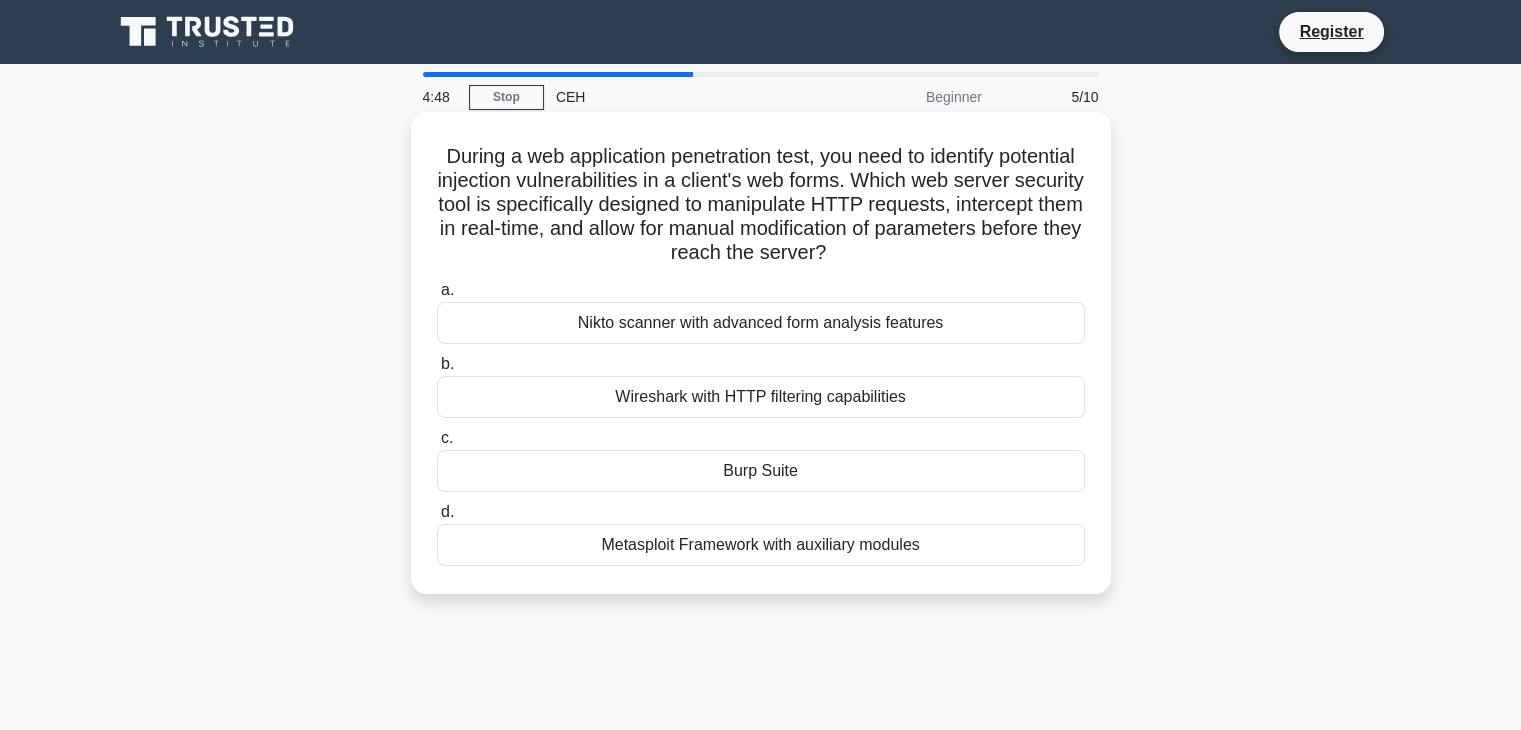 click on "Burp Suite" at bounding box center (761, 471) 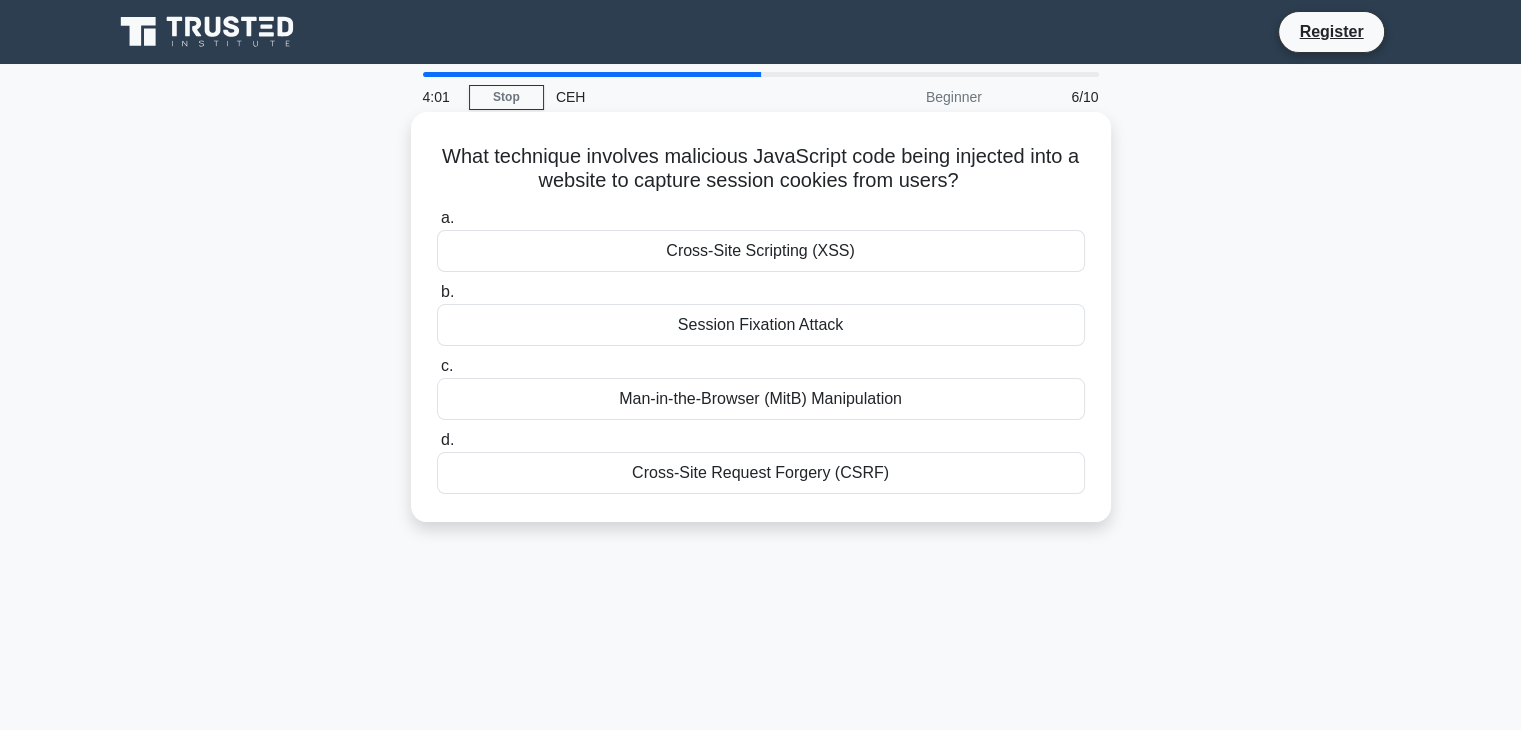 click on "Man-in-the-Browser (MitB) Manipulation" at bounding box center (761, 399) 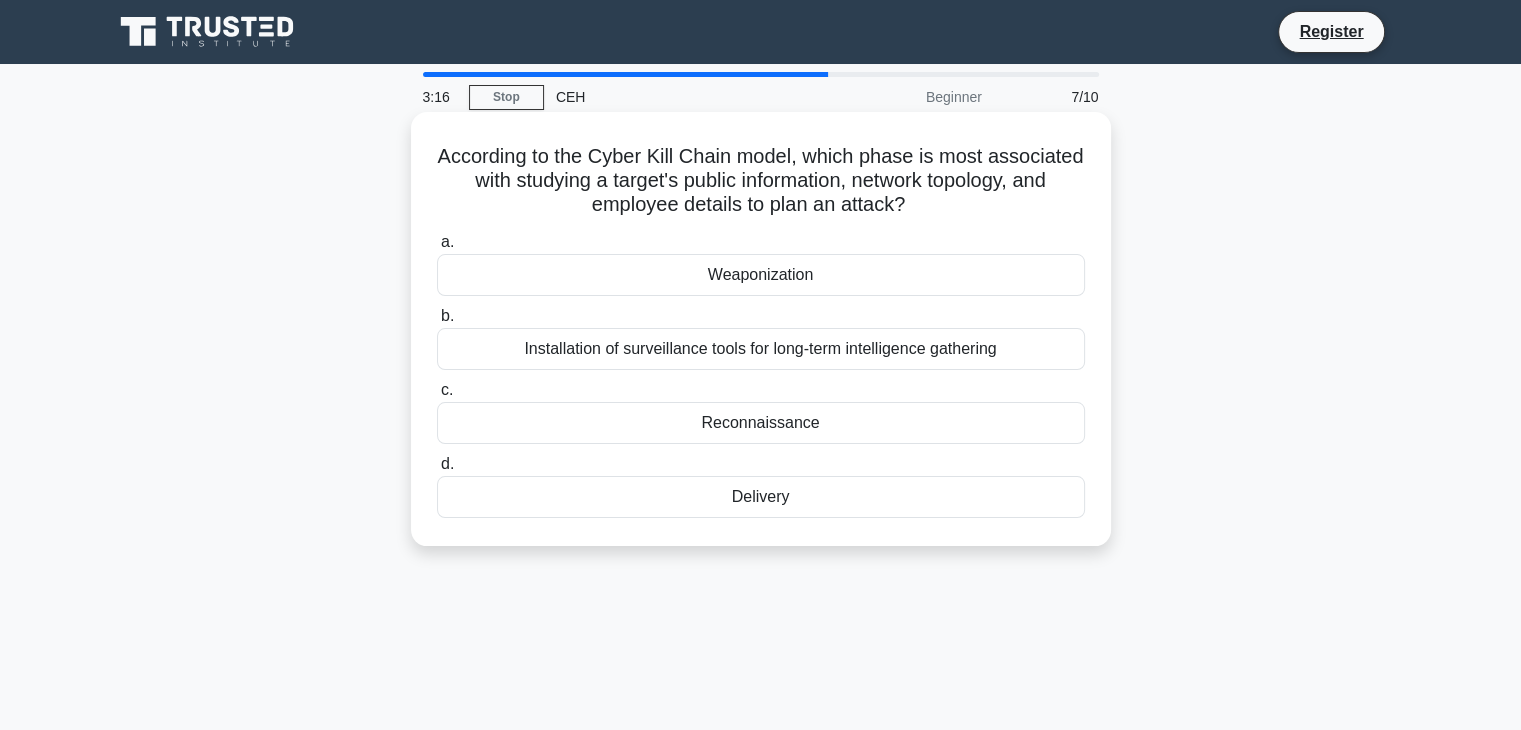 click on "Installation of surveillance tools for long-term intelligence gathering" at bounding box center [761, 349] 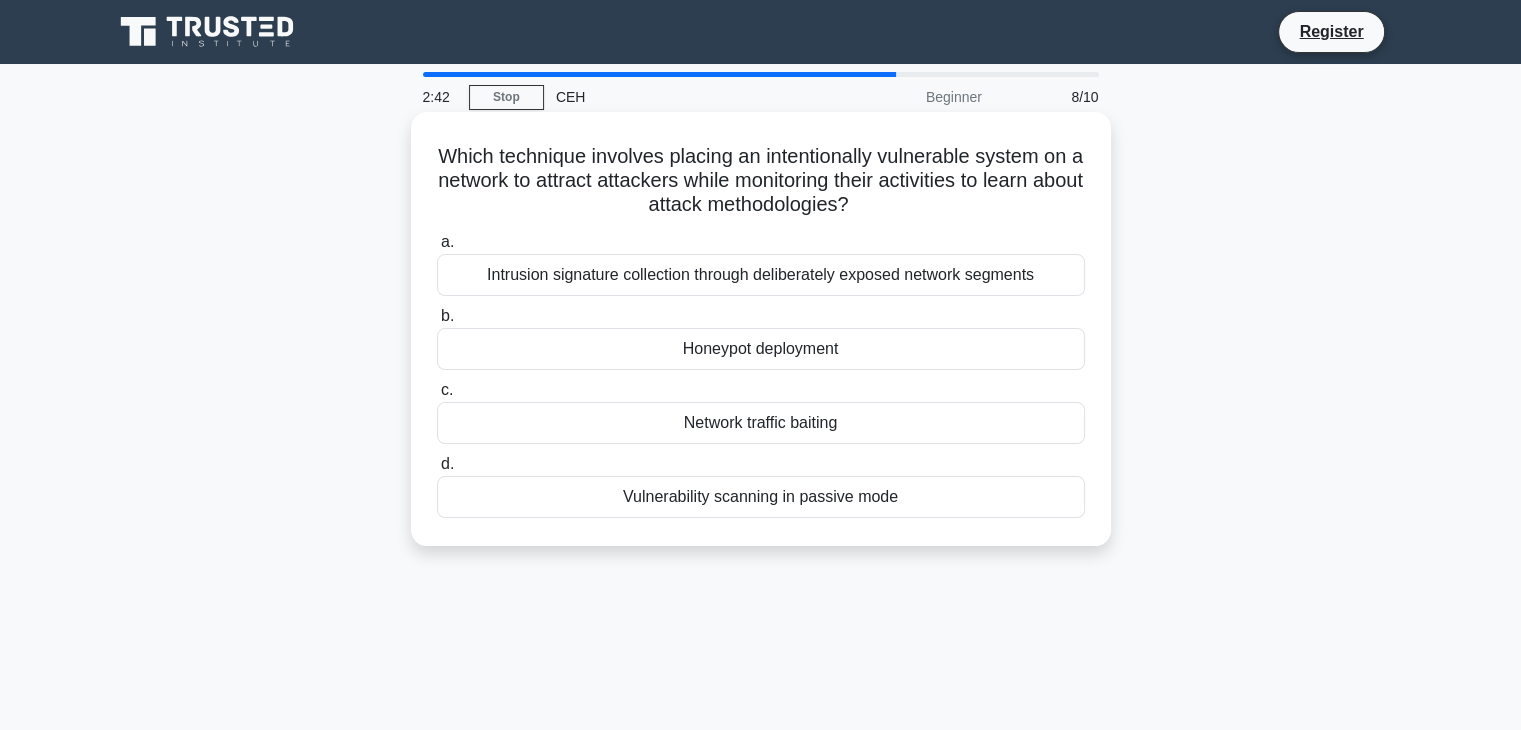 click on "Network traffic baiting" at bounding box center [761, 423] 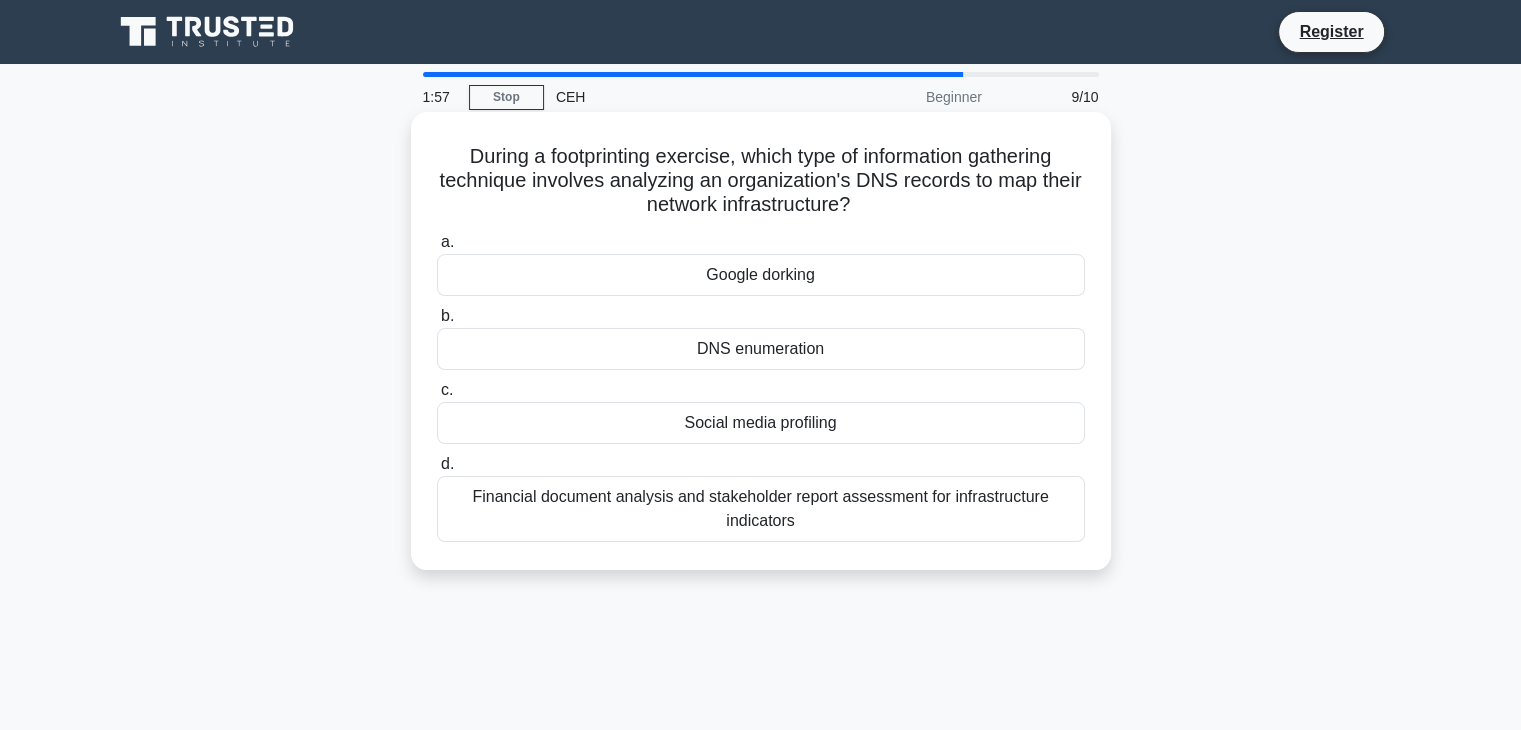 click on "DNS enumeration" at bounding box center (761, 349) 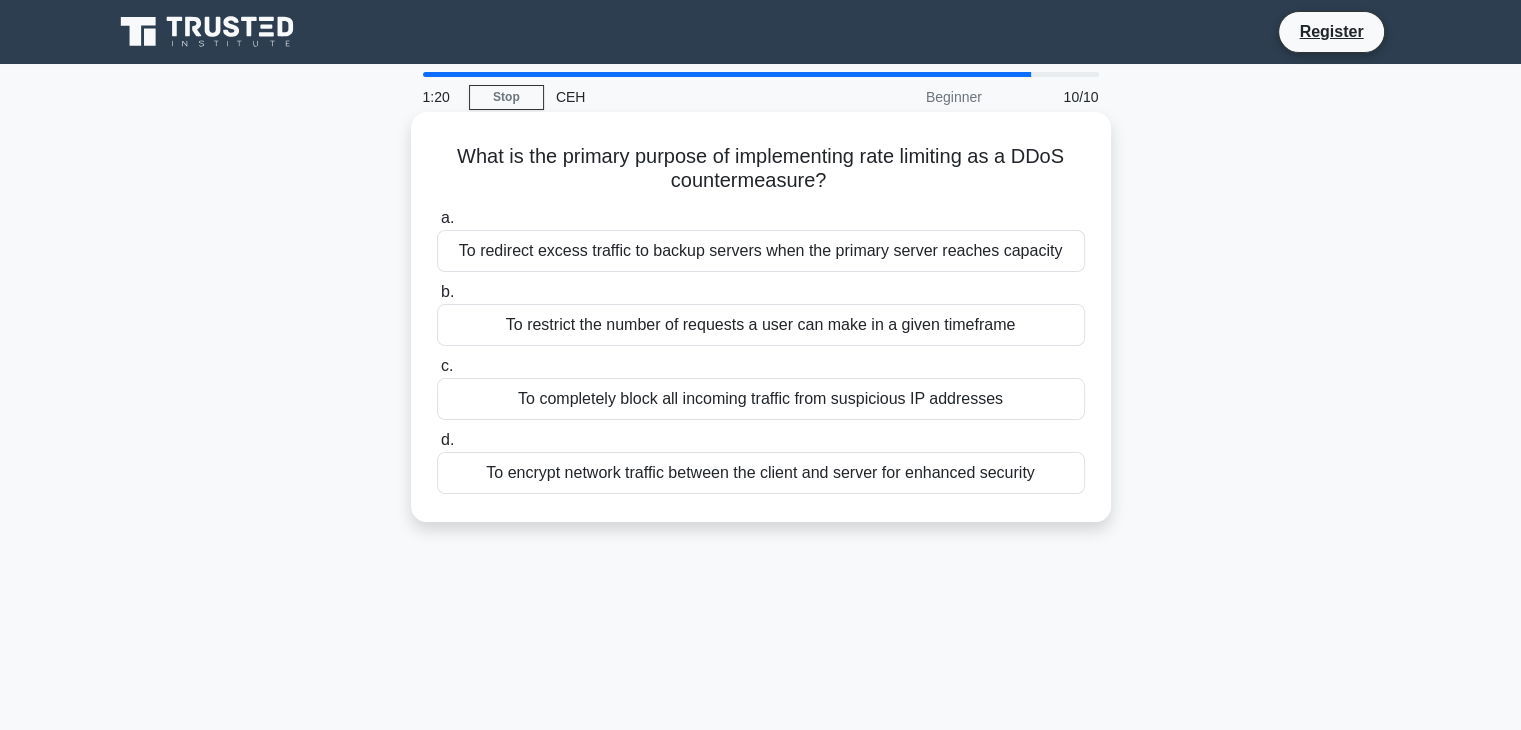 click on "To restrict the number of requests a user can make in a given timeframe" at bounding box center (761, 325) 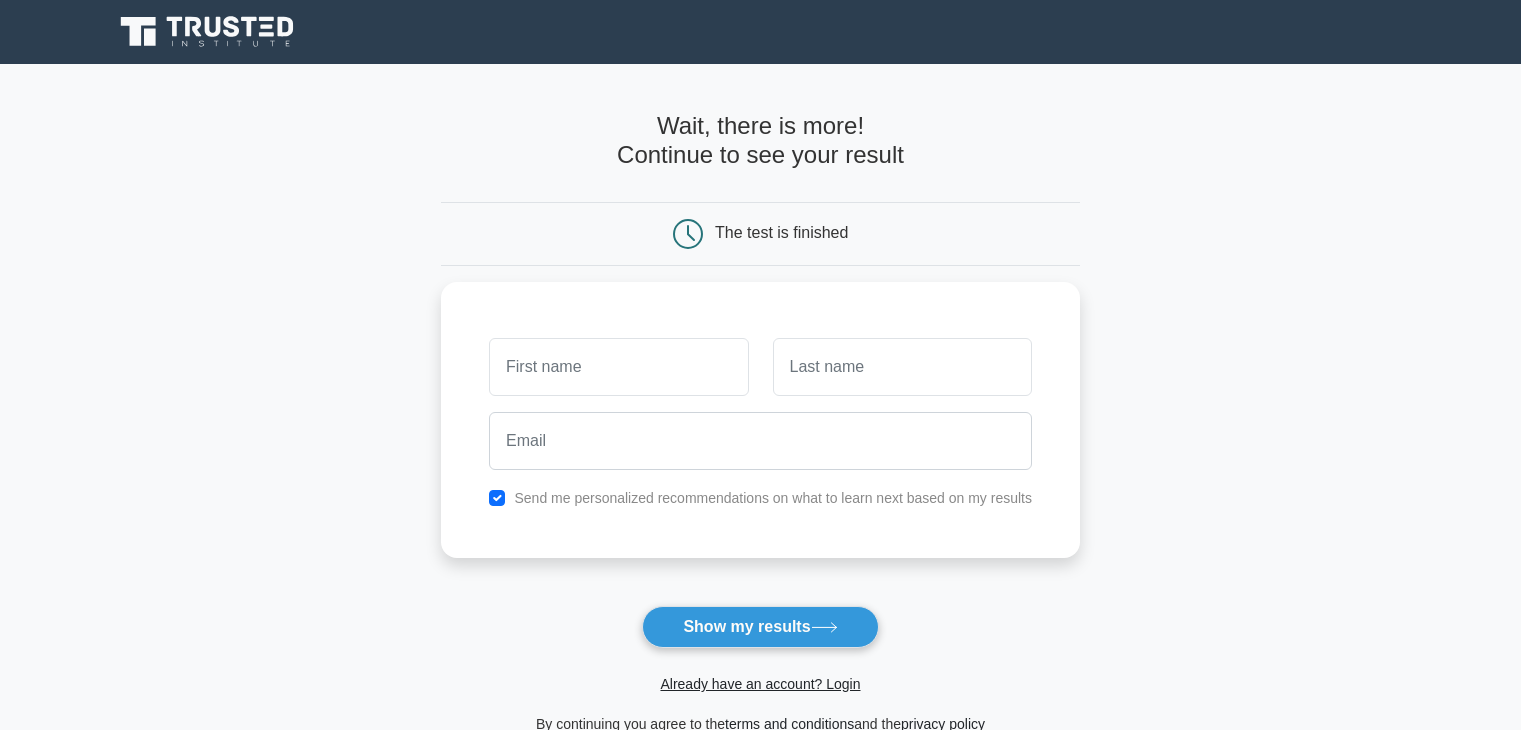 scroll, scrollTop: 0, scrollLeft: 0, axis: both 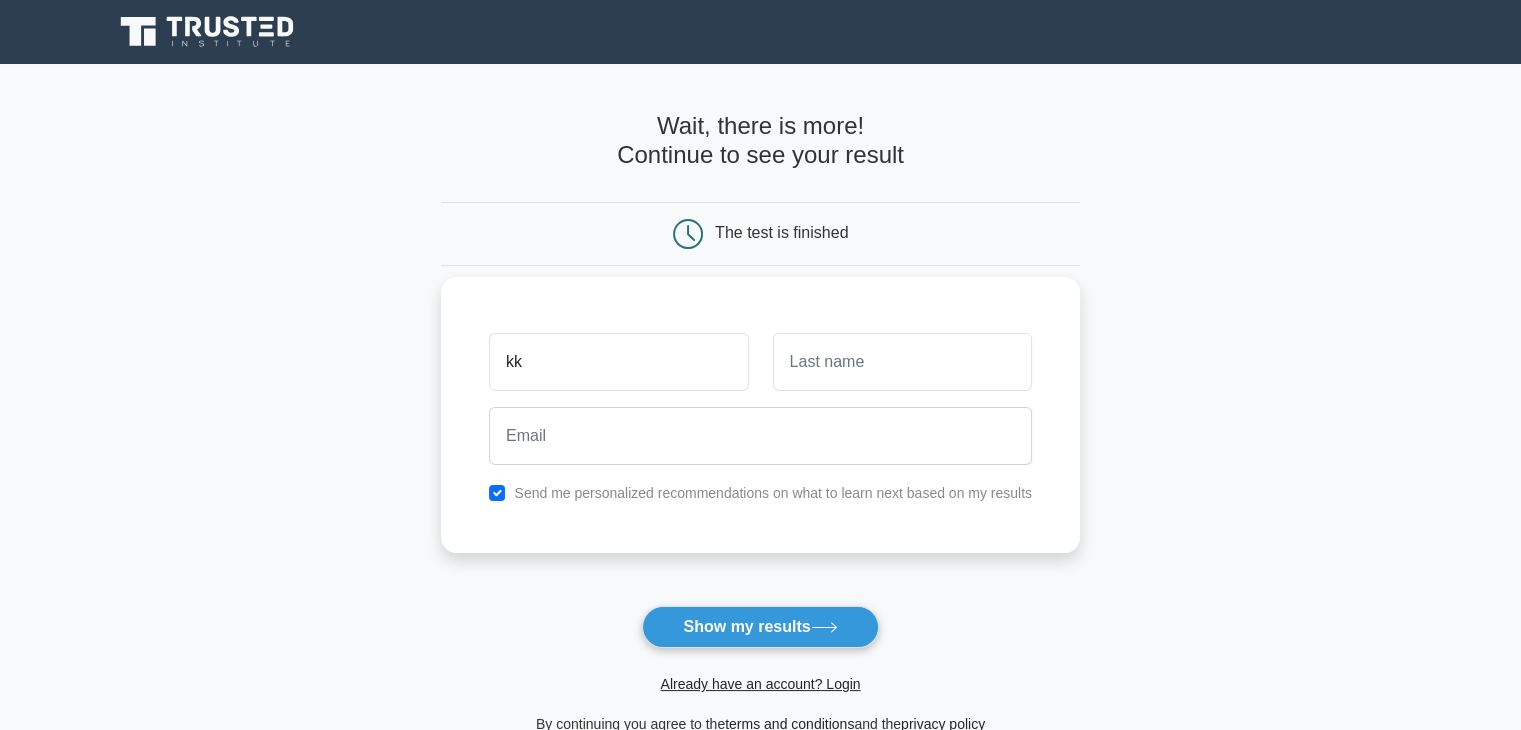 type on "kk" 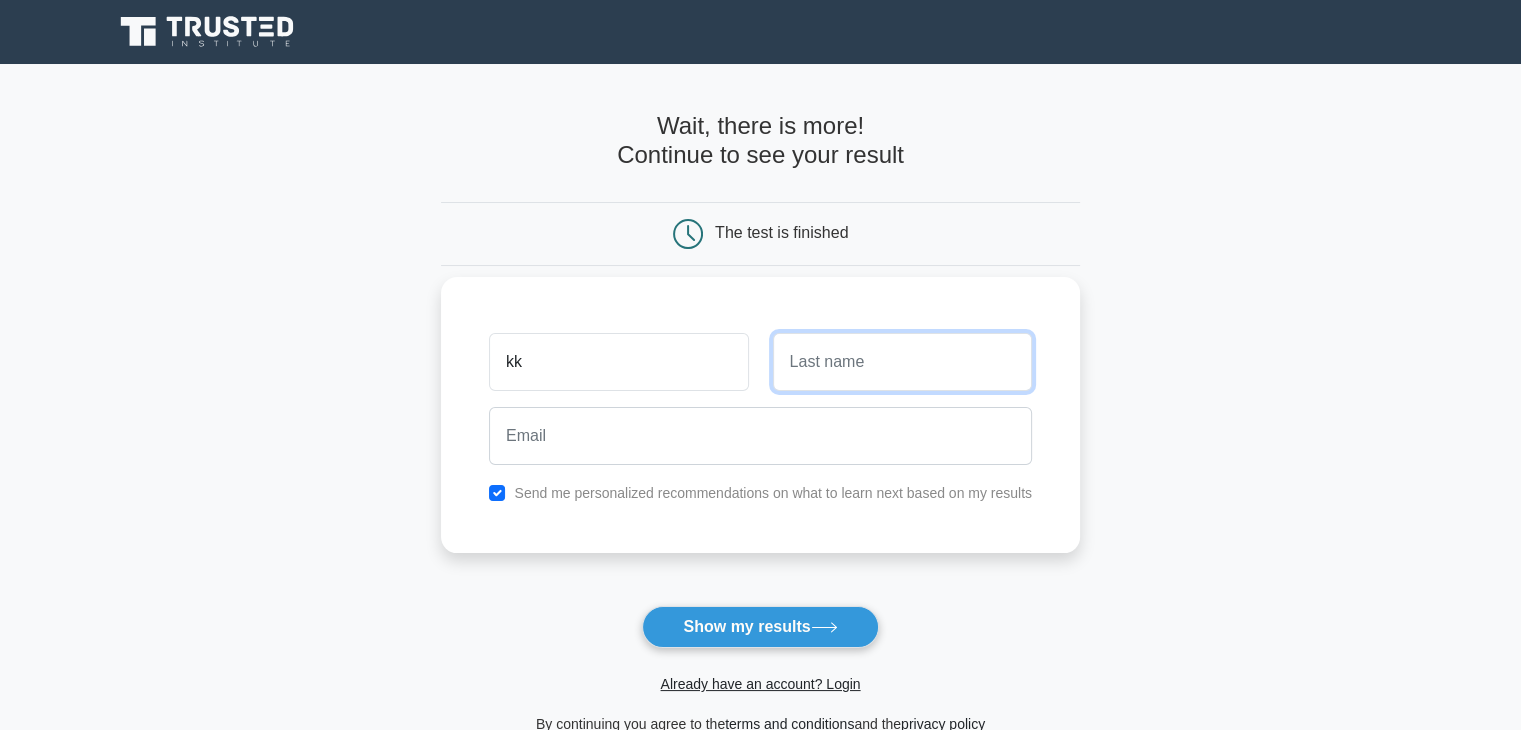 click at bounding box center [902, 362] 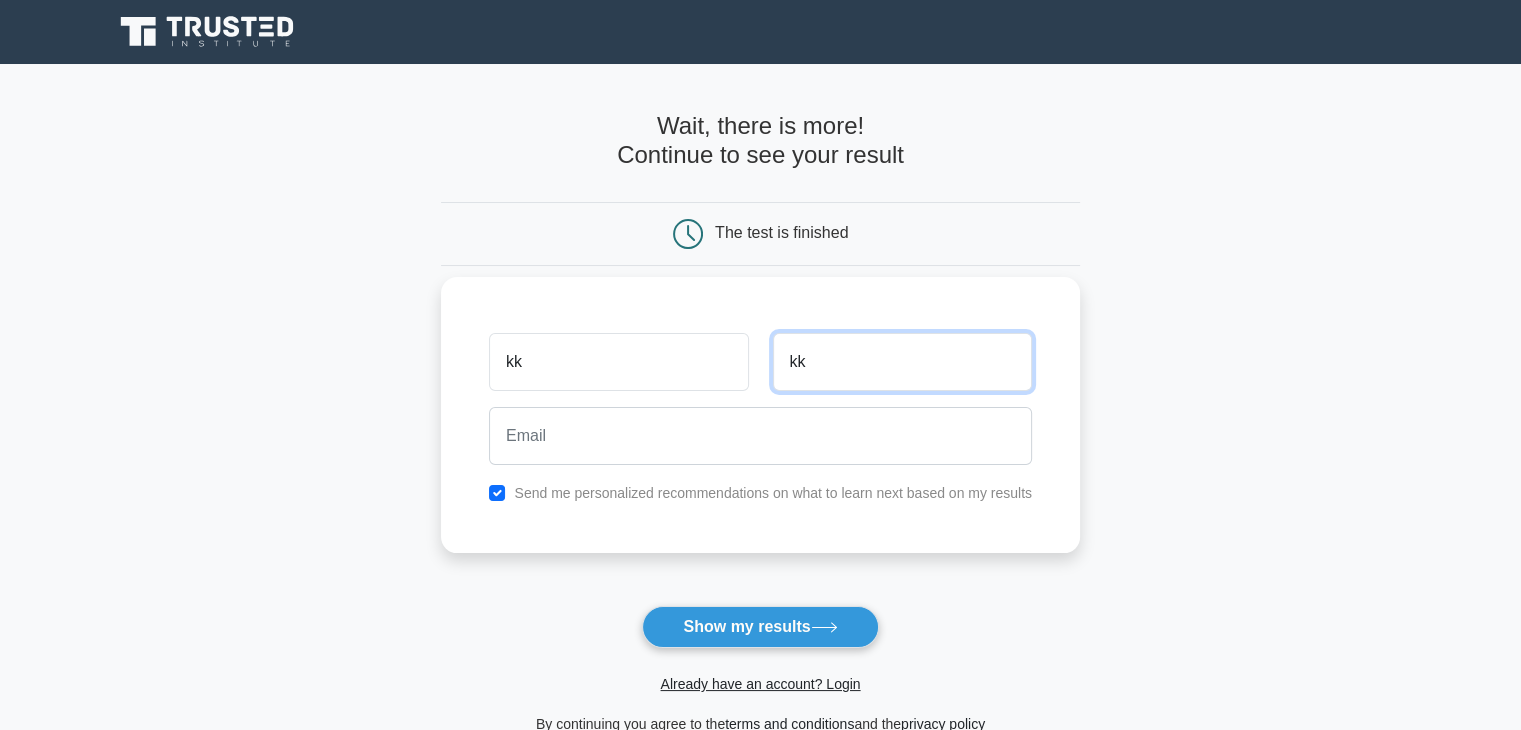 type on "kk" 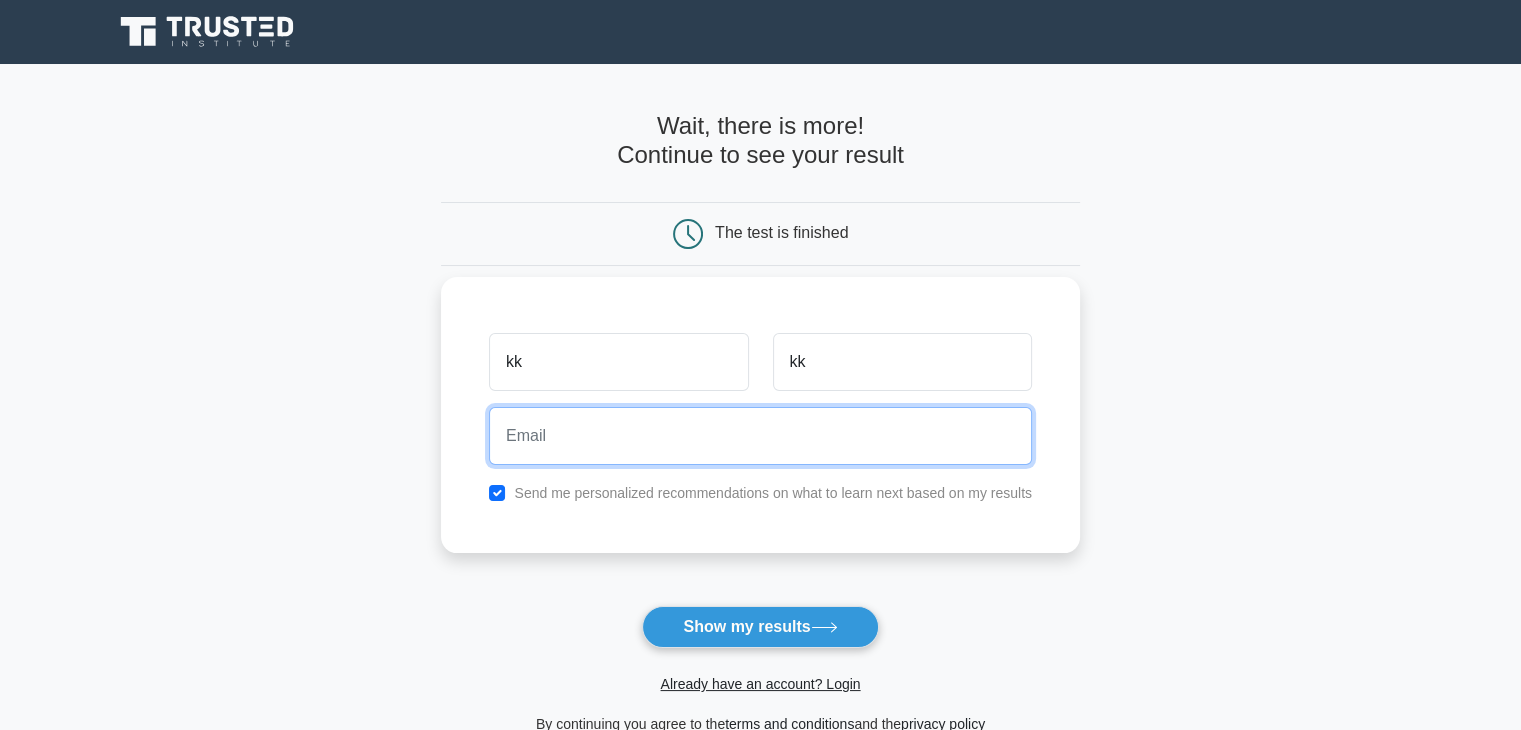 click at bounding box center [760, 436] 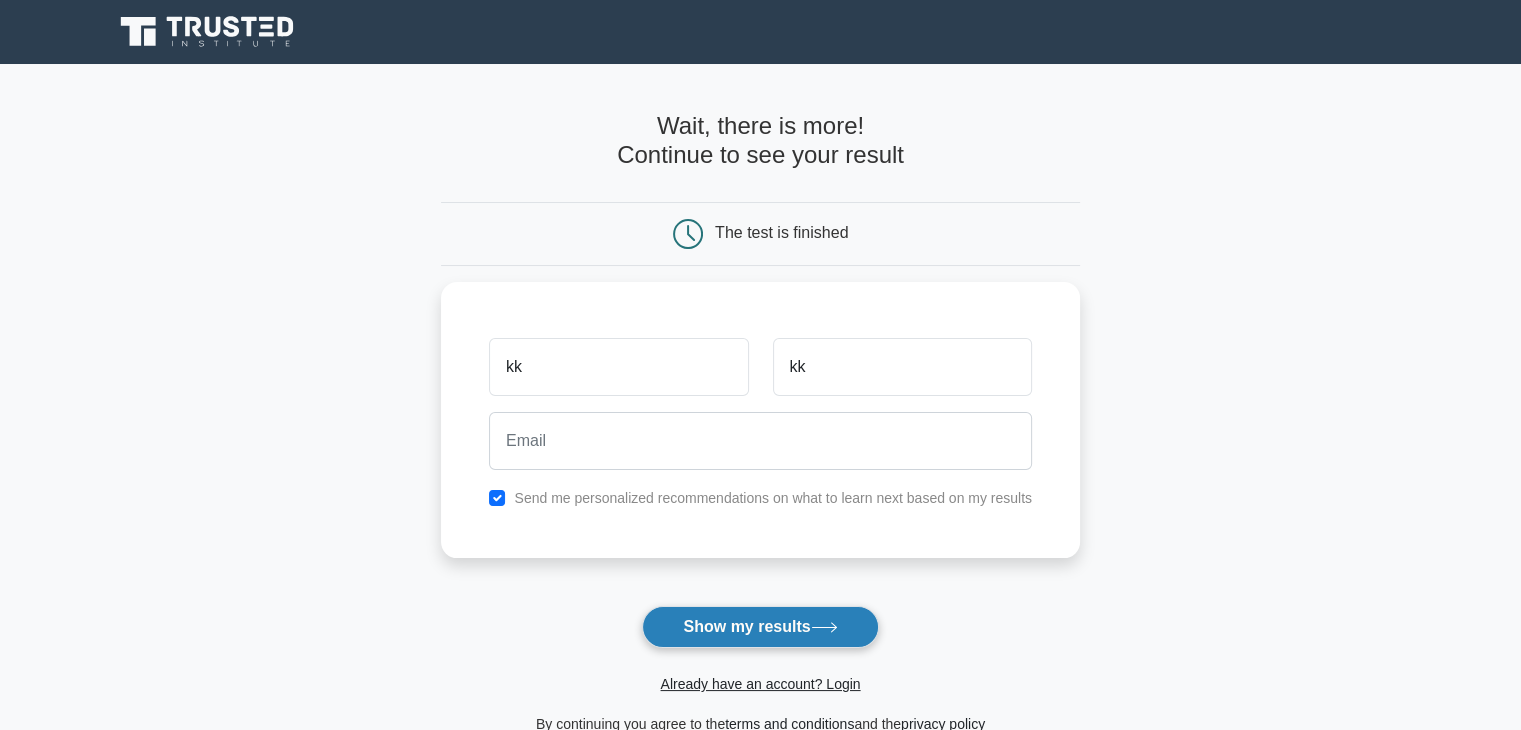 click on "Show my results" at bounding box center [760, 627] 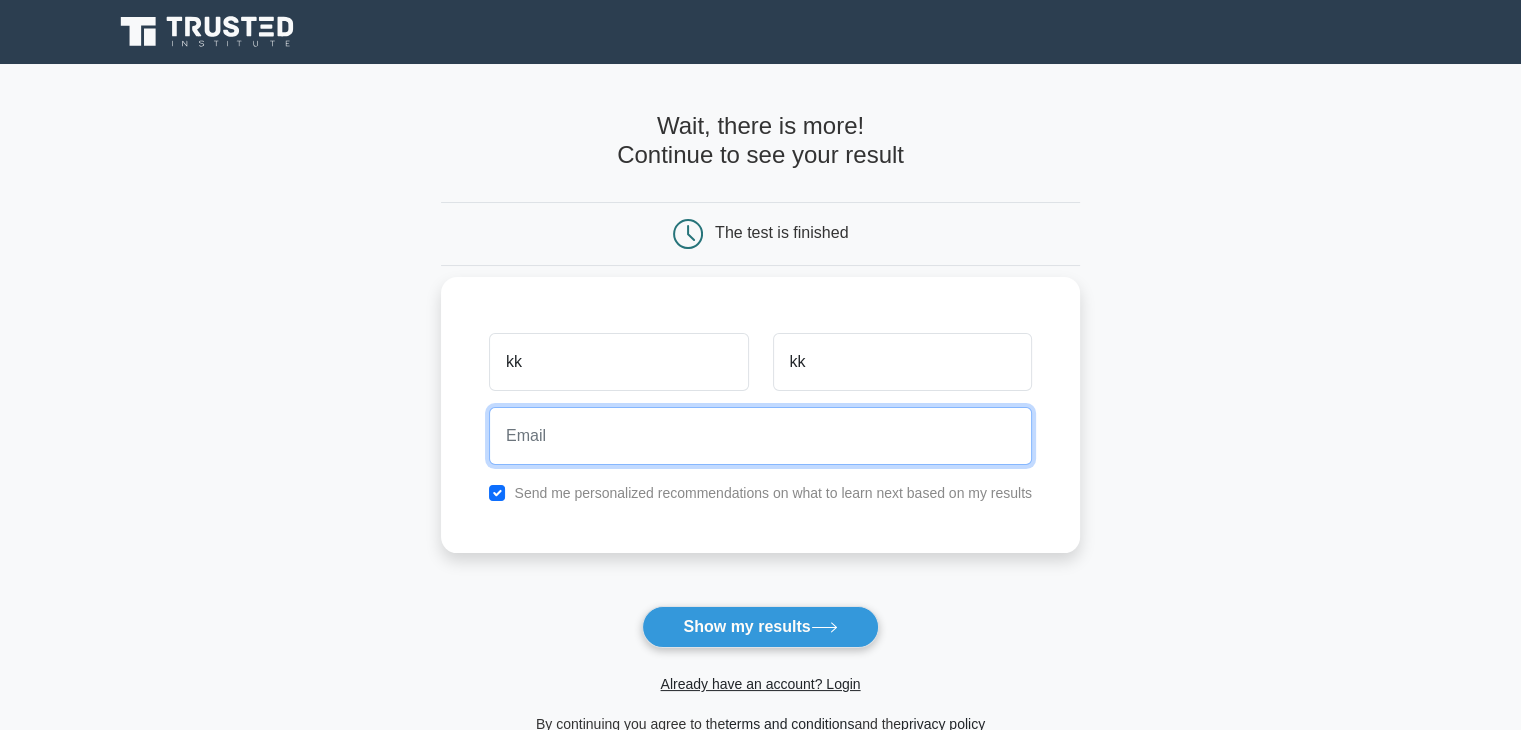 click at bounding box center (760, 436) 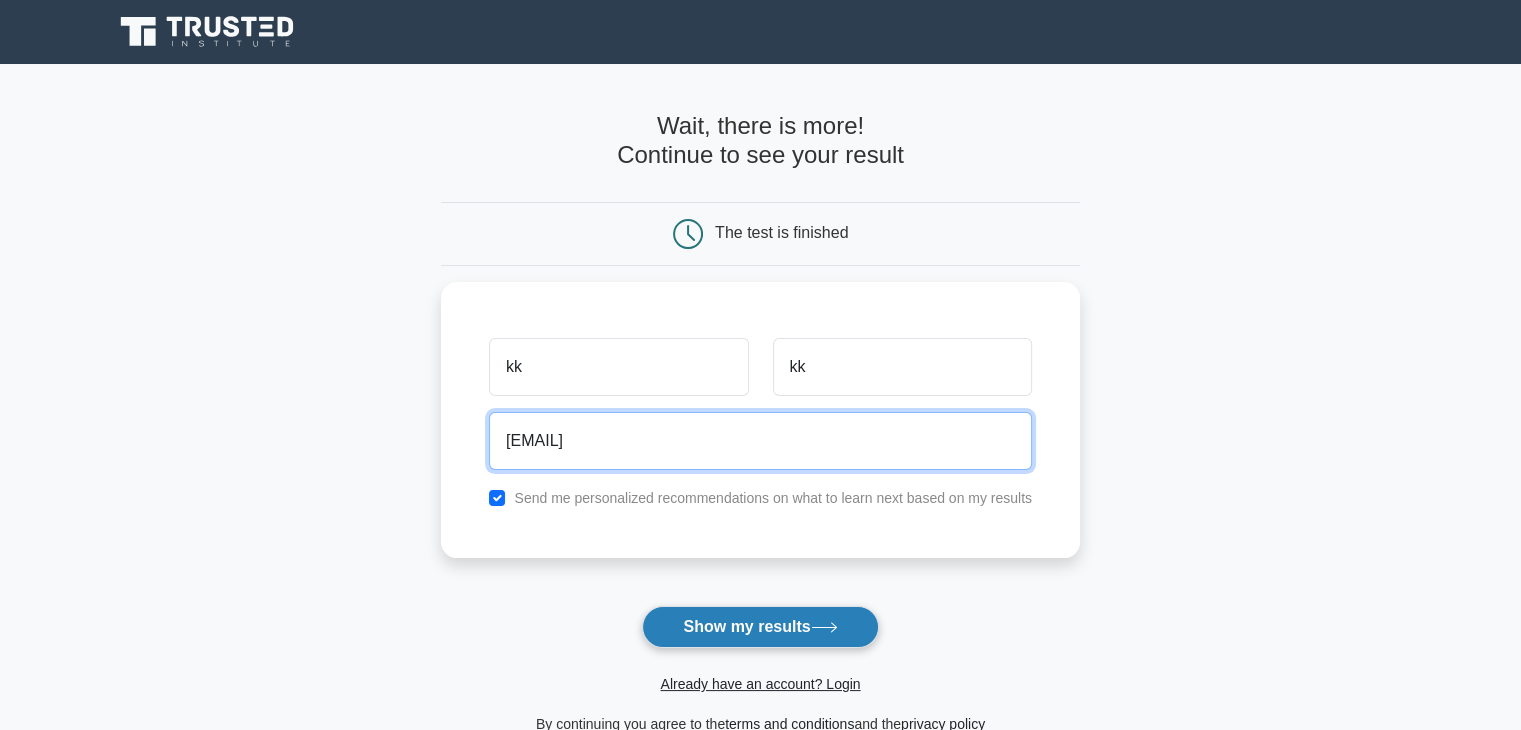 type on "tiyeye1050@iridales.com" 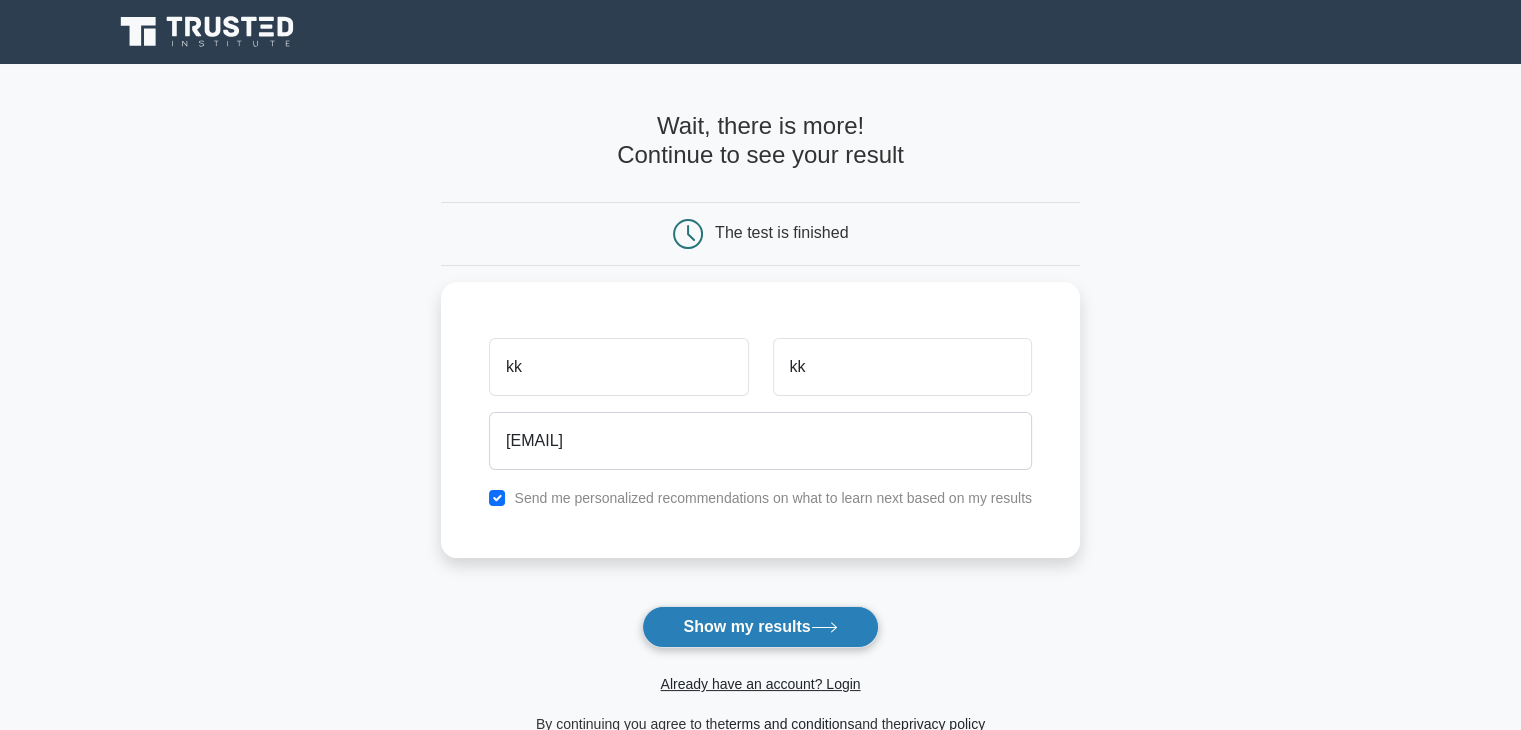 click on "Show my results" at bounding box center [760, 627] 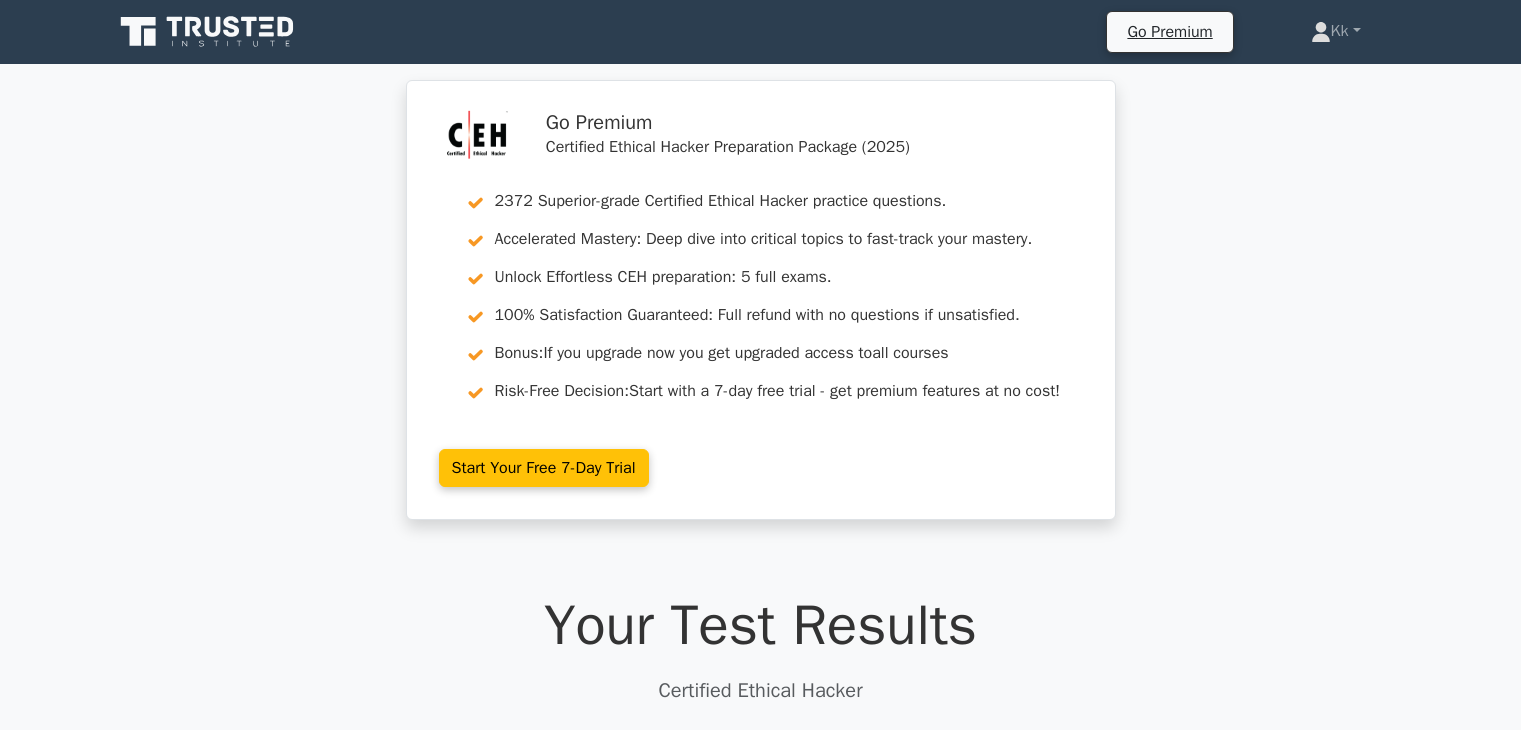 scroll, scrollTop: 0, scrollLeft: 0, axis: both 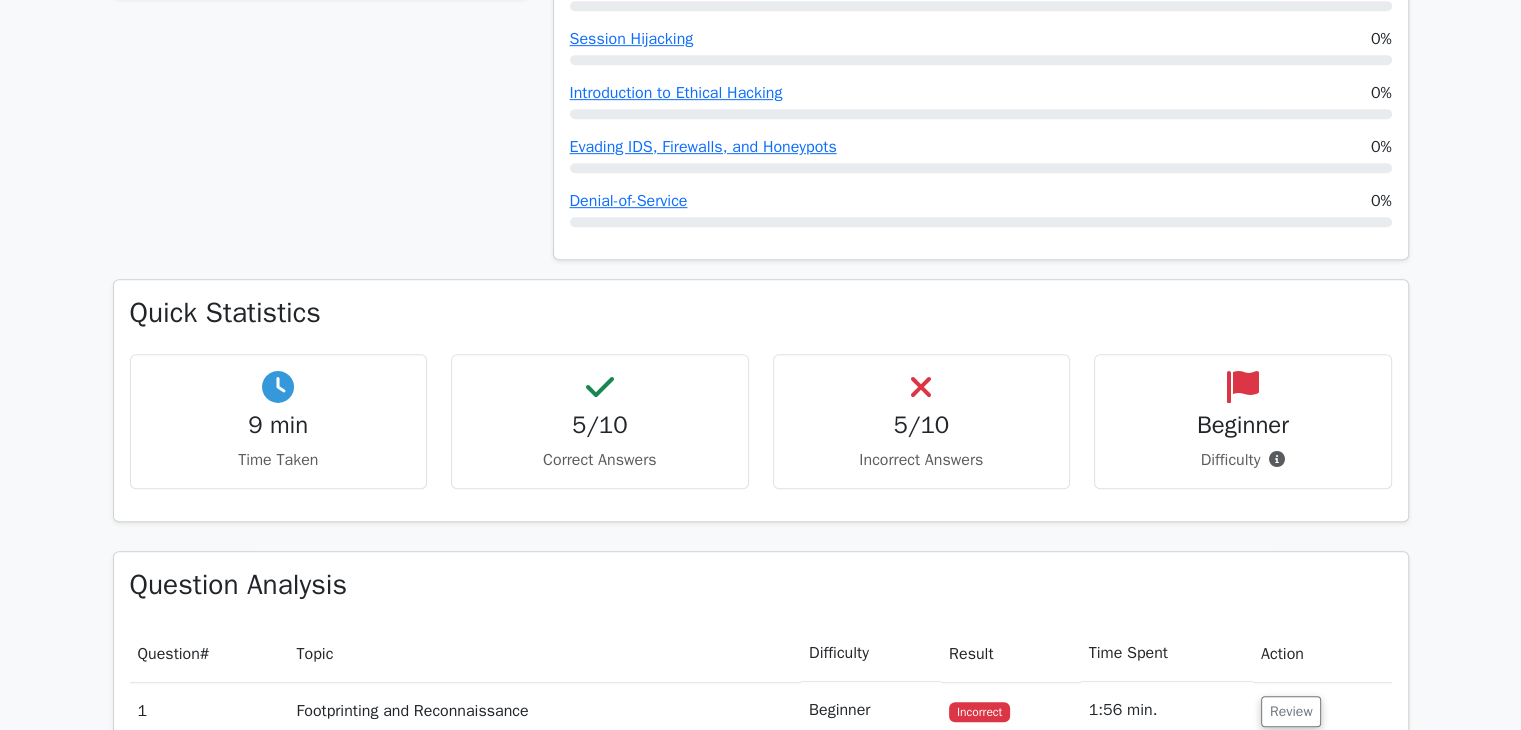 click on "5/10" at bounding box center [279, 425] 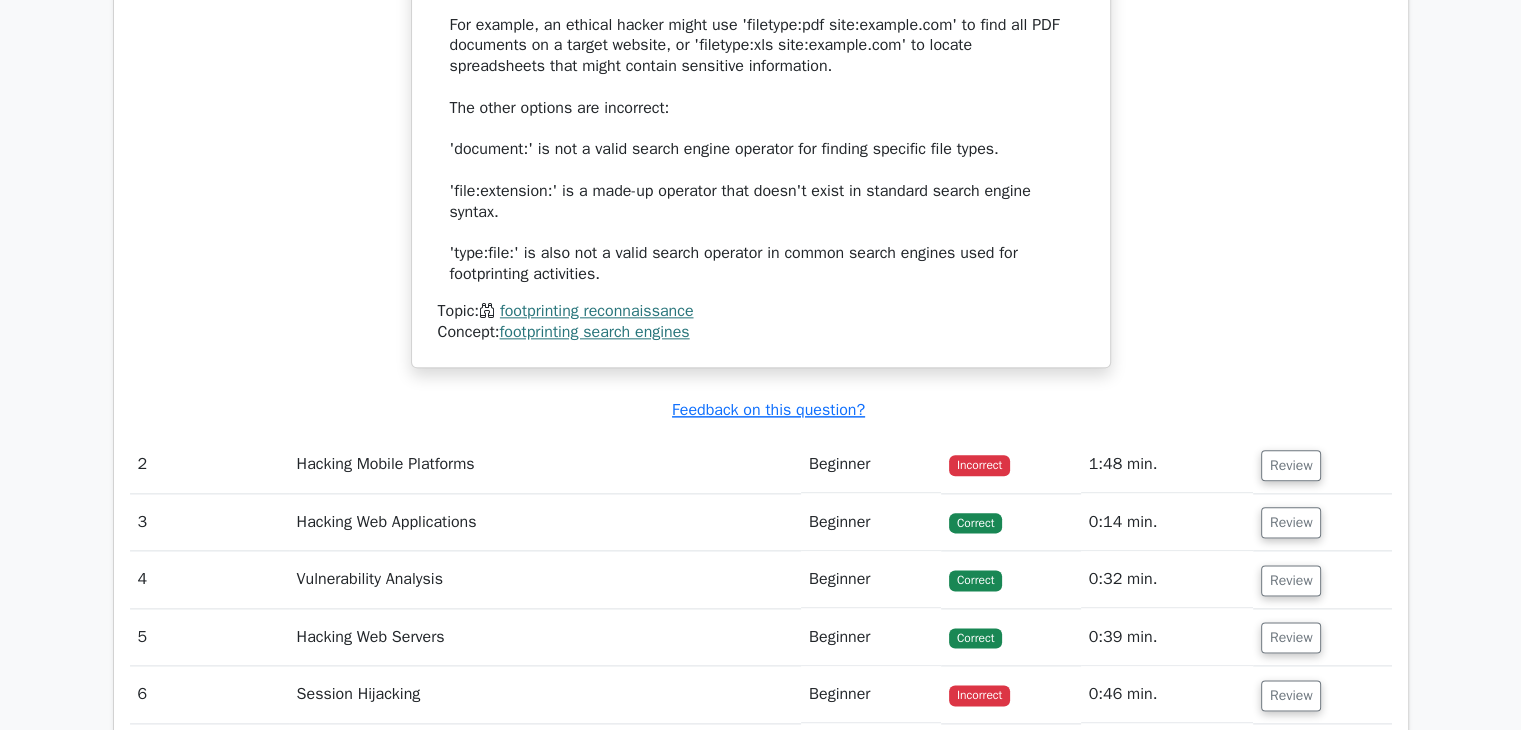 scroll, scrollTop: 2330, scrollLeft: 0, axis: vertical 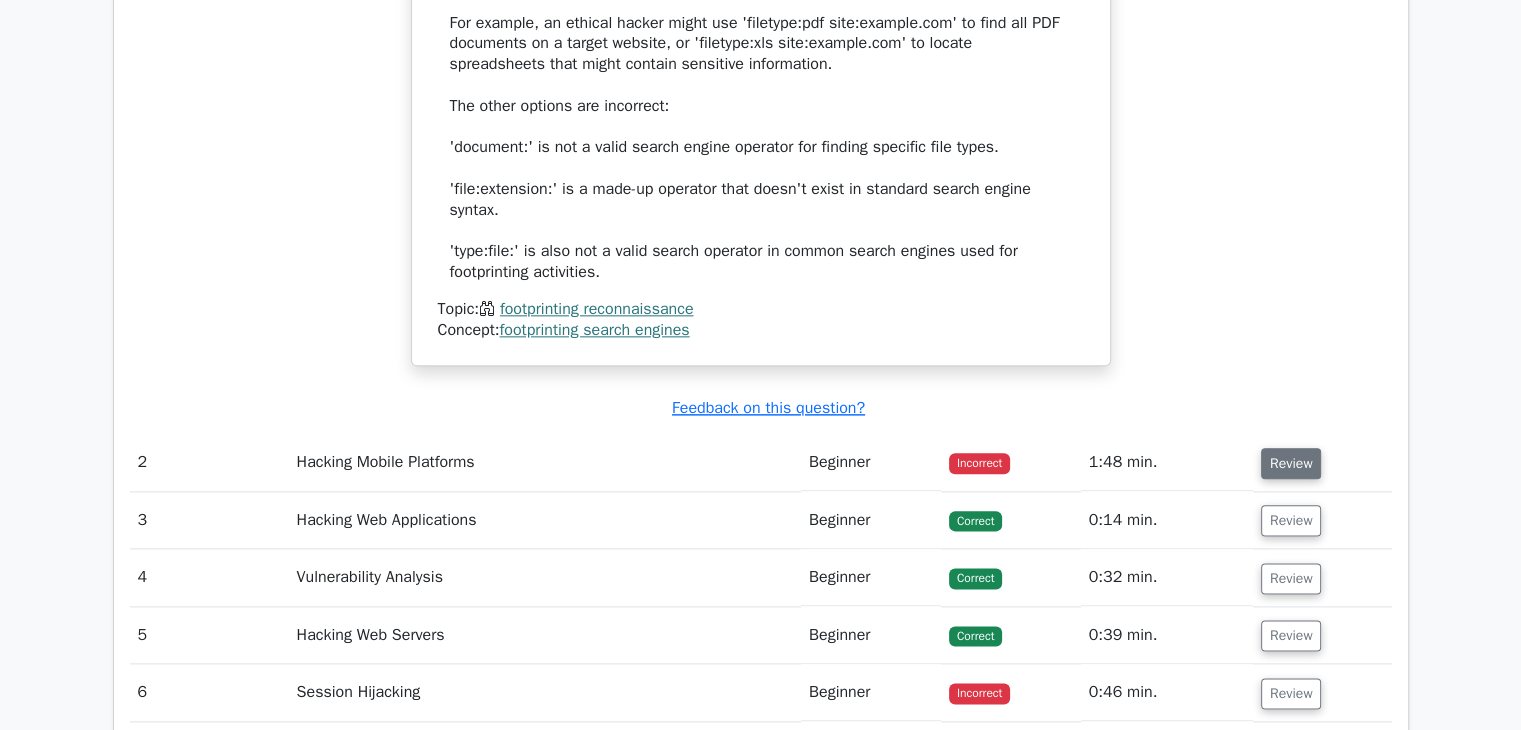 click on "Review" at bounding box center [1291, 463] 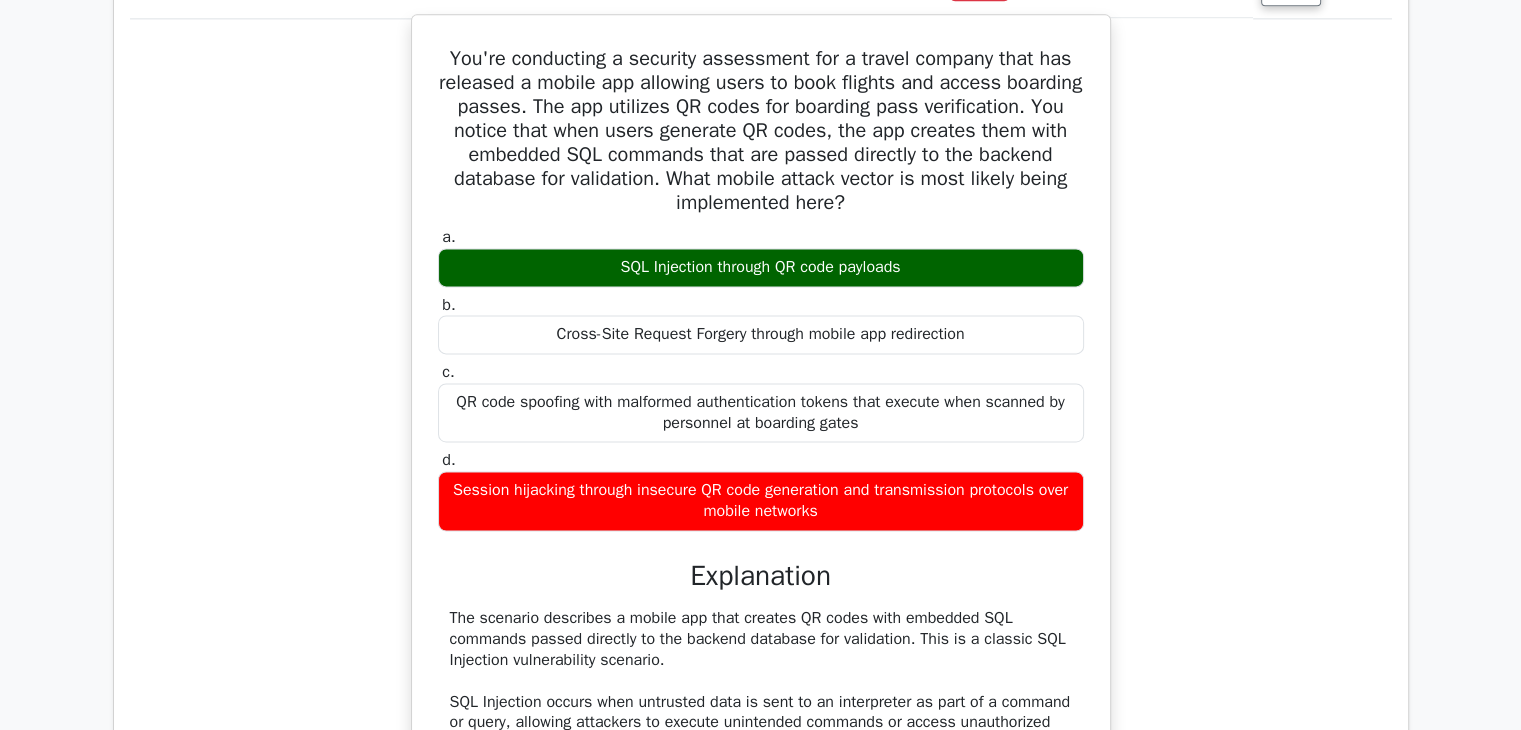 scroll, scrollTop: 2804, scrollLeft: 0, axis: vertical 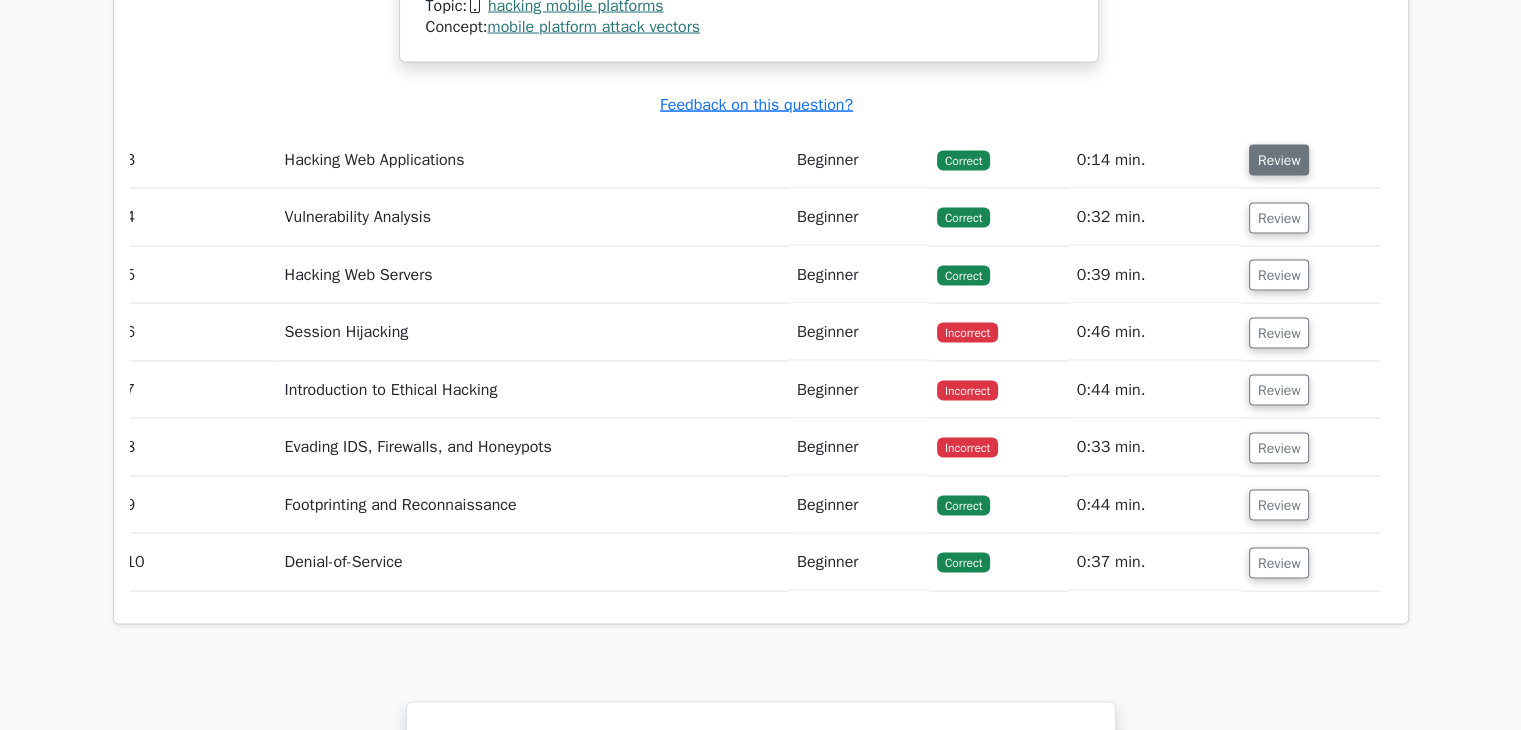 click on "Review" at bounding box center [1279, 160] 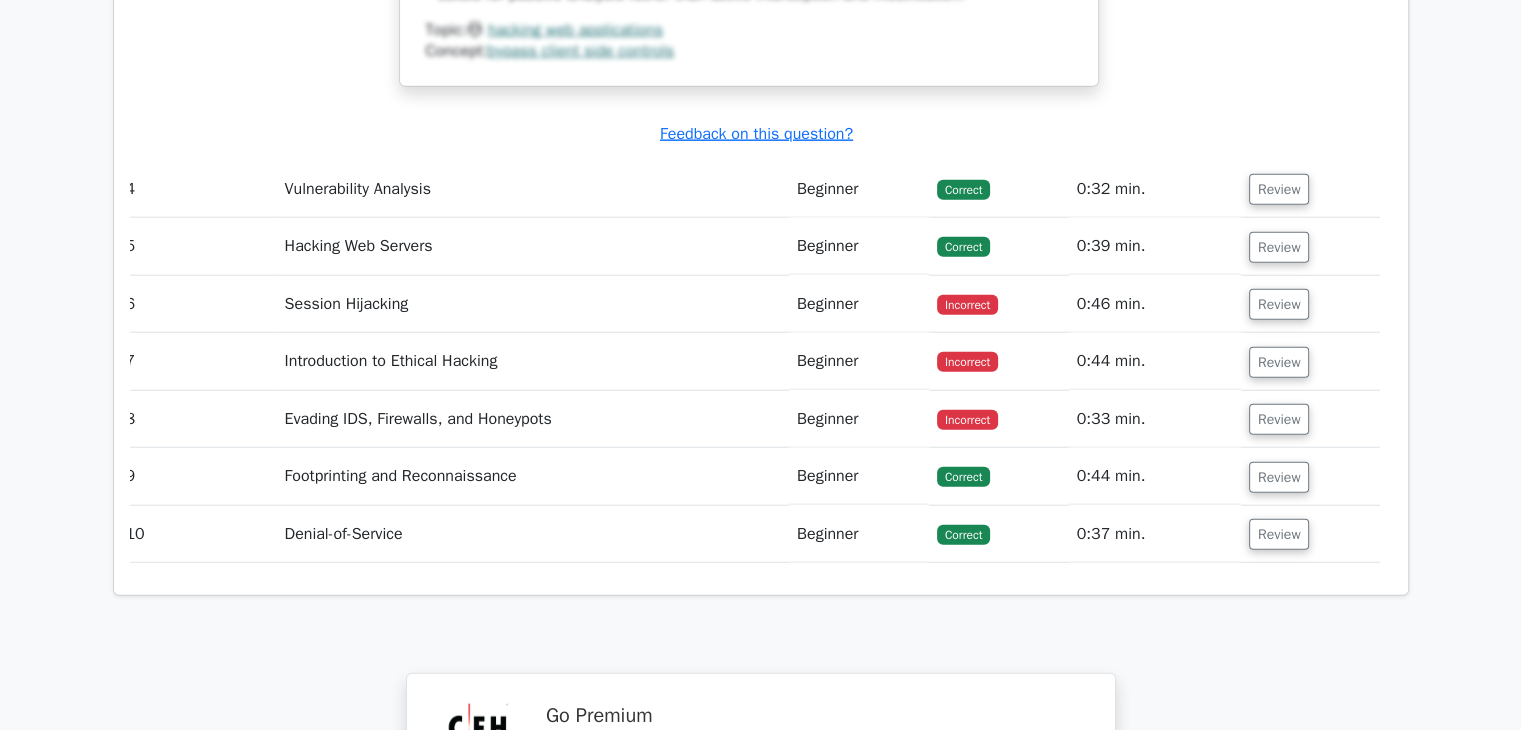 scroll, scrollTop: 4967, scrollLeft: 0, axis: vertical 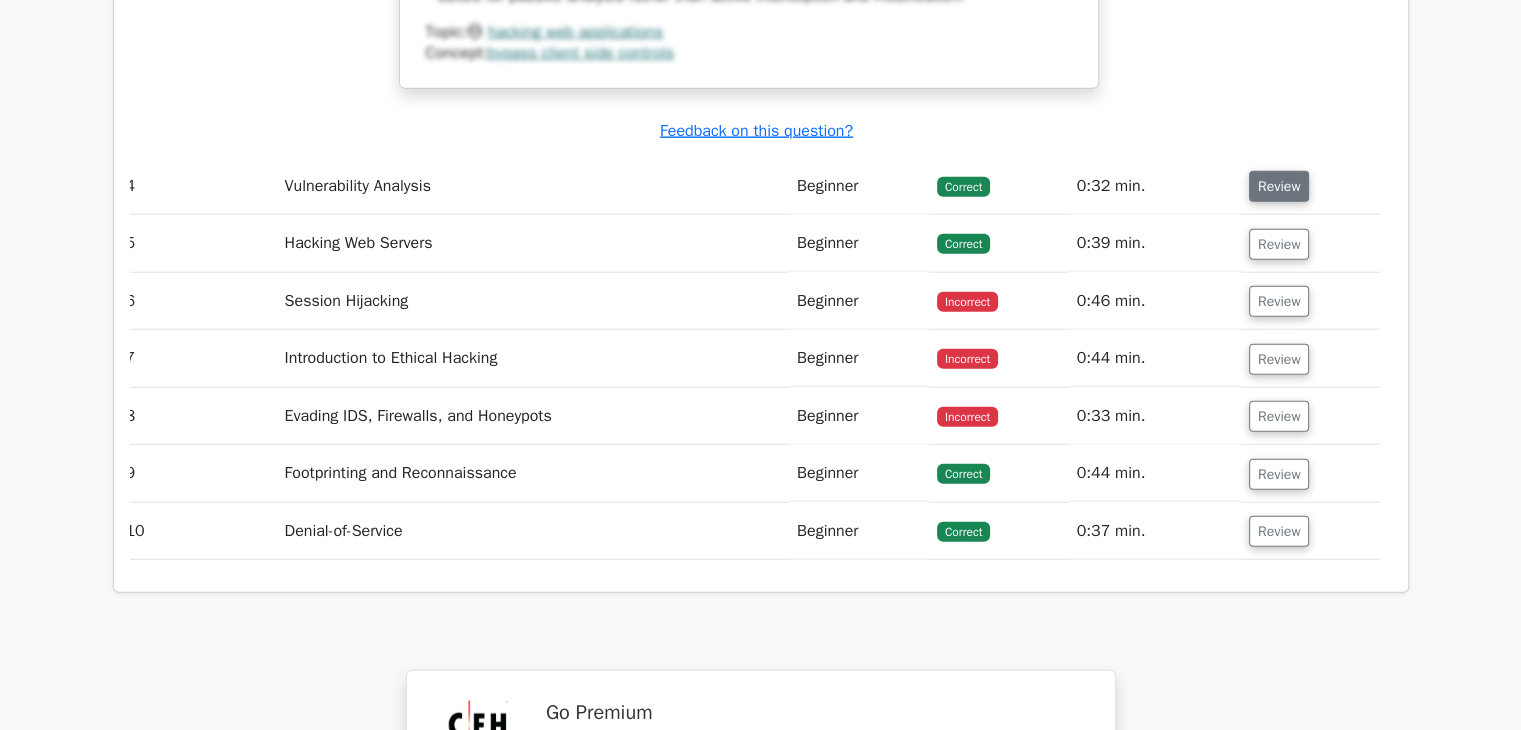 click on "Review" at bounding box center (1279, 186) 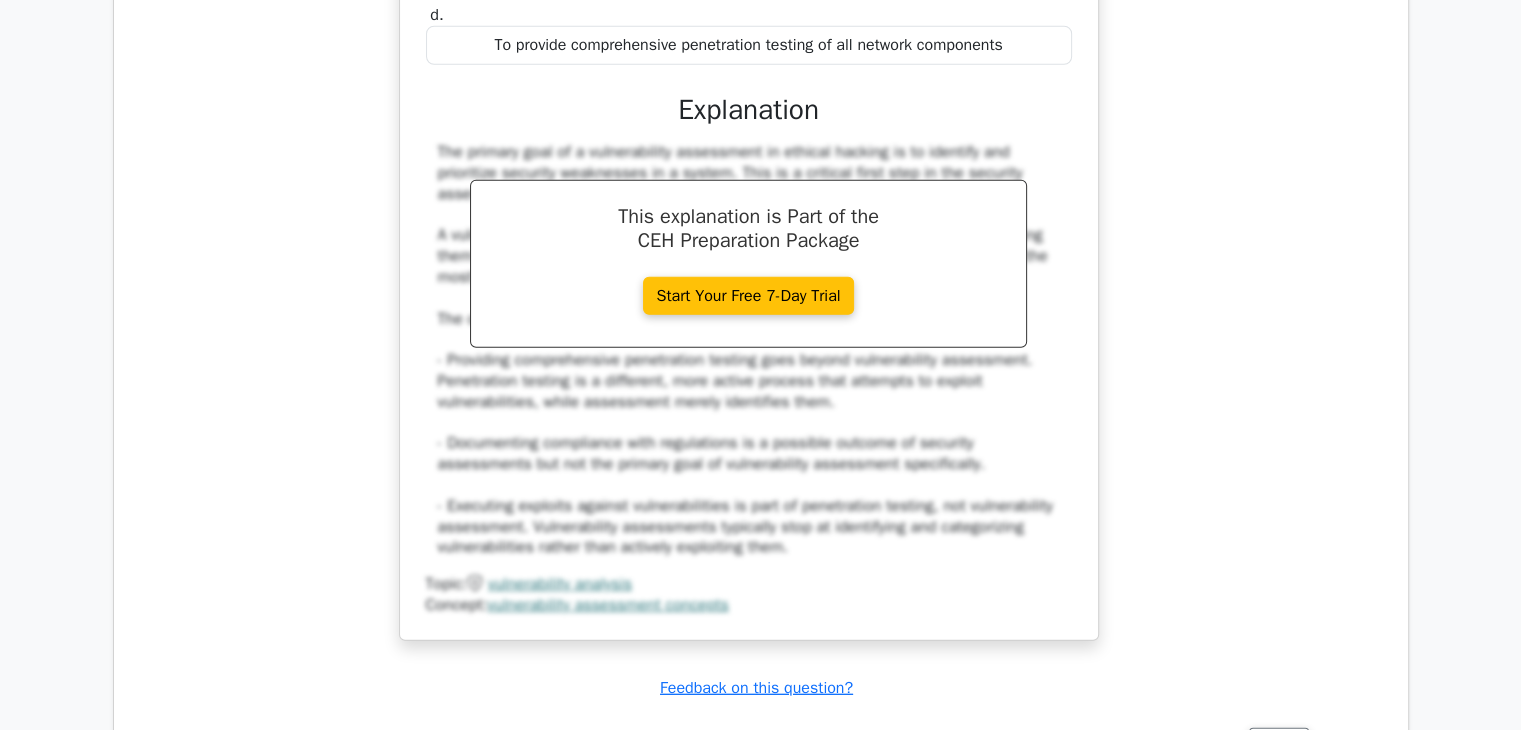 scroll, scrollTop: 5852, scrollLeft: 0, axis: vertical 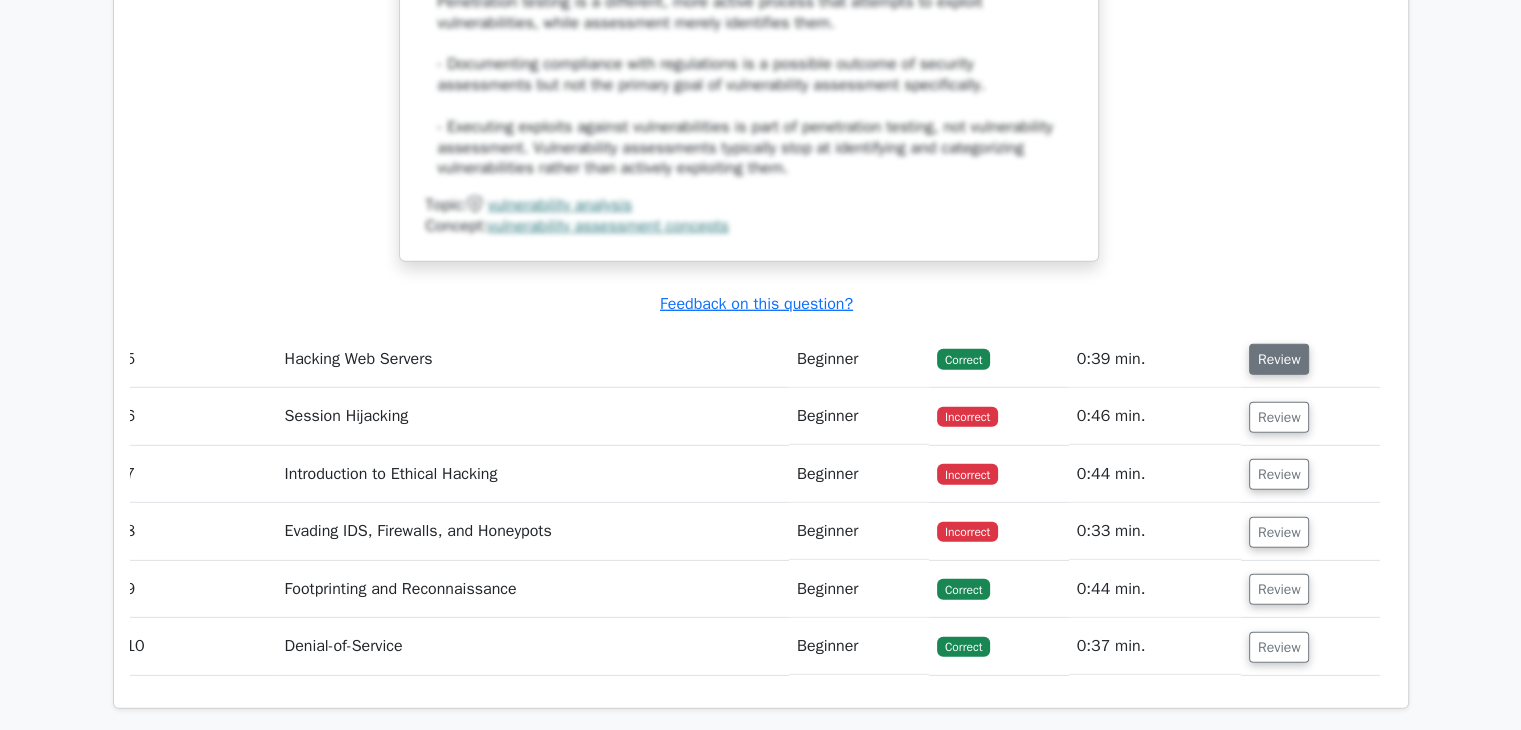 click on "Review" at bounding box center [1279, 359] 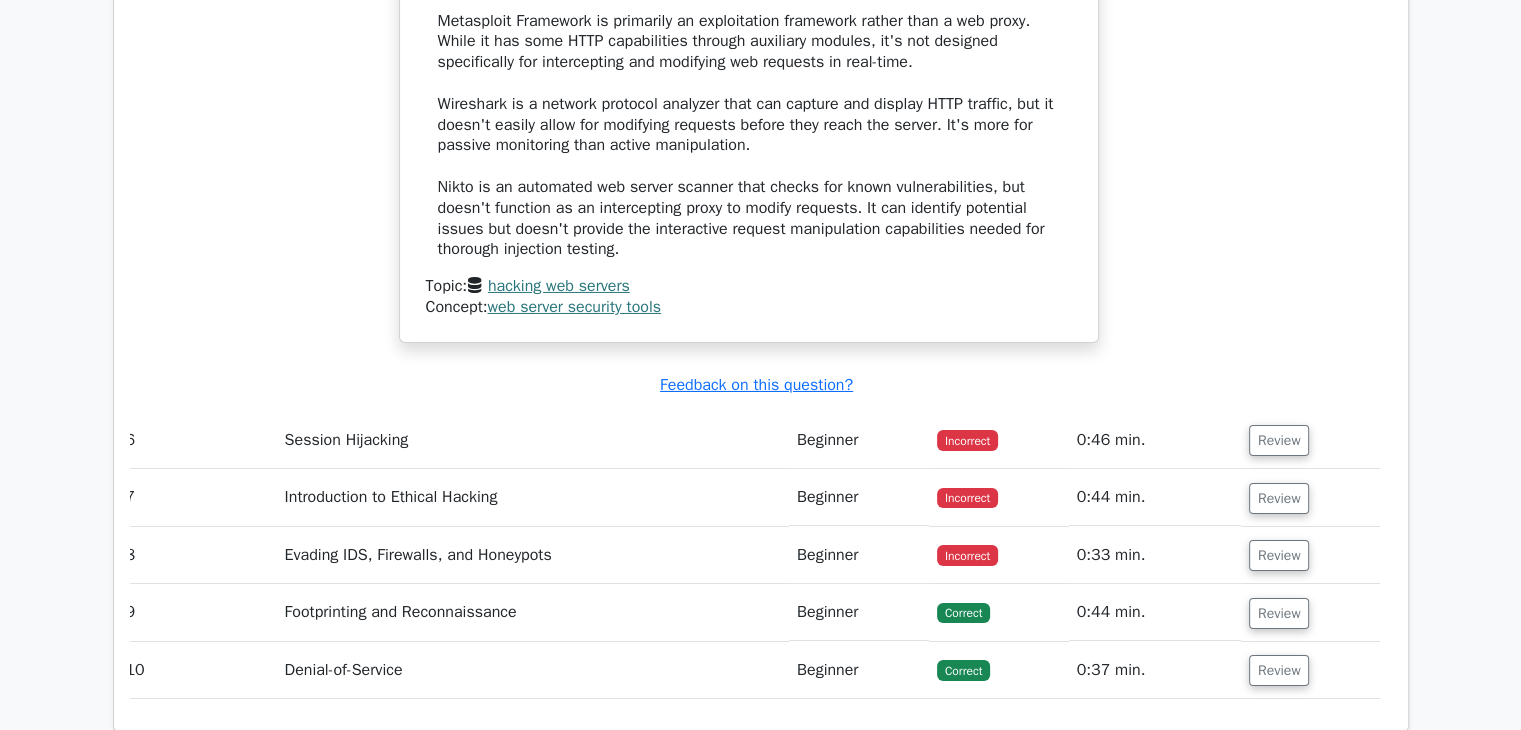 scroll, scrollTop: 6992, scrollLeft: 0, axis: vertical 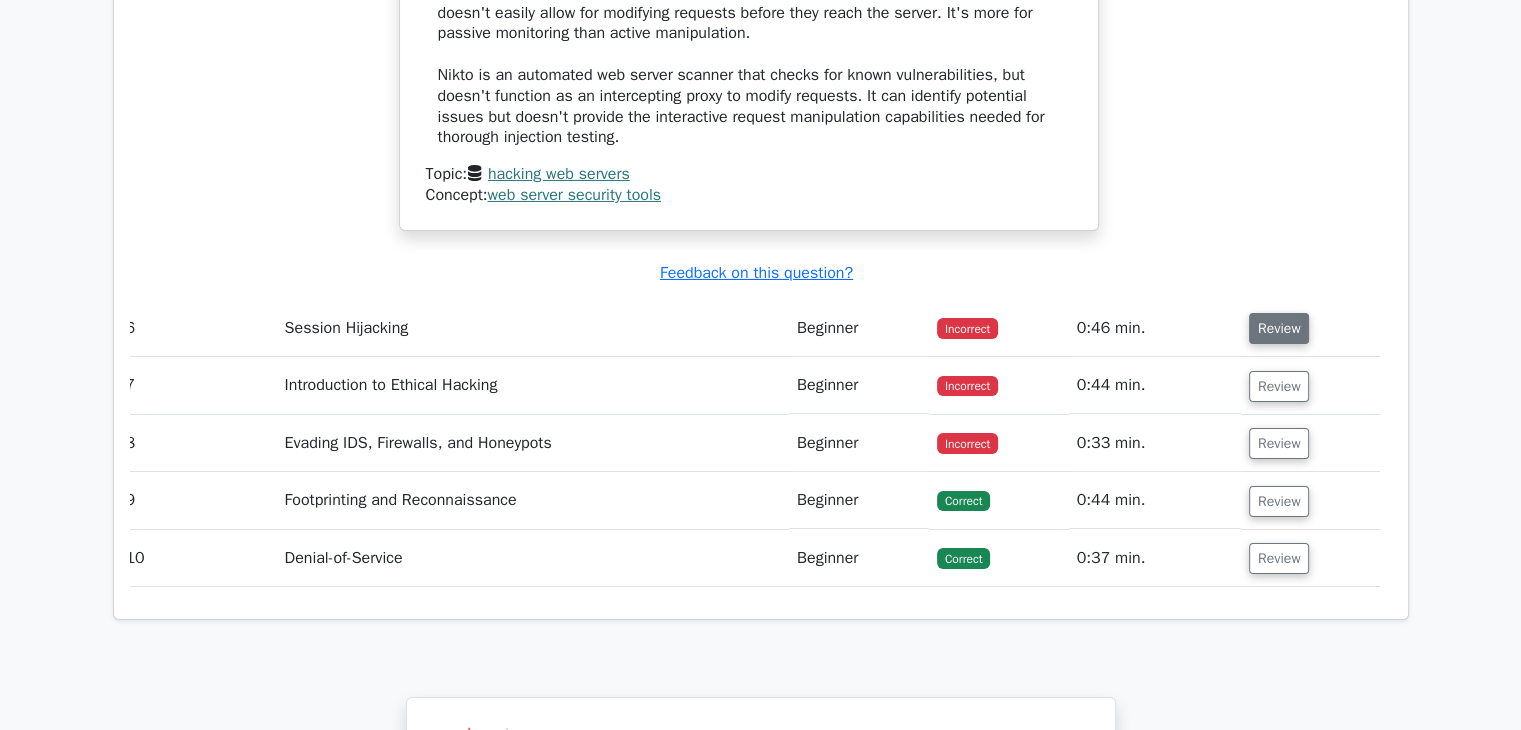 click on "Review" at bounding box center (1279, 328) 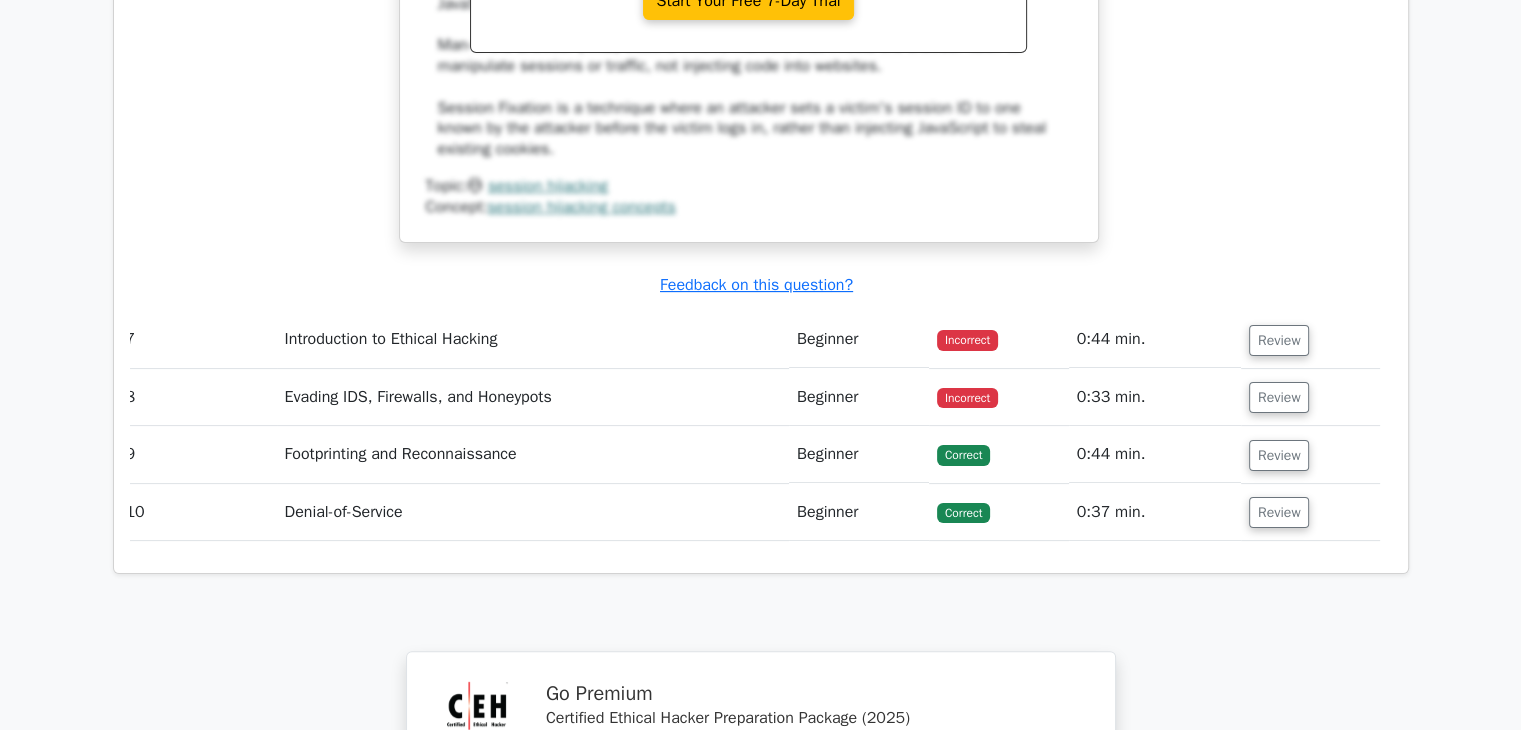 scroll, scrollTop: 7936, scrollLeft: 0, axis: vertical 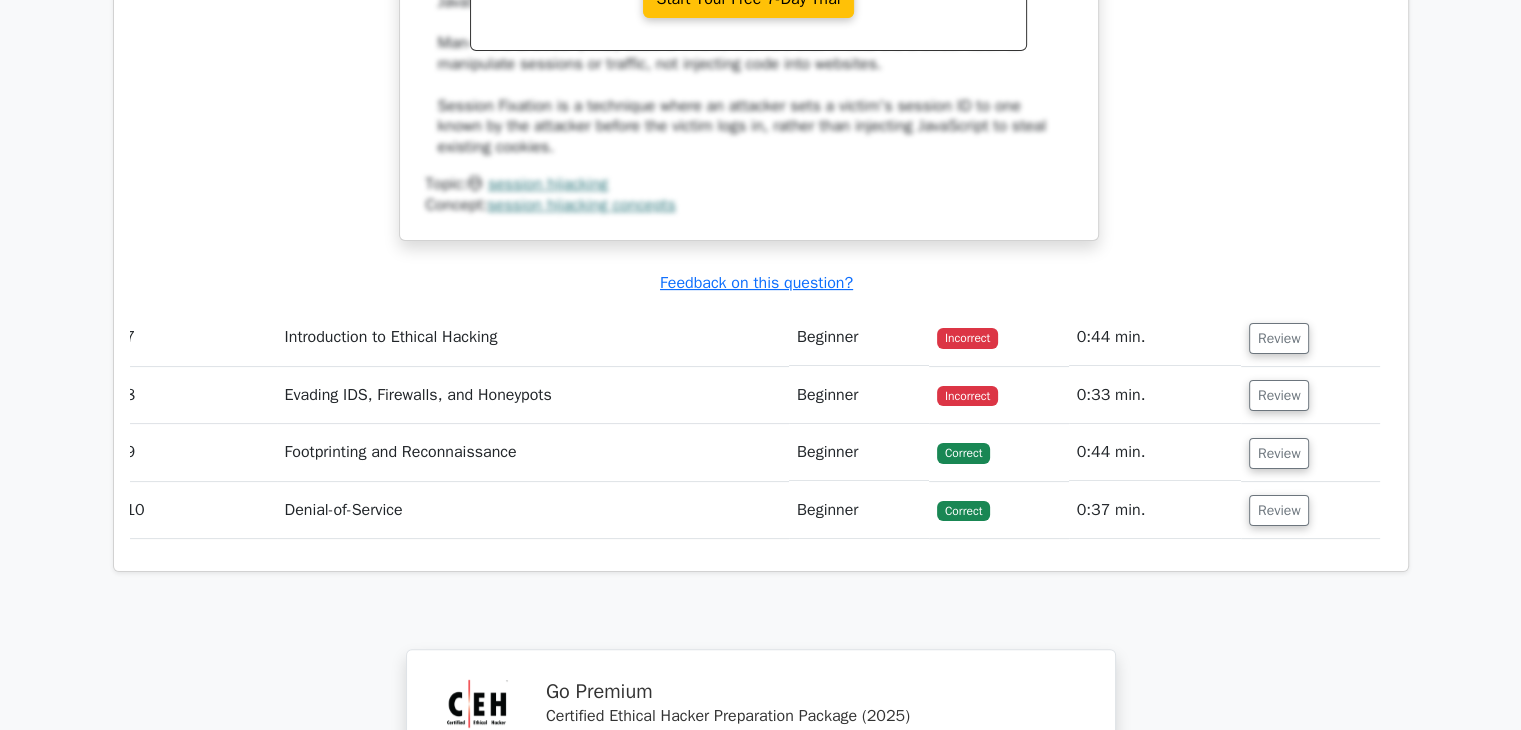 click on "Review" at bounding box center [1279, 338] 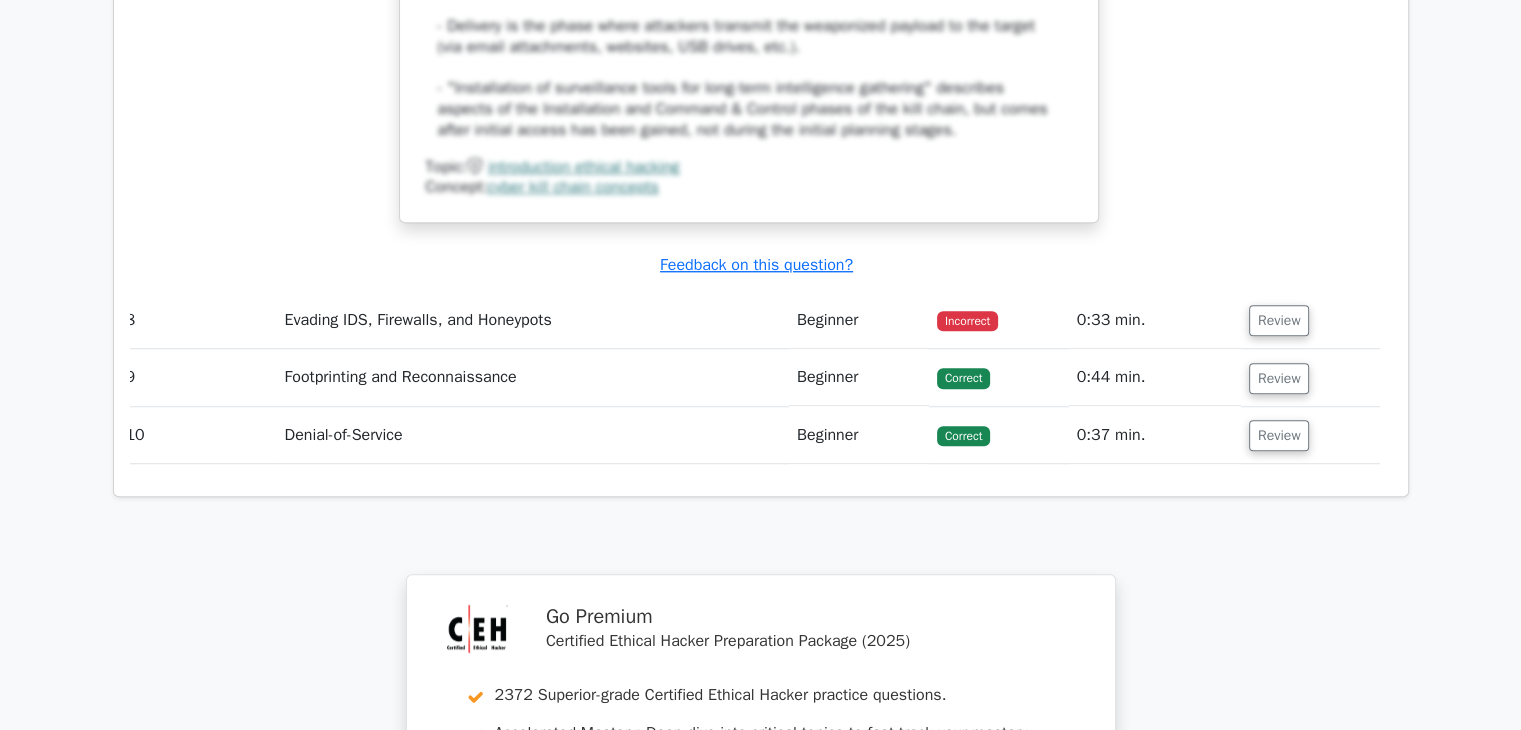 scroll, scrollTop: 9059, scrollLeft: 0, axis: vertical 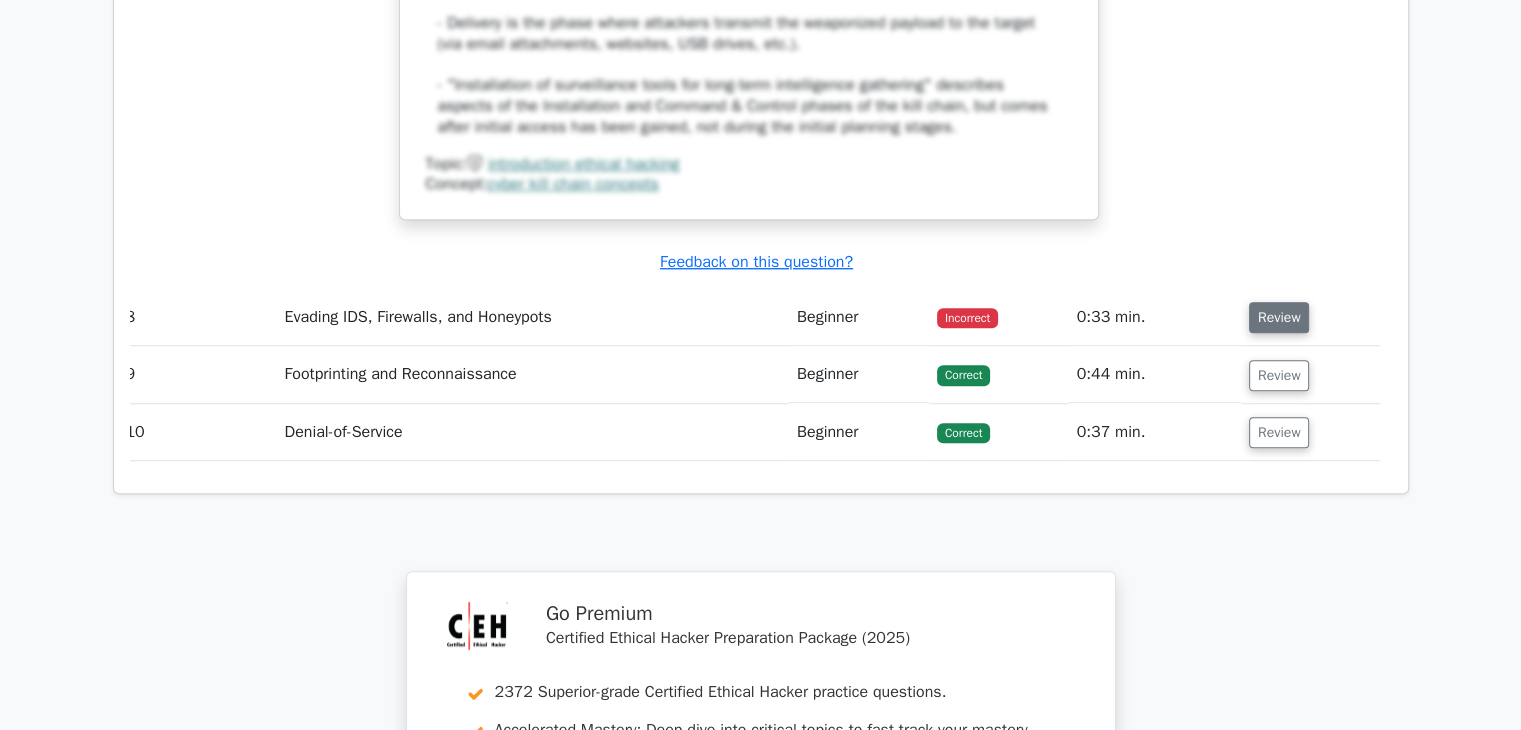 click on "Review" at bounding box center (1279, 317) 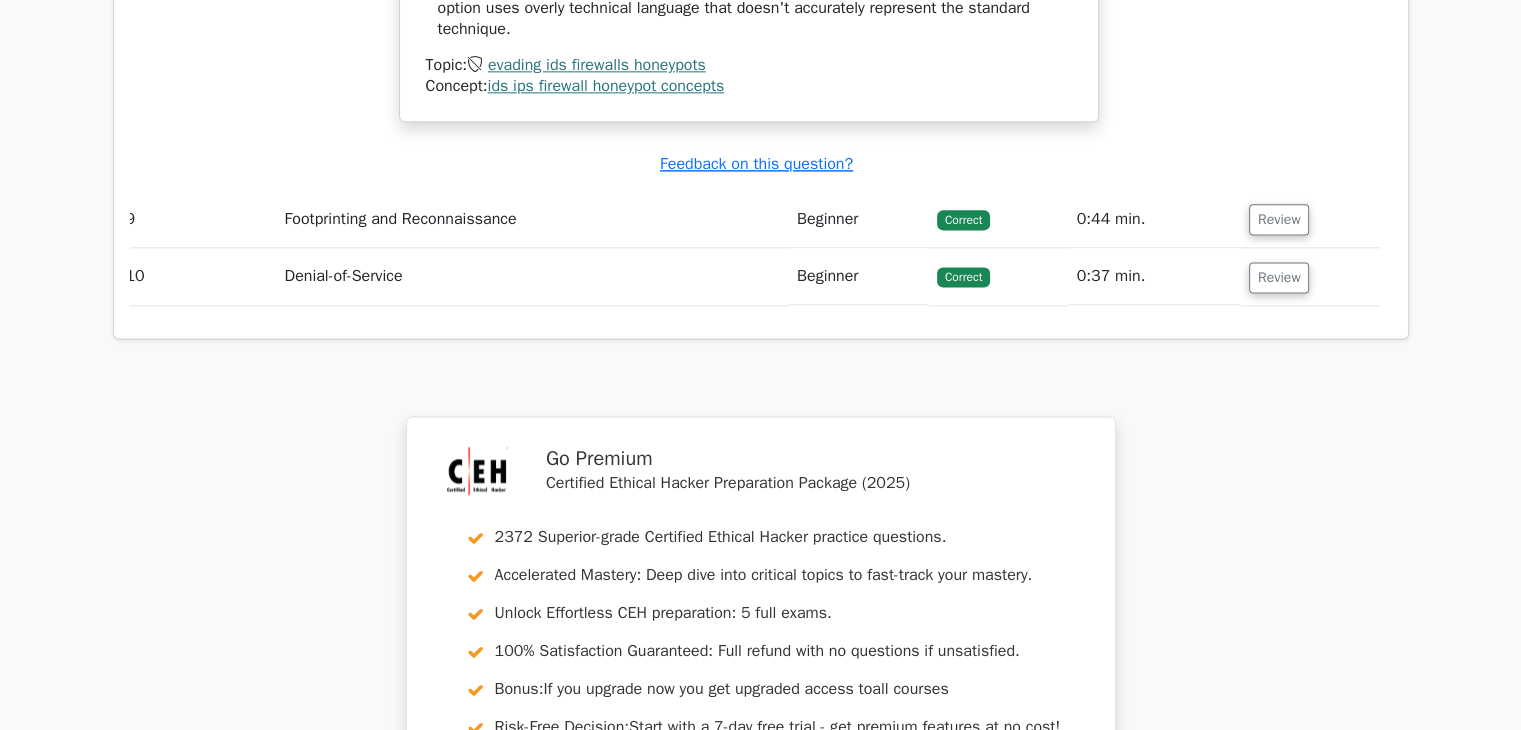 scroll, scrollTop: 10240, scrollLeft: 0, axis: vertical 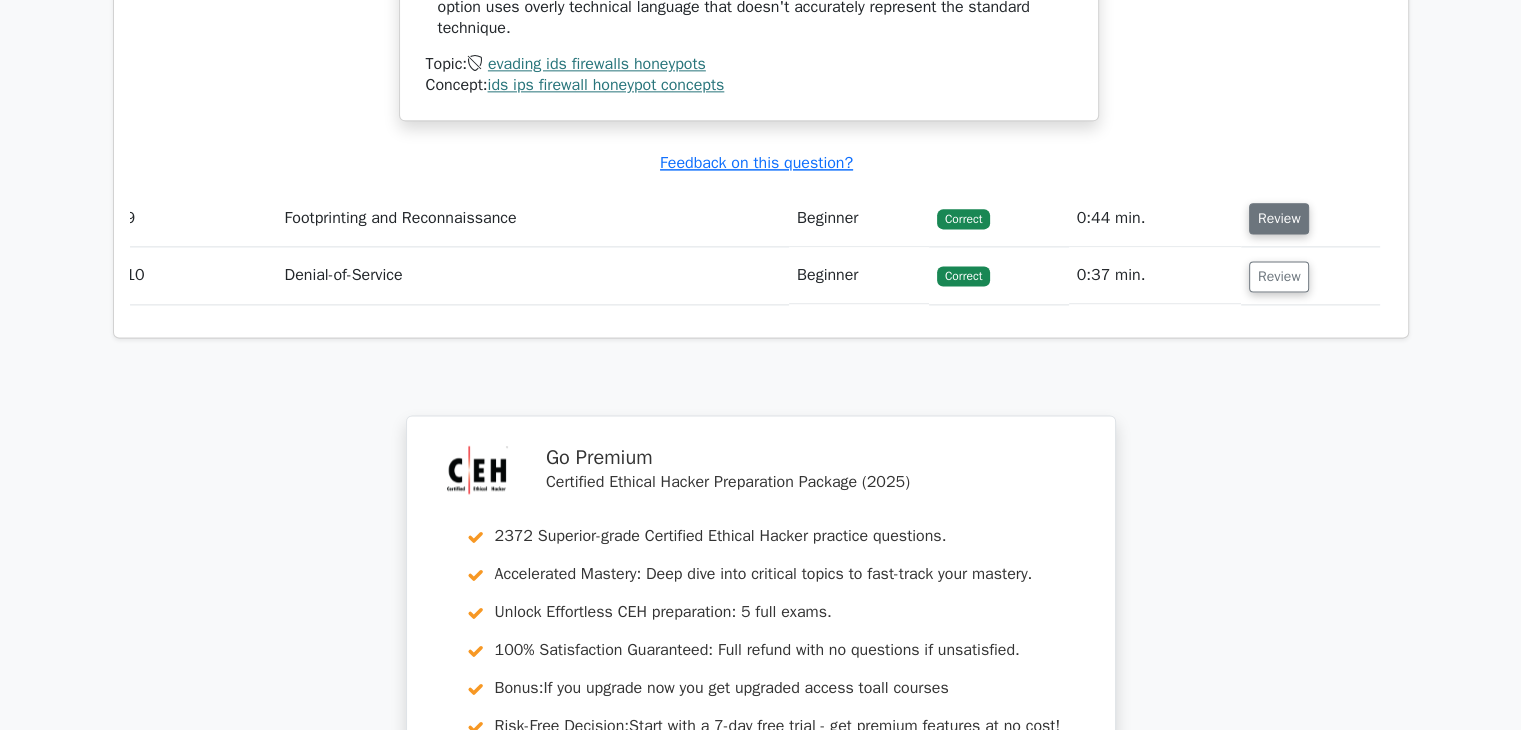 click on "Review" at bounding box center [1279, 218] 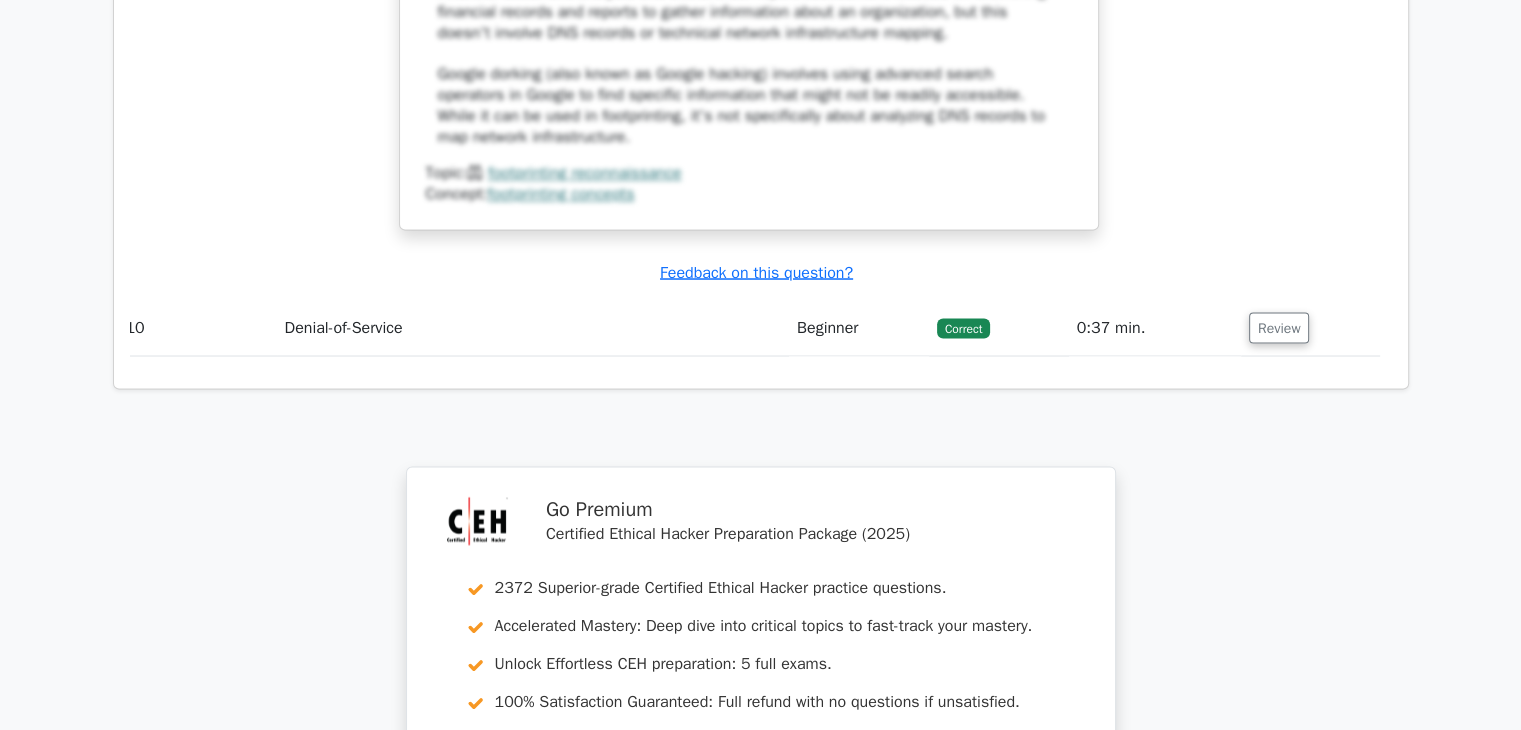 scroll, scrollTop: 11191, scrollLeft: 0, axis: vertical 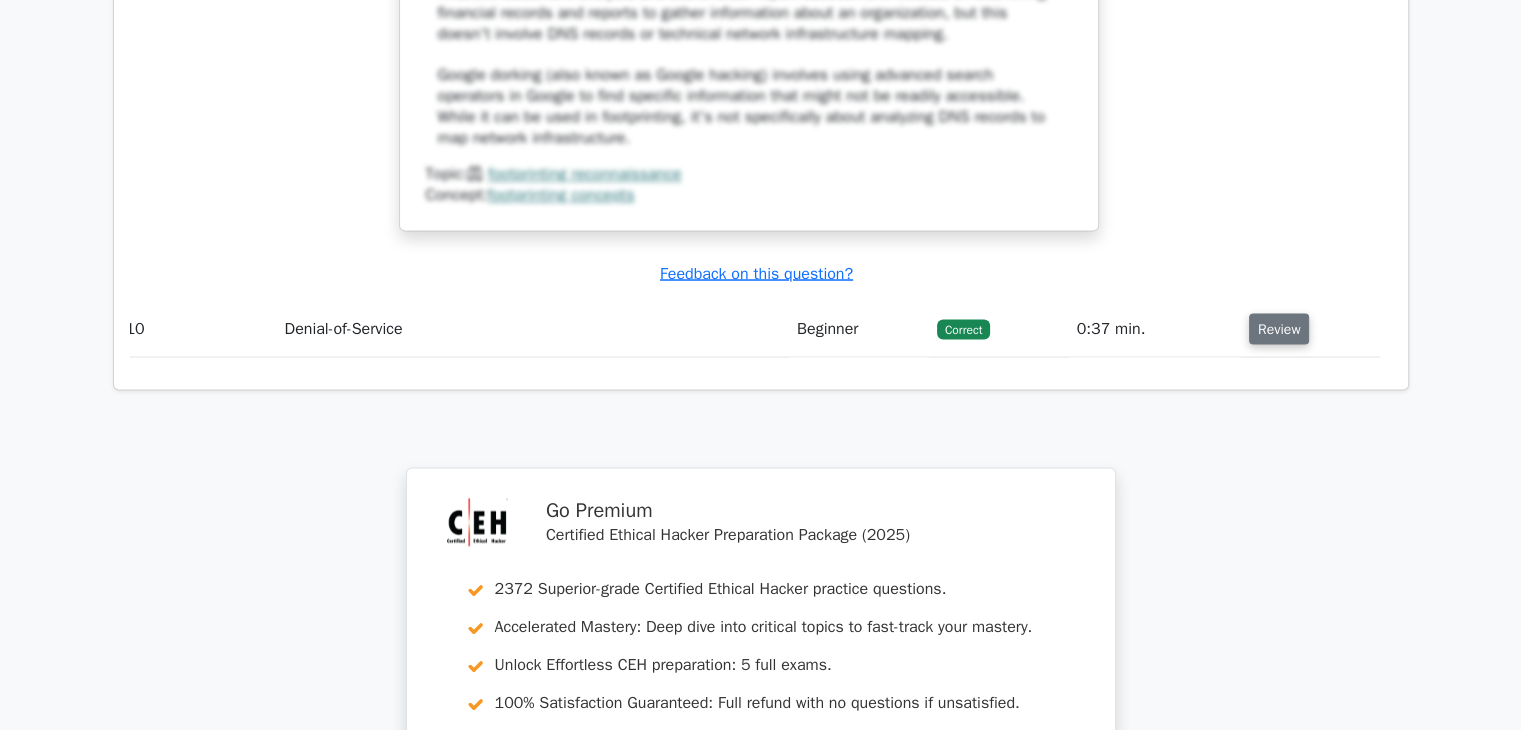click on "Review" at bounding box center (1279, 328) 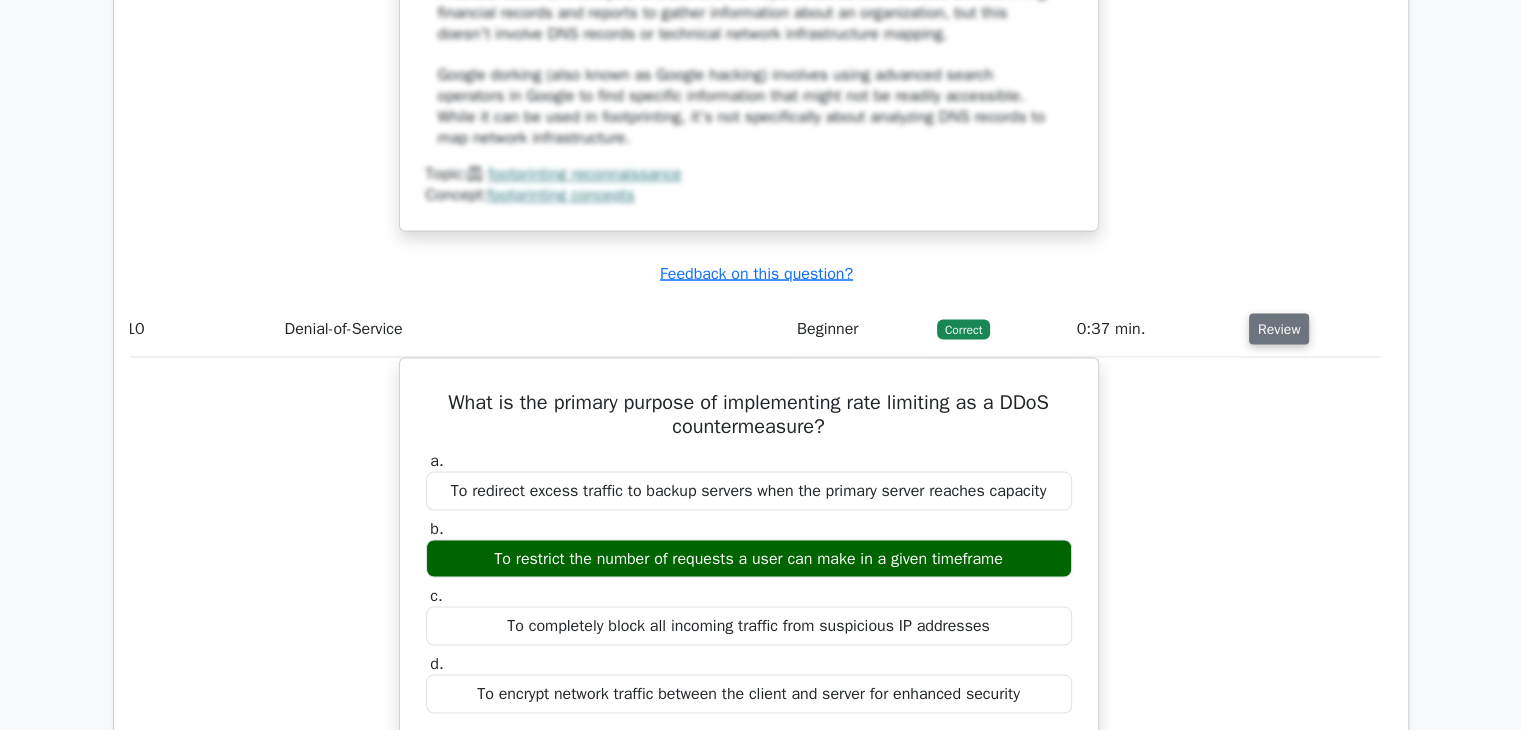 scroll, scrollTop: 0, scrollLeft: 0, axis: both 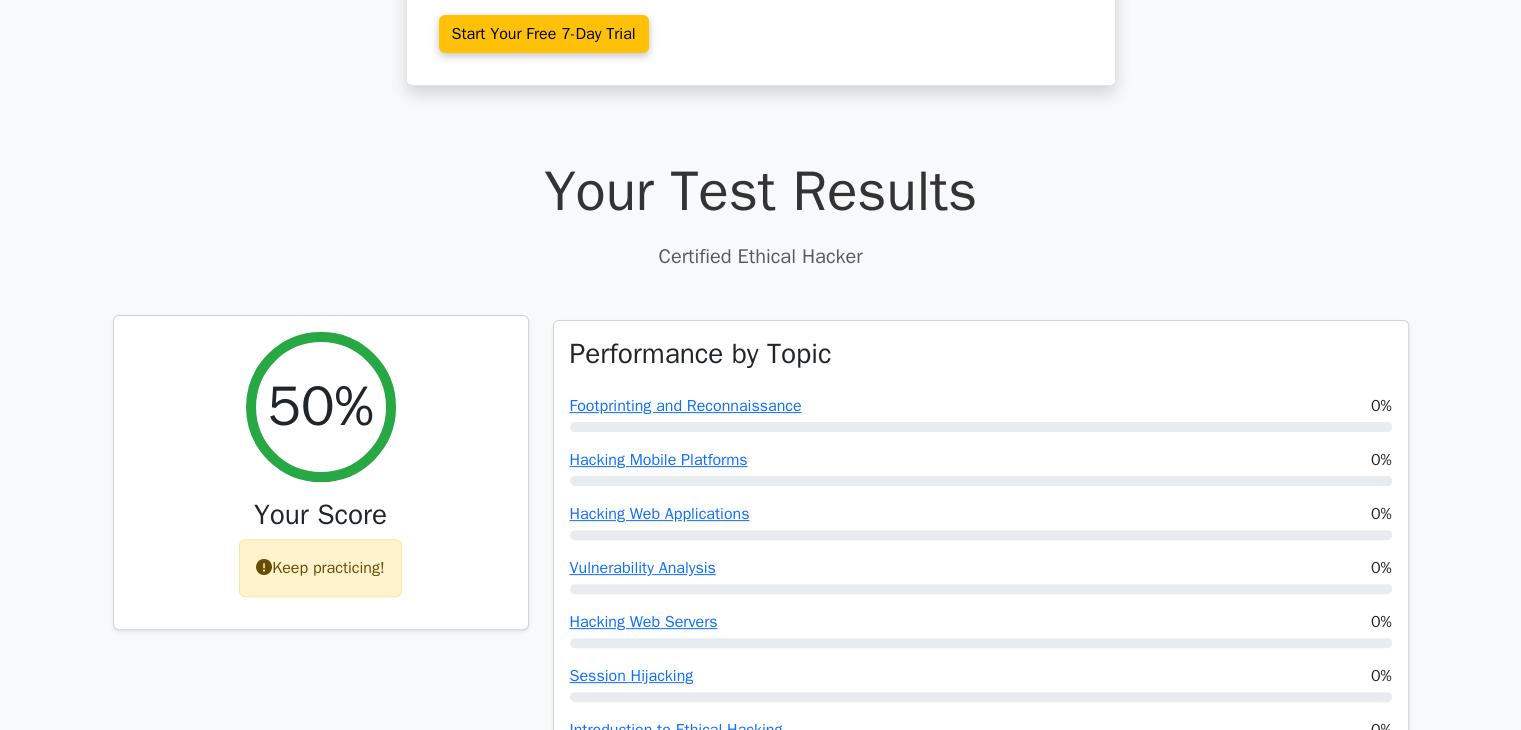 click on "Keep practicing!" at bounding box center (320, 568) 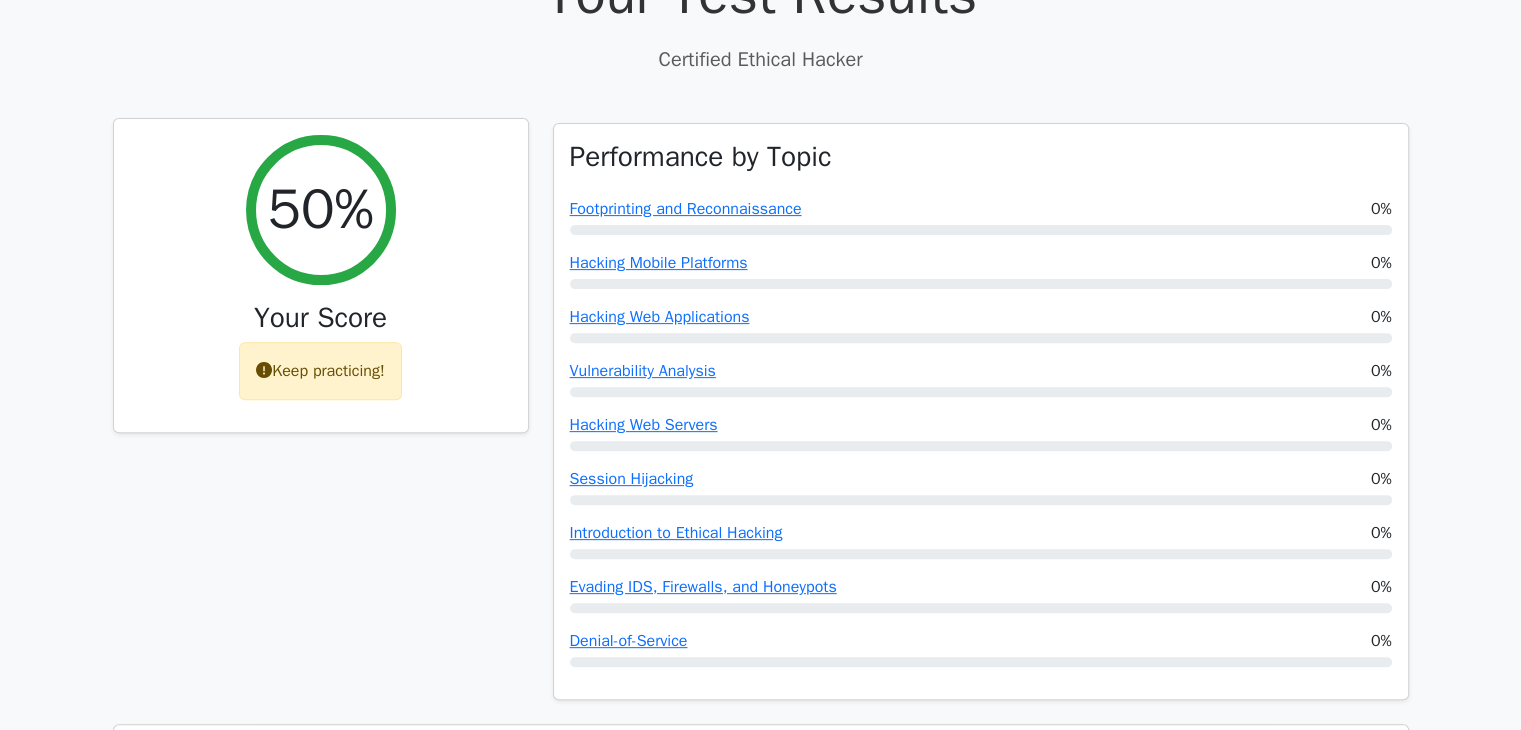 scroll, scrollTop: 632, scrollLeft: 0, axis: vertical 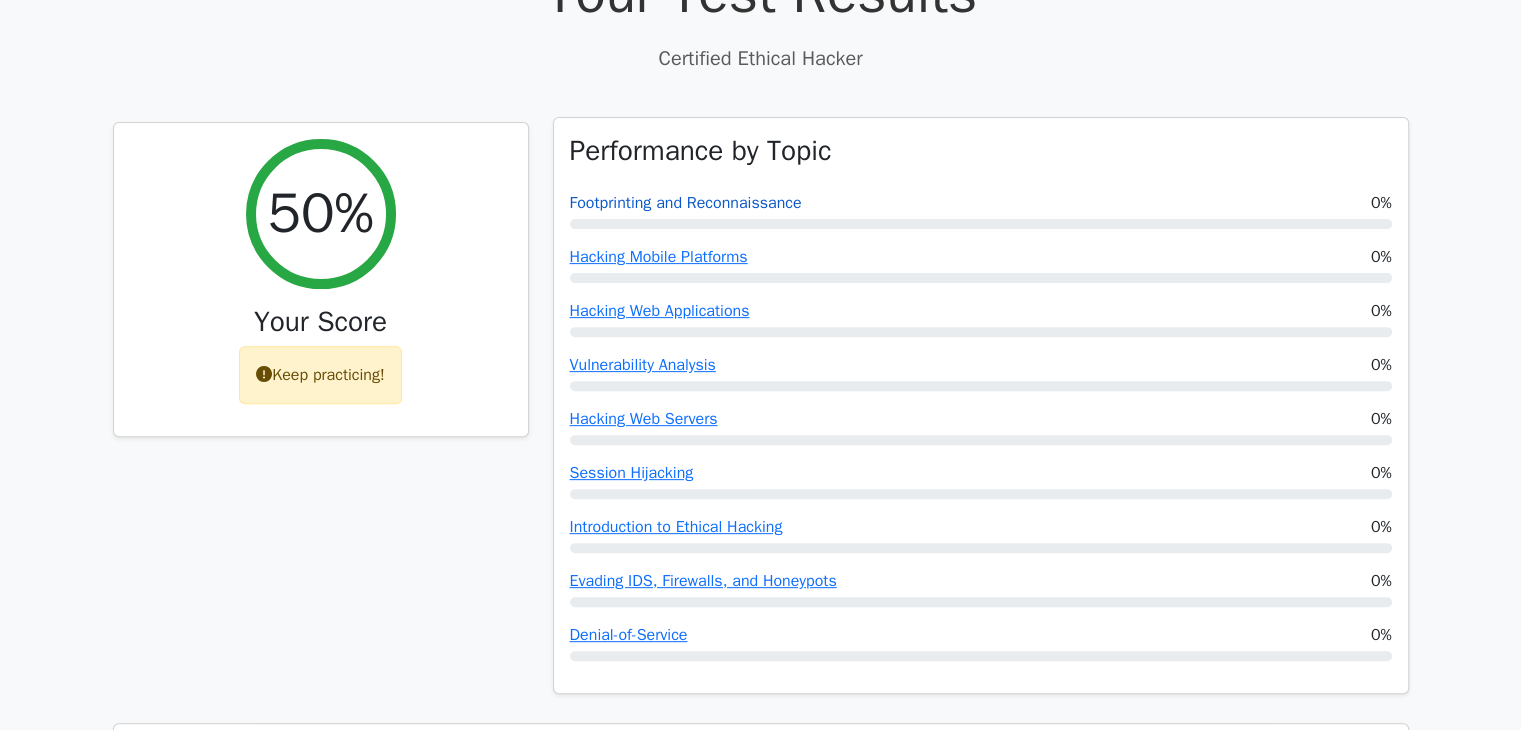 click on "Footprinting and Reconnaissance" at bounding box center [686, 203] 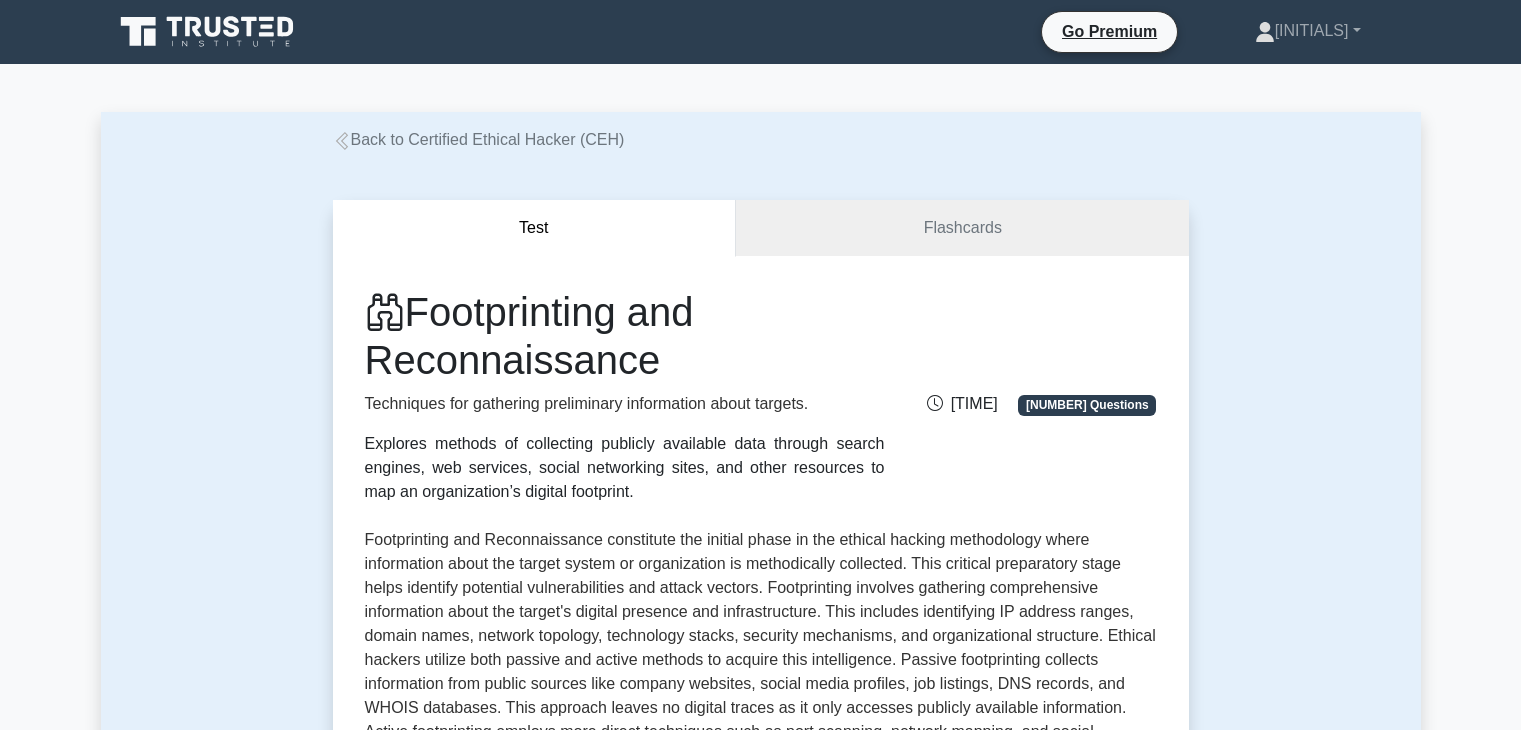 scroll, scrollTop: 0, scrollLeft: 0, axis: both 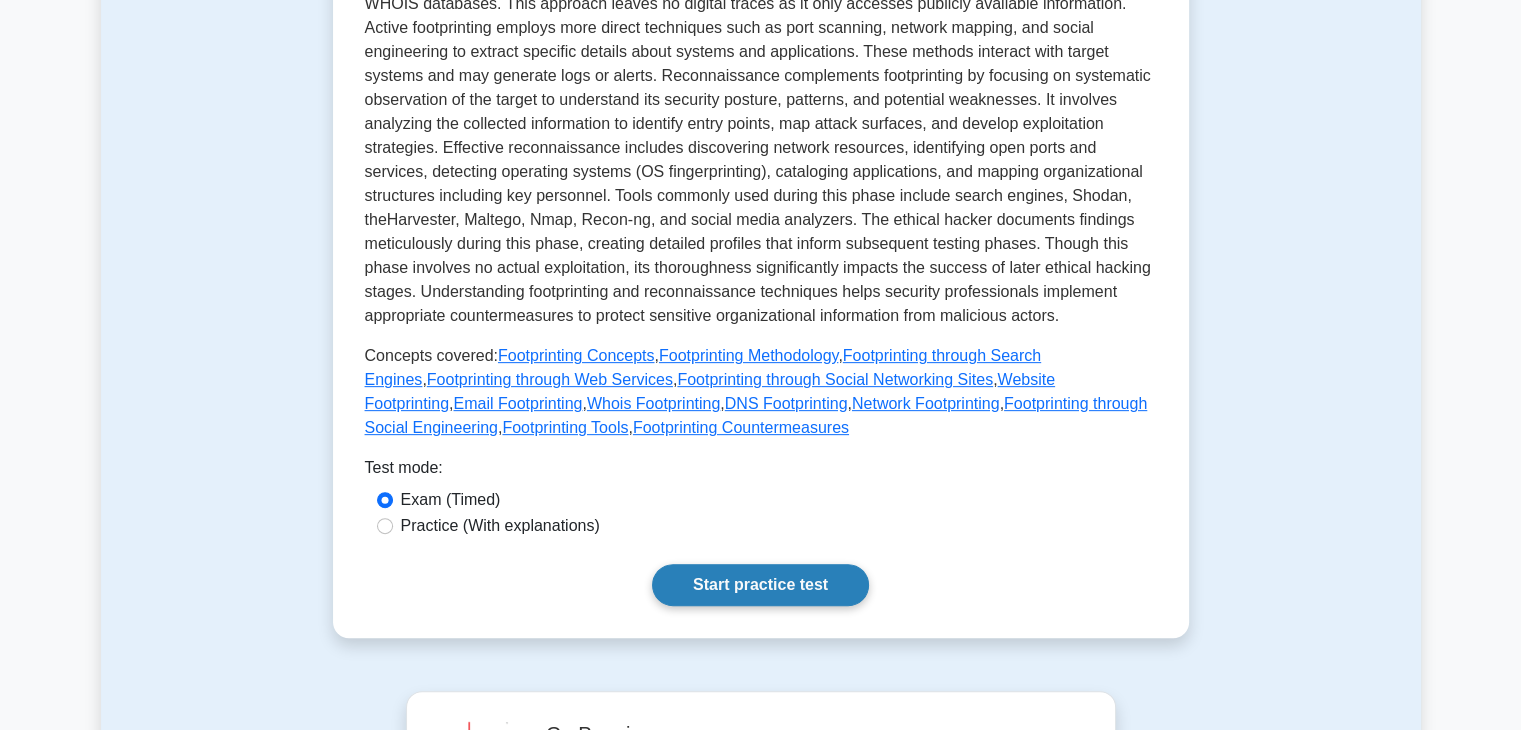 click on "Start practice test" at bounding box center [760, 585] 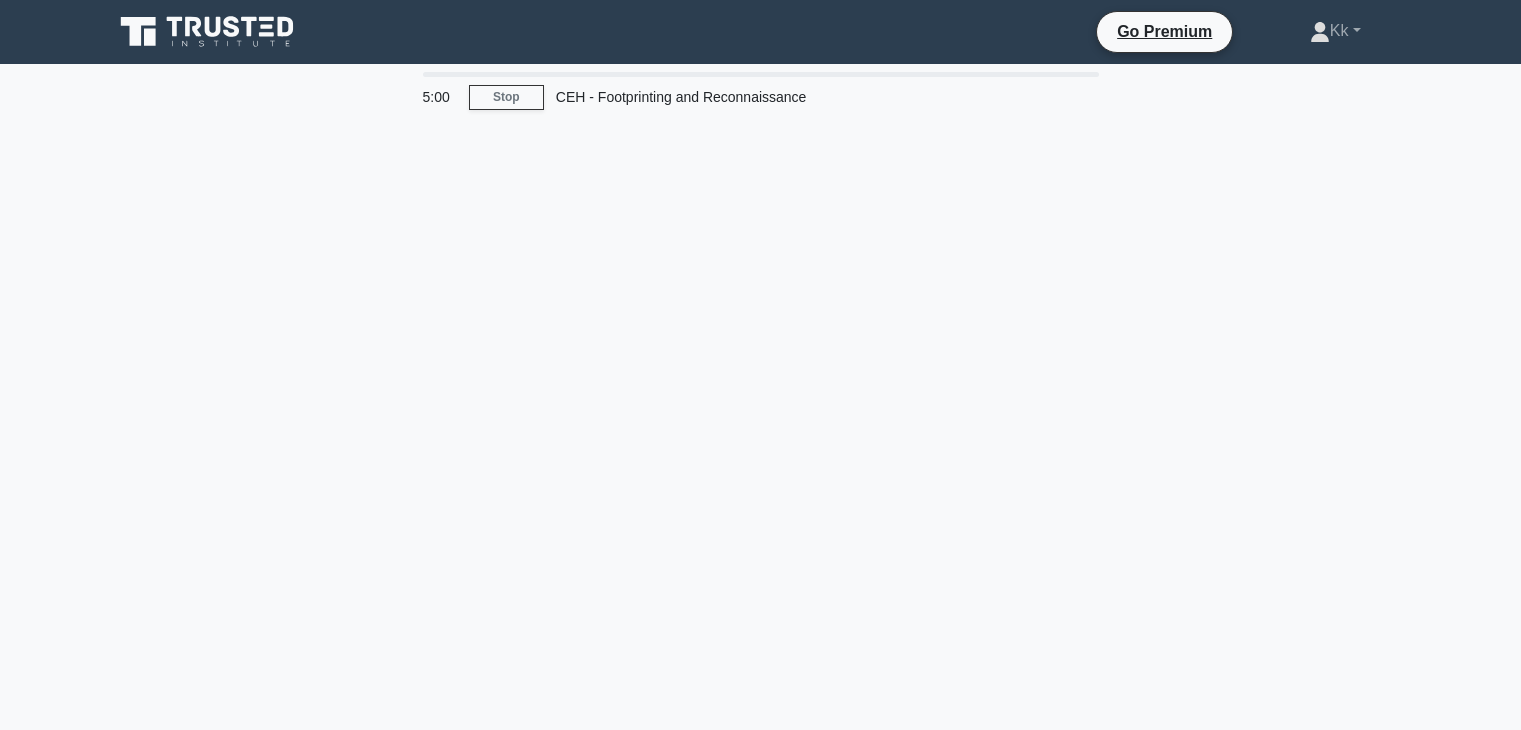 scroll, scrollTop: 0, scrollLeft: 0, axis: both 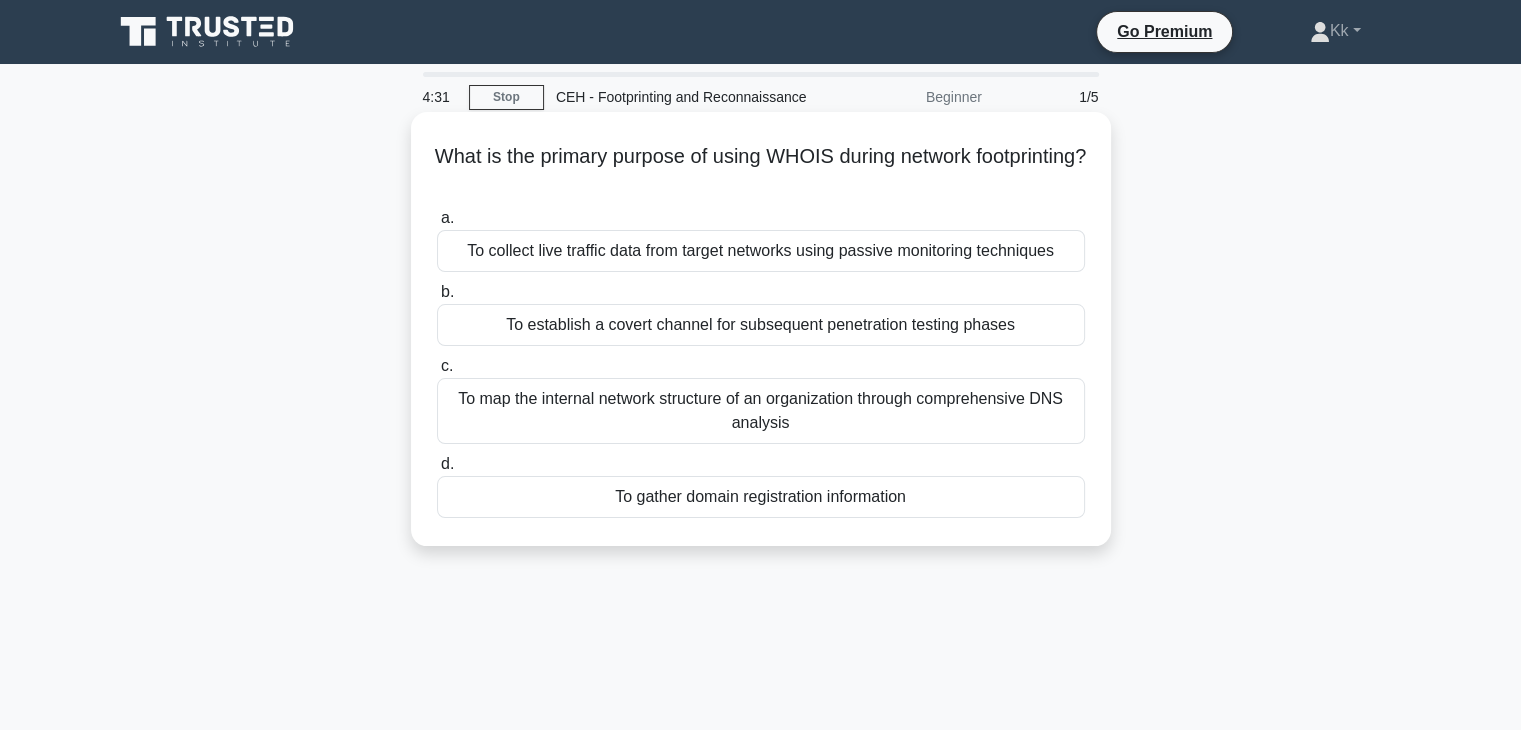 click on "To gather domain registration information" at bounding box center [761, 497] 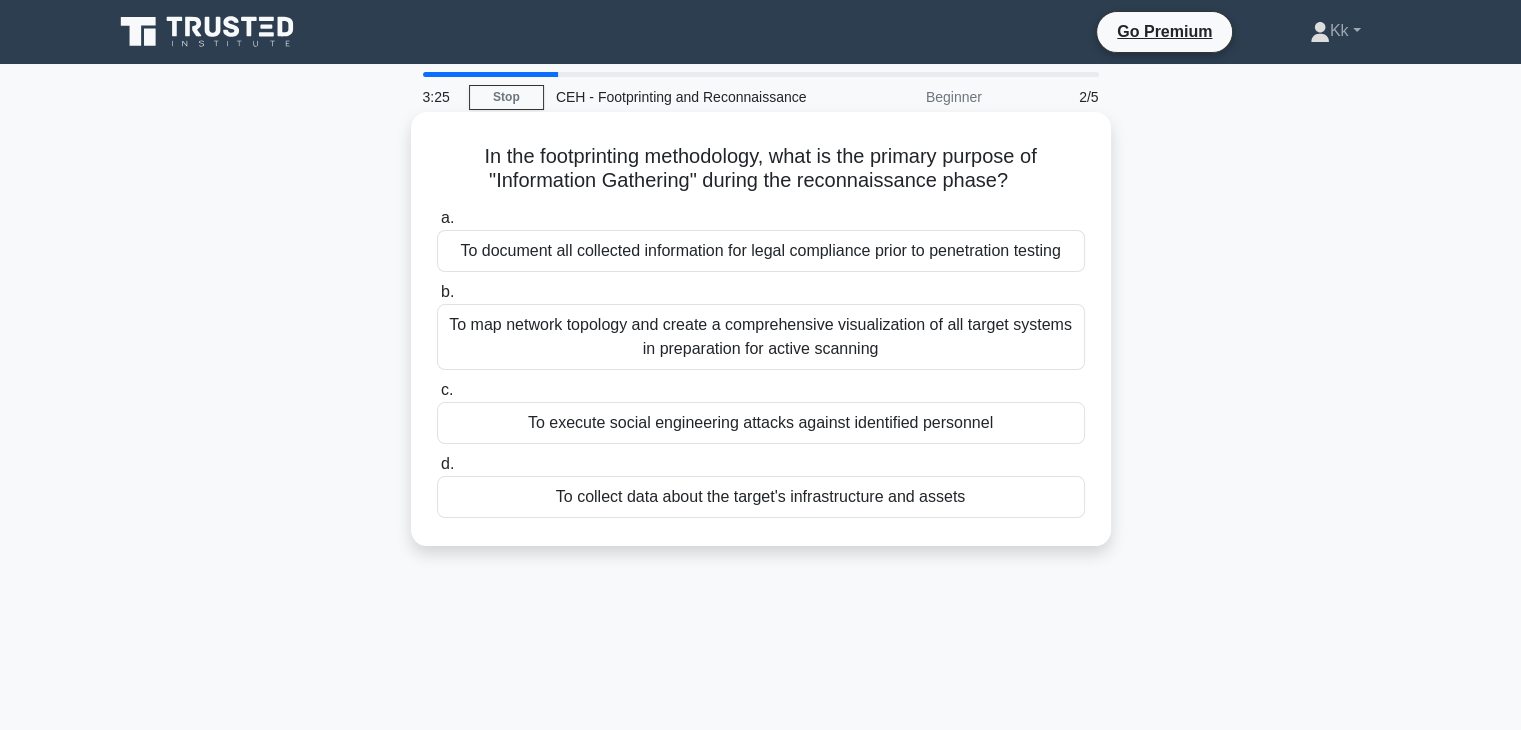 click on "To collect data about the target's infrastructure and assets" at bounding box center [761, 497] 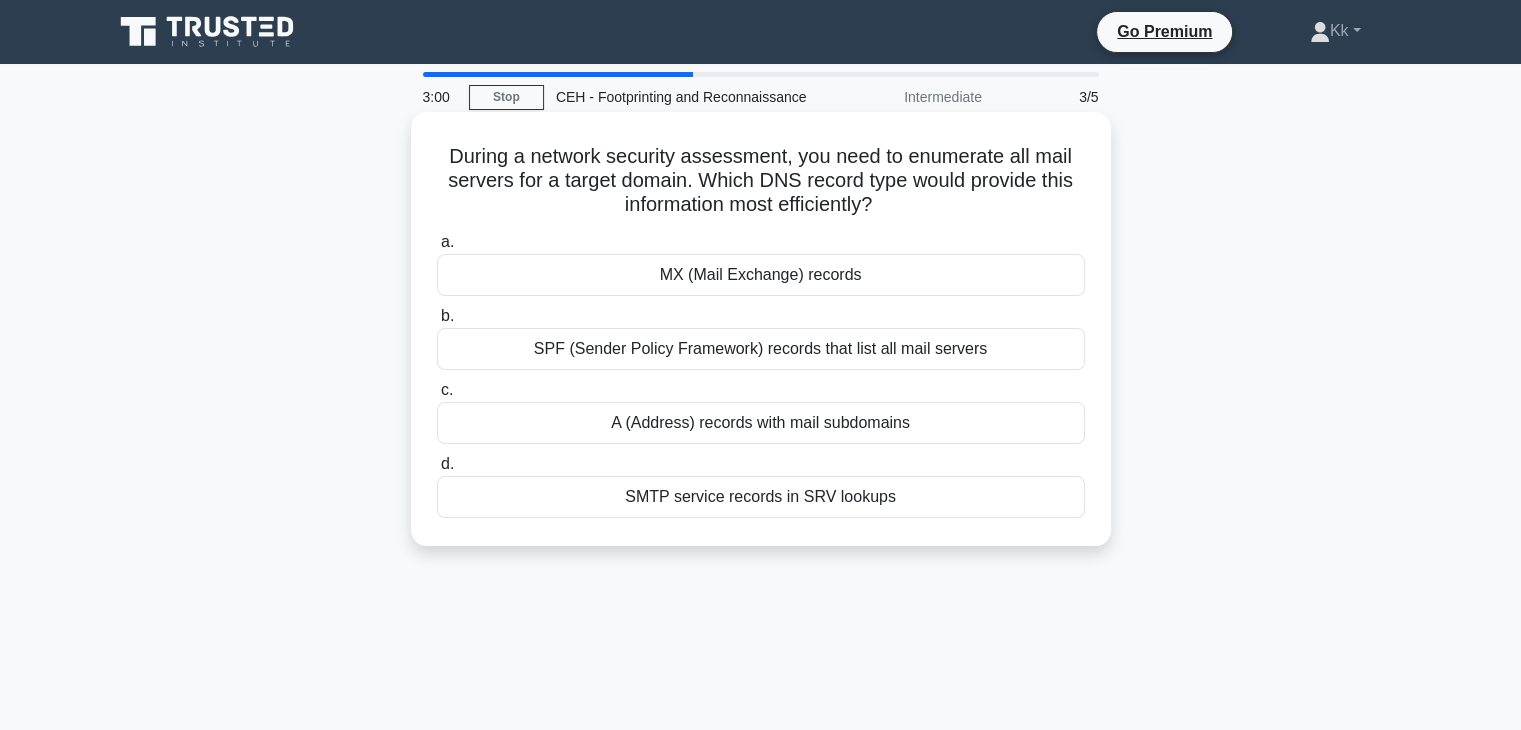 click on "SMTP service records in SRV lookups" at bounding box center (761, 497) 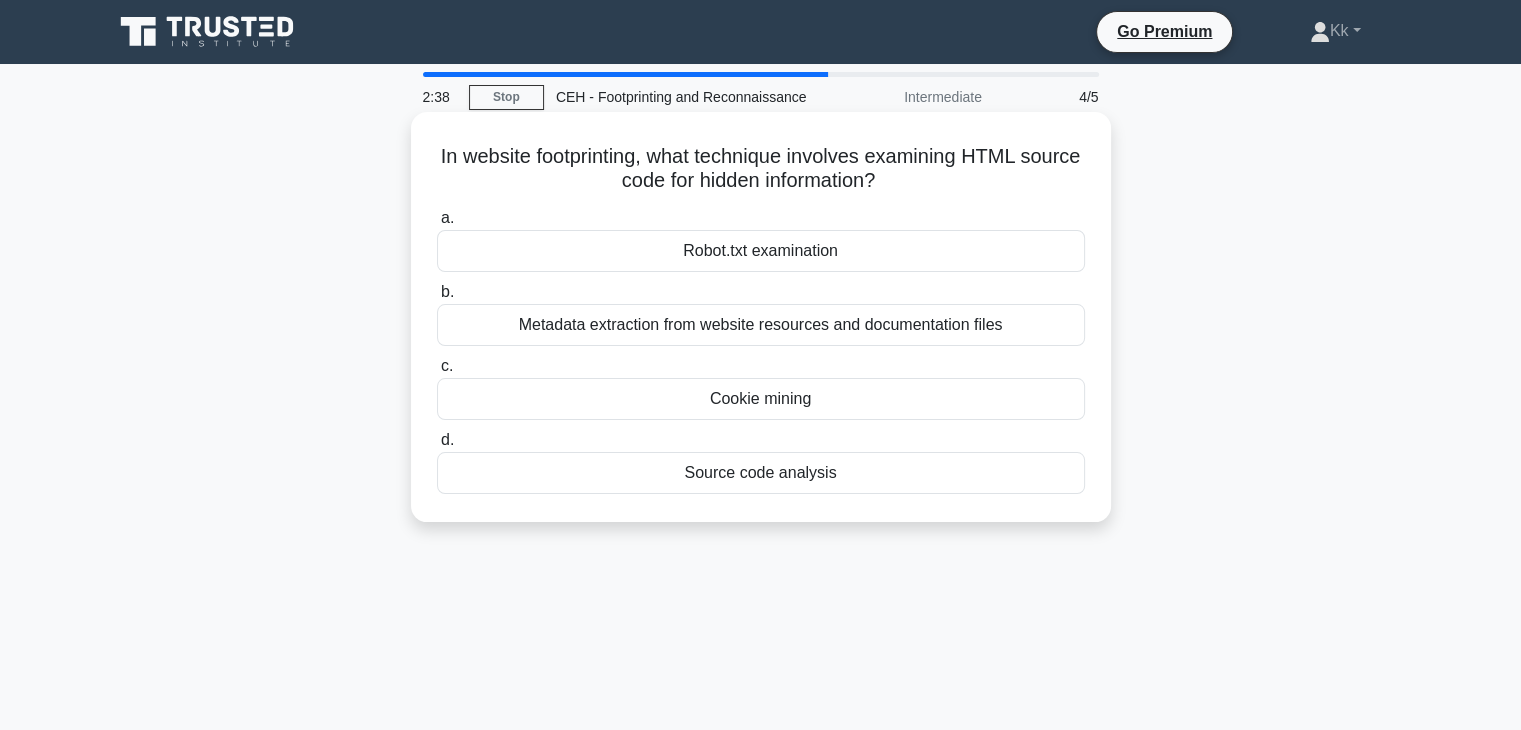 click on "Robot.txt examination" at bounding box center [761, 251] 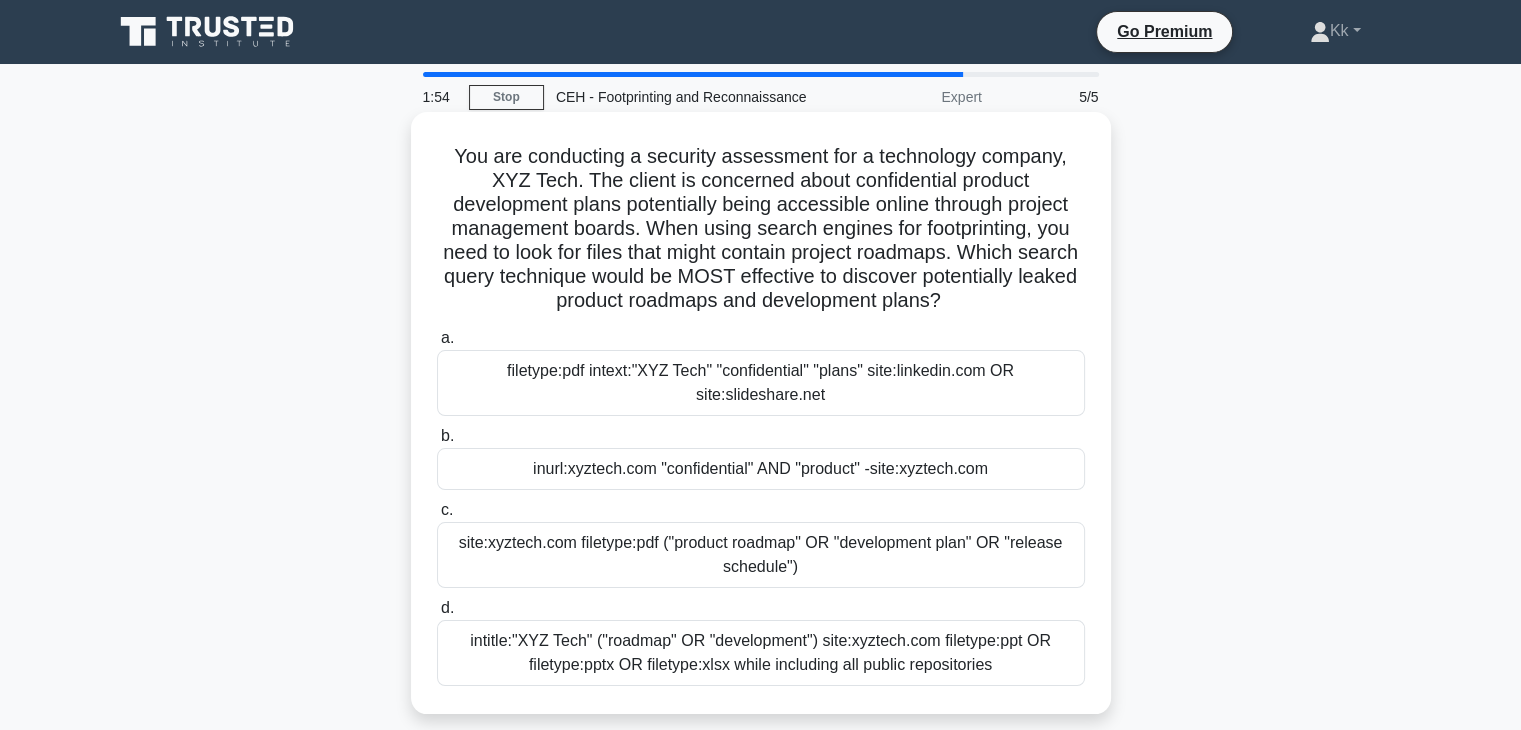 click on "site:xyztech.com filetype:pdf ("product roadmap" OR "development plan" OR "release schedule")" at bounding box center (761, 555) 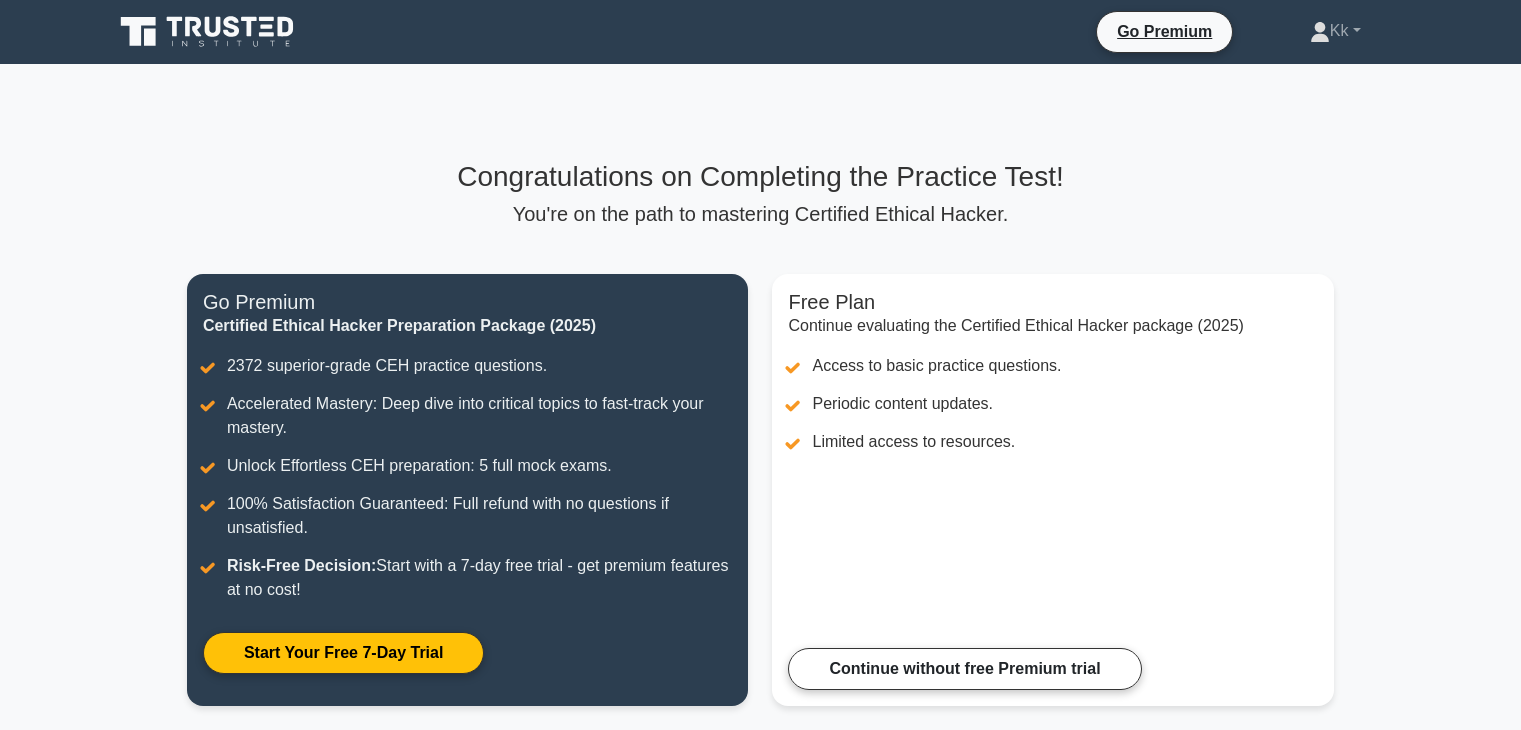 scroll, scrollTop: 0, scrollLeft: 0, axis: both 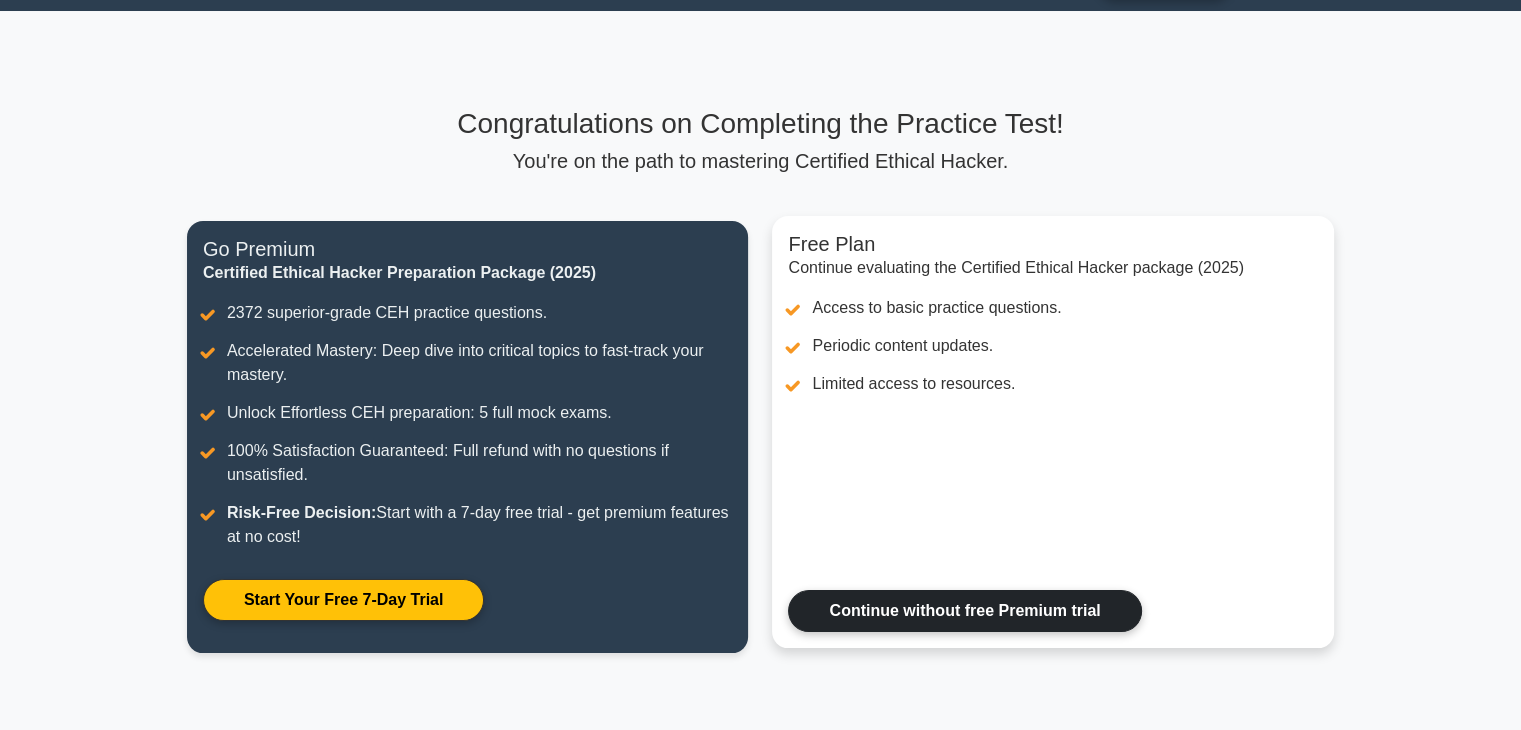 click on "Continue without free Premium trial" at bounding box center (964, 611) 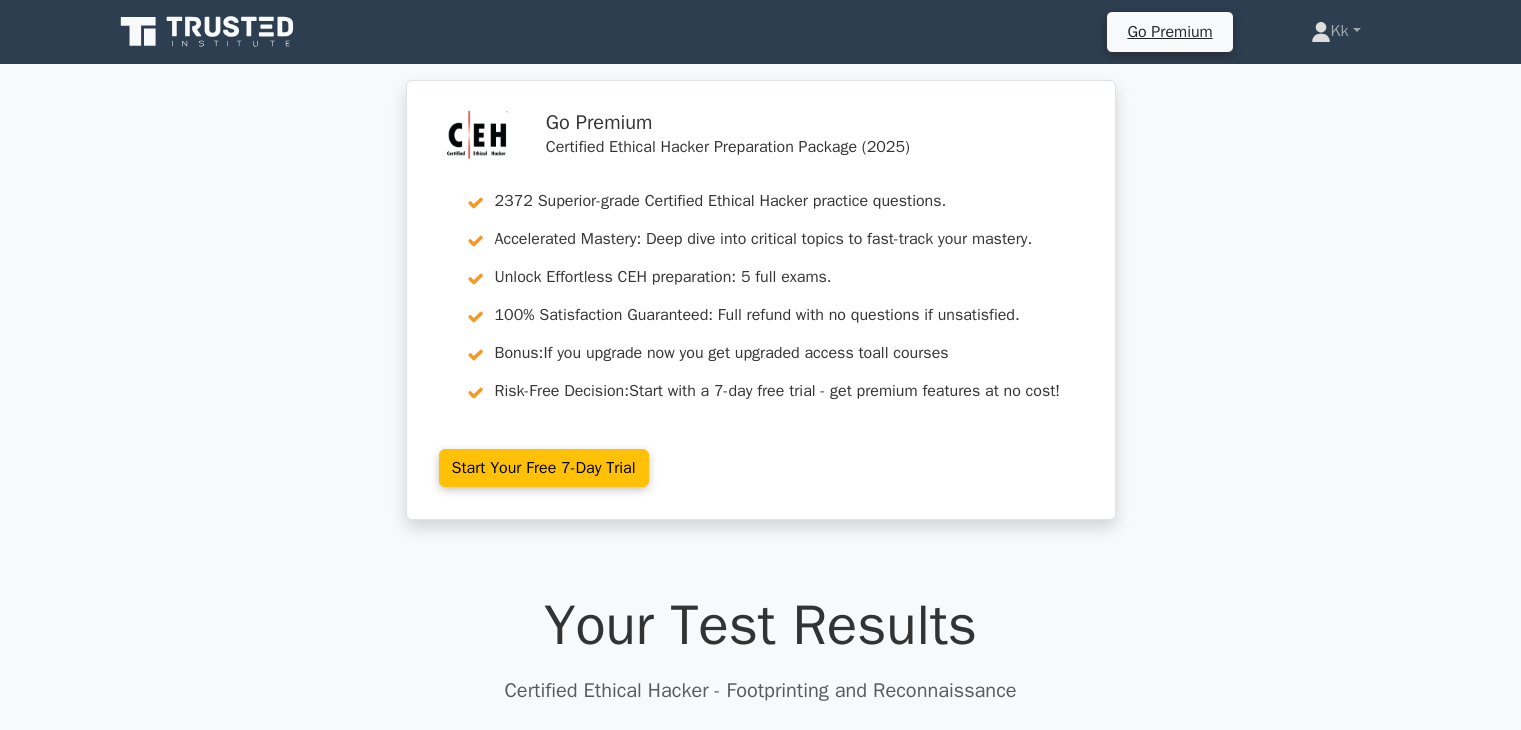 scroll, scrollTop: 0, scrollLeft: 0, axis: both 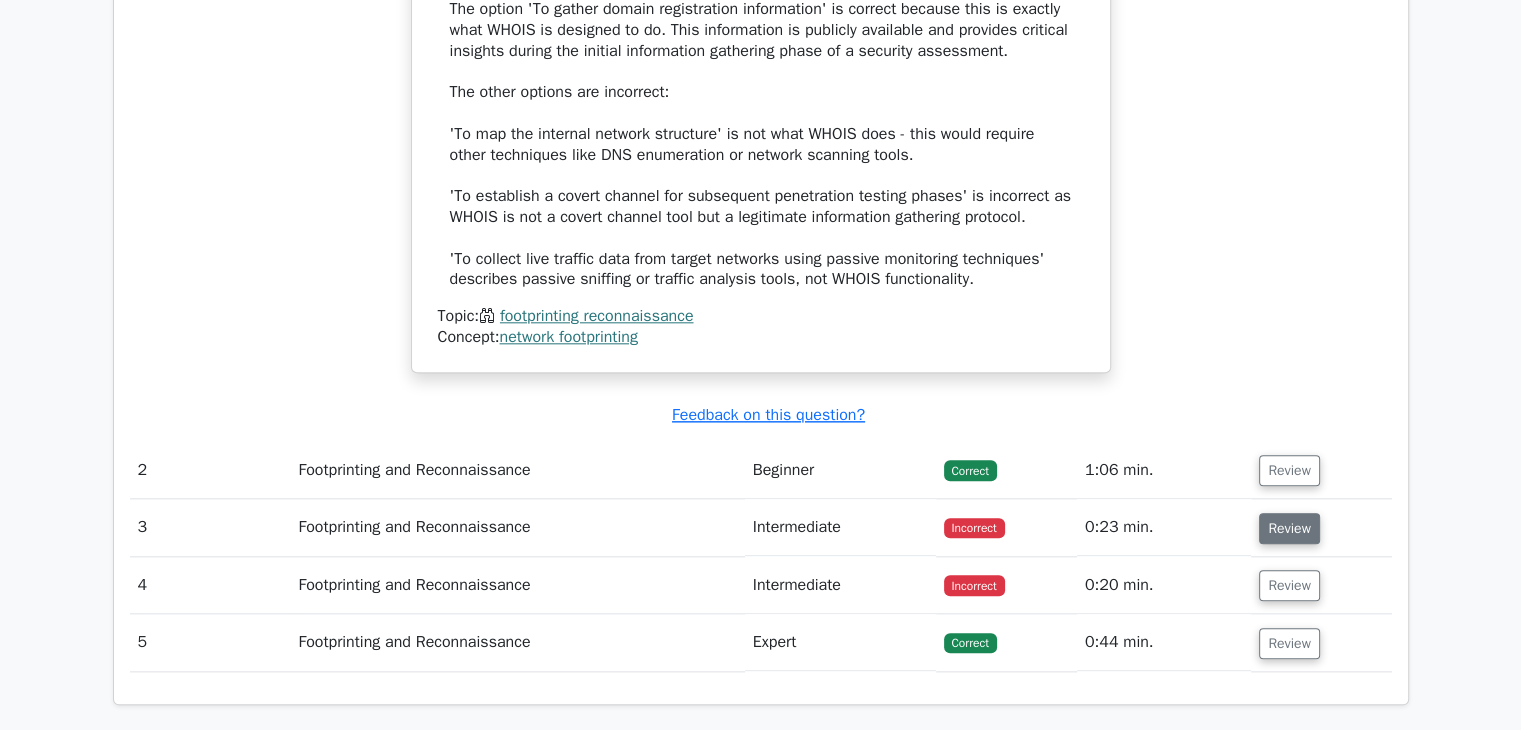 click on "Review" at bounding box center (1289, 528) 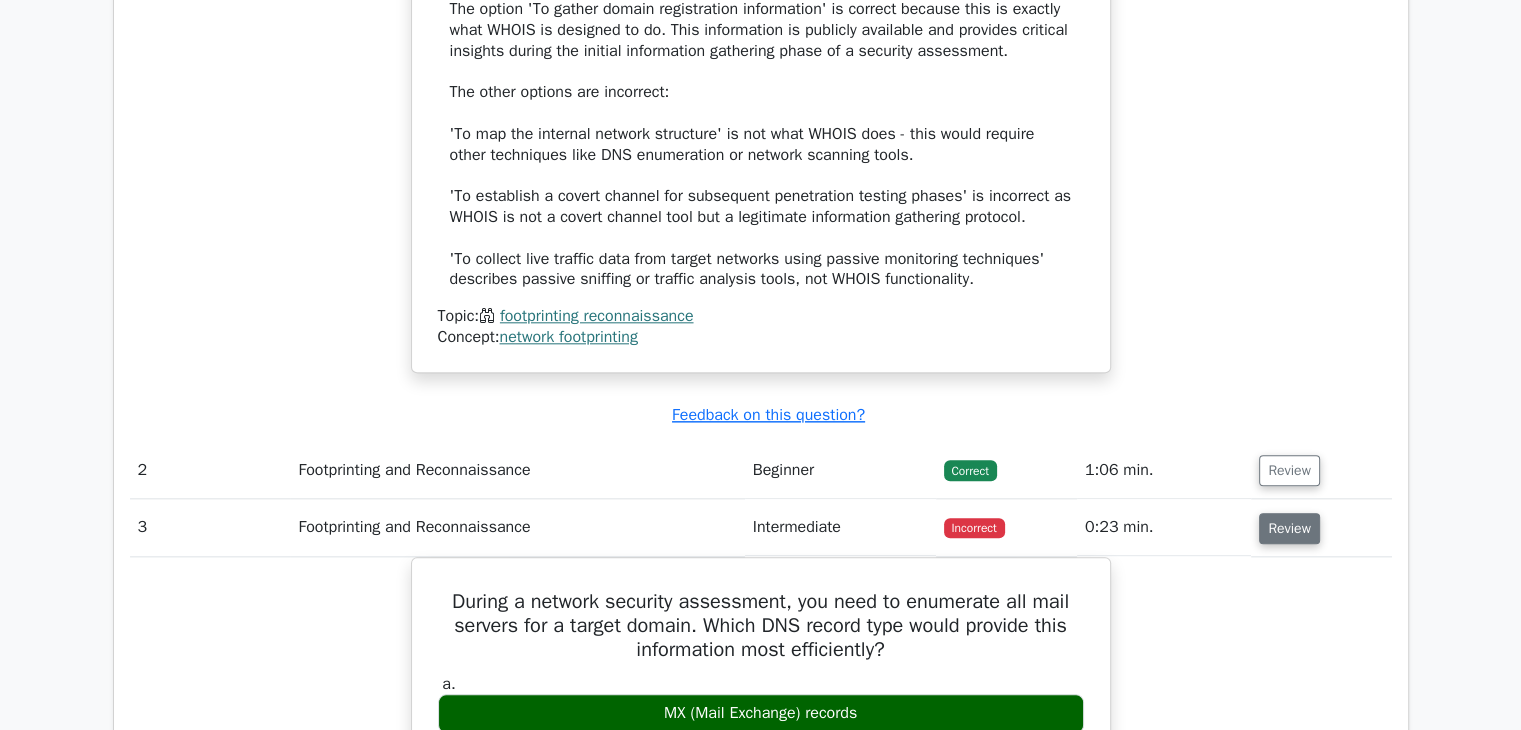scroll, scrollTop: 0, scrollLeft: 12, axis: horizontal 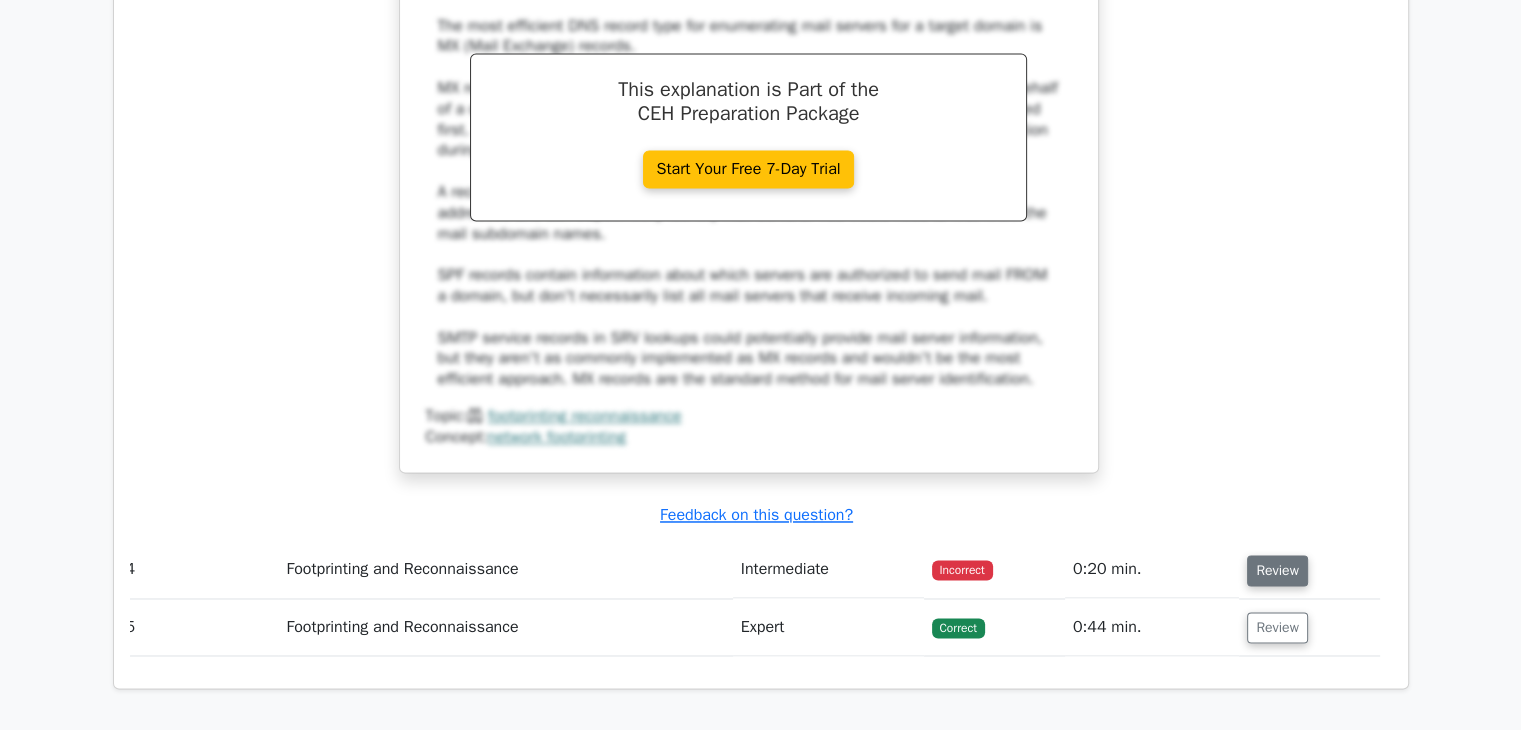 click on "Review" at bounding box center [1277, 570] 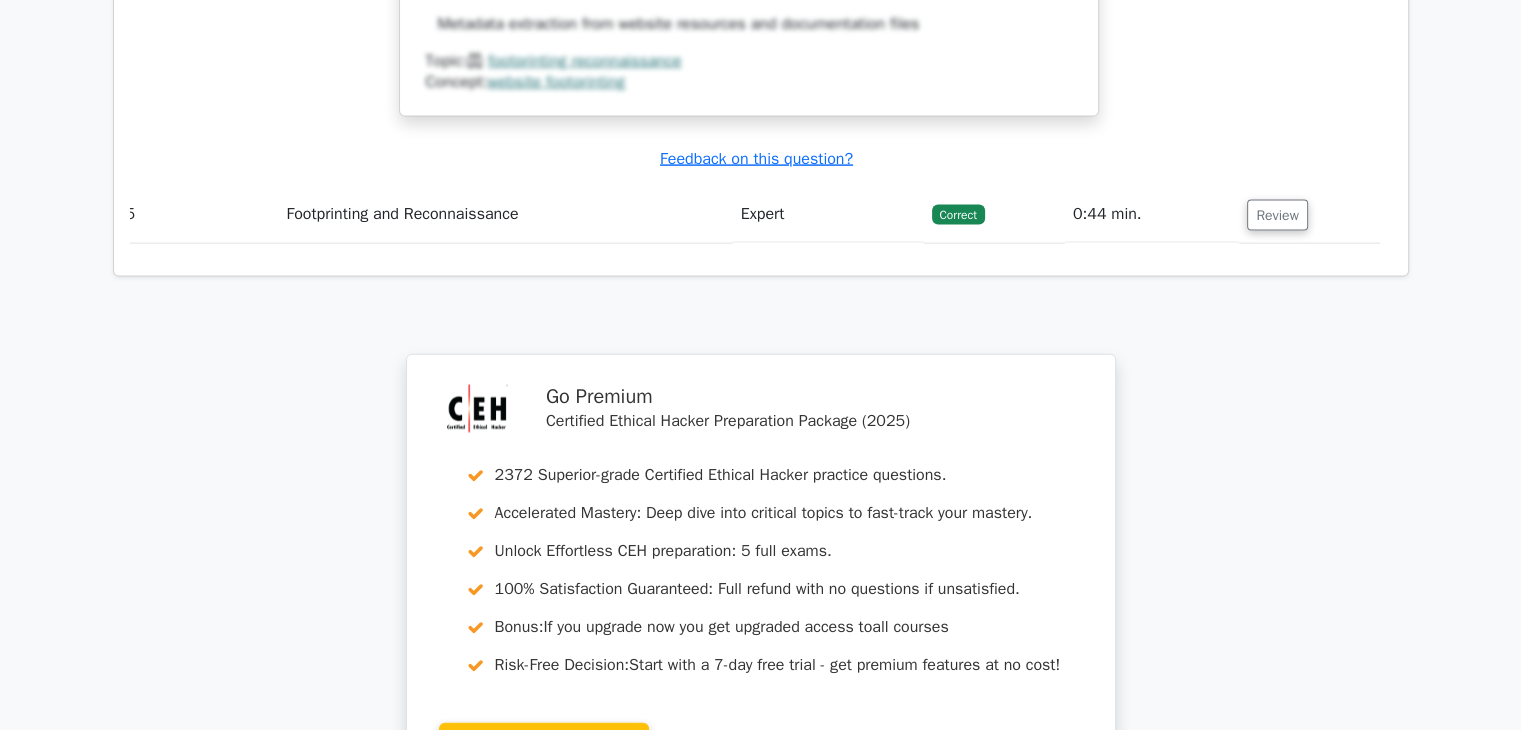 scroll, scrollTop: 4439, scrollLeft: 0, axis: vertical 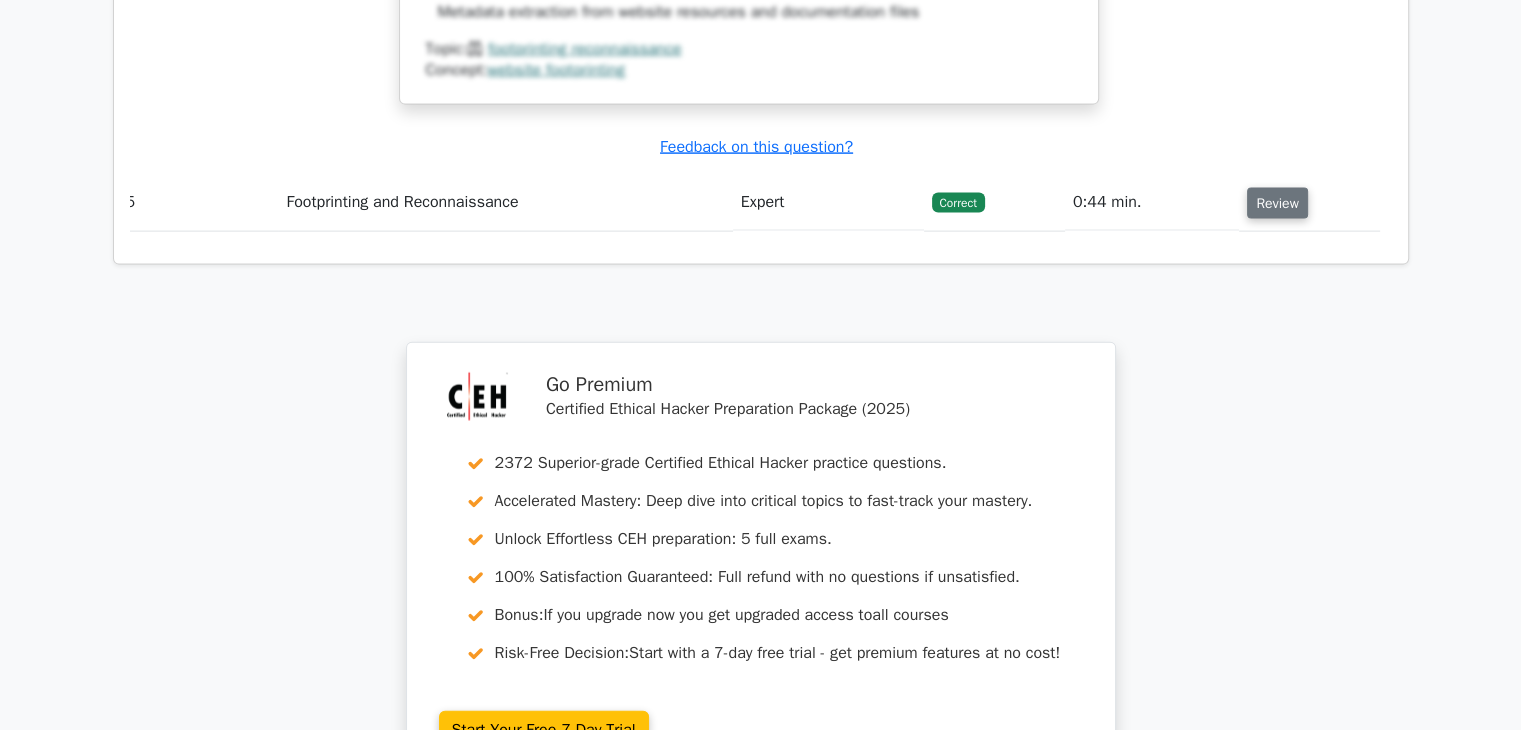 click on "Review" at bounding box center [1277, 203] 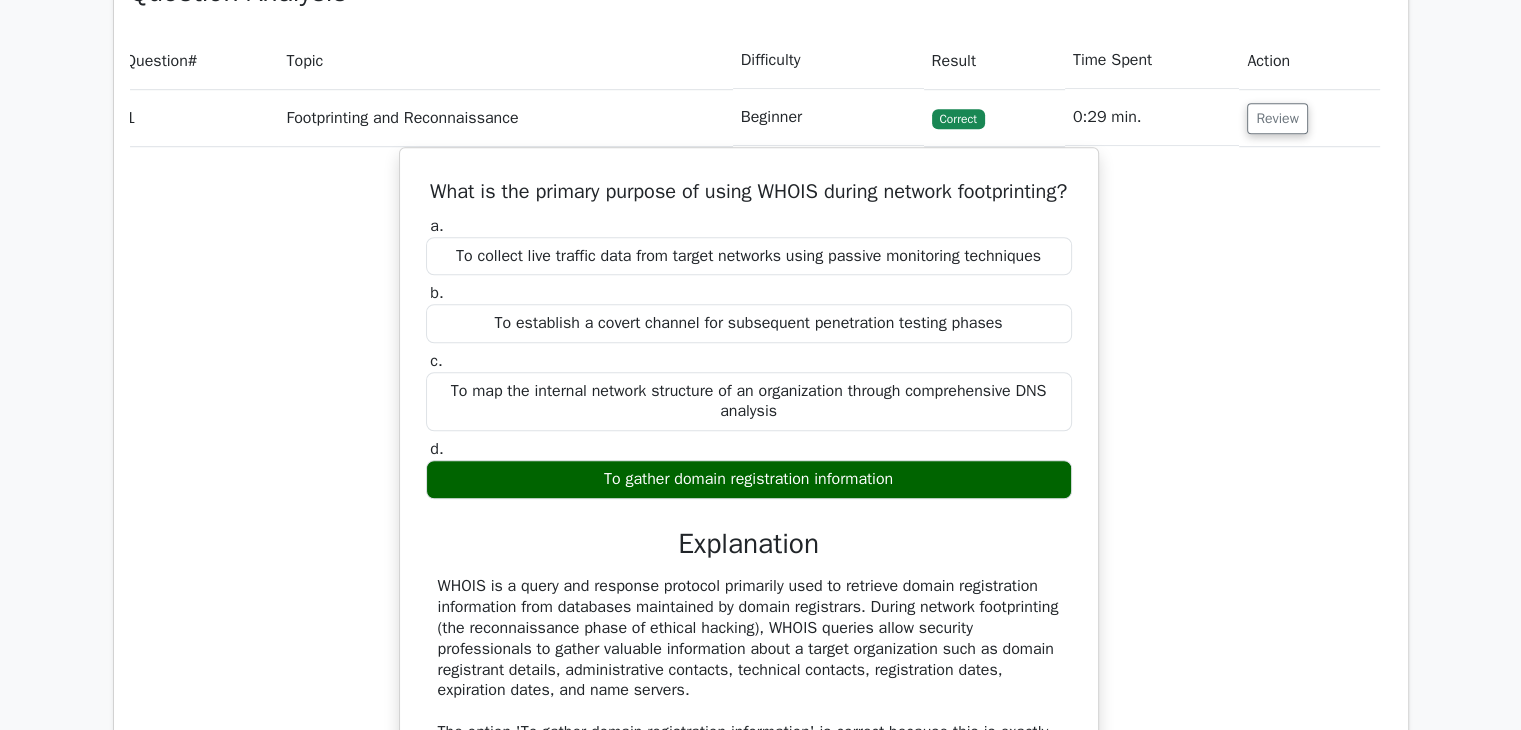 scroll, scrollTop: 1396, scrollLeft: 0, axis: vertical 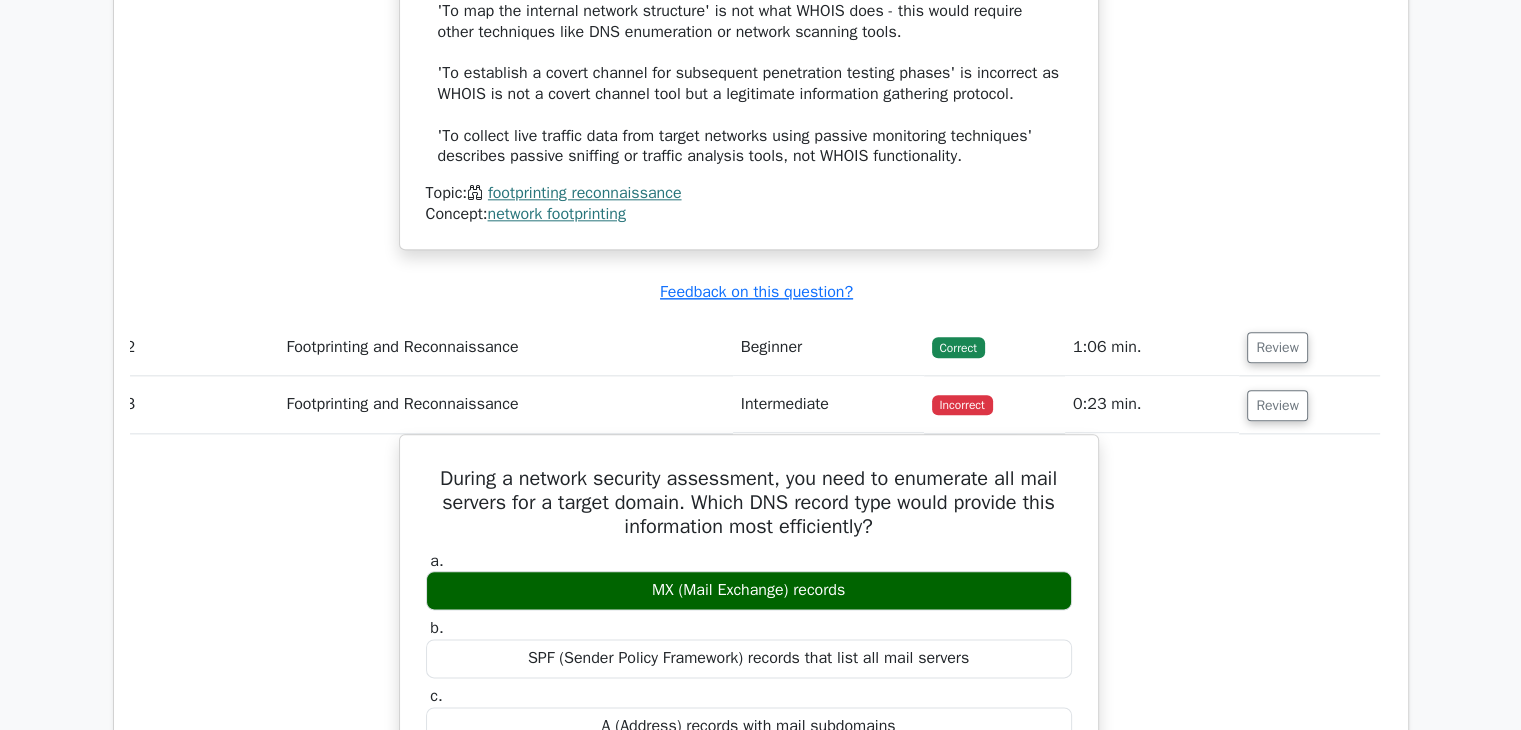 drag, startPoint x: 884, startPoint y: 545, endPoint x: 395, endPoint y: 481, distance: 493.17035 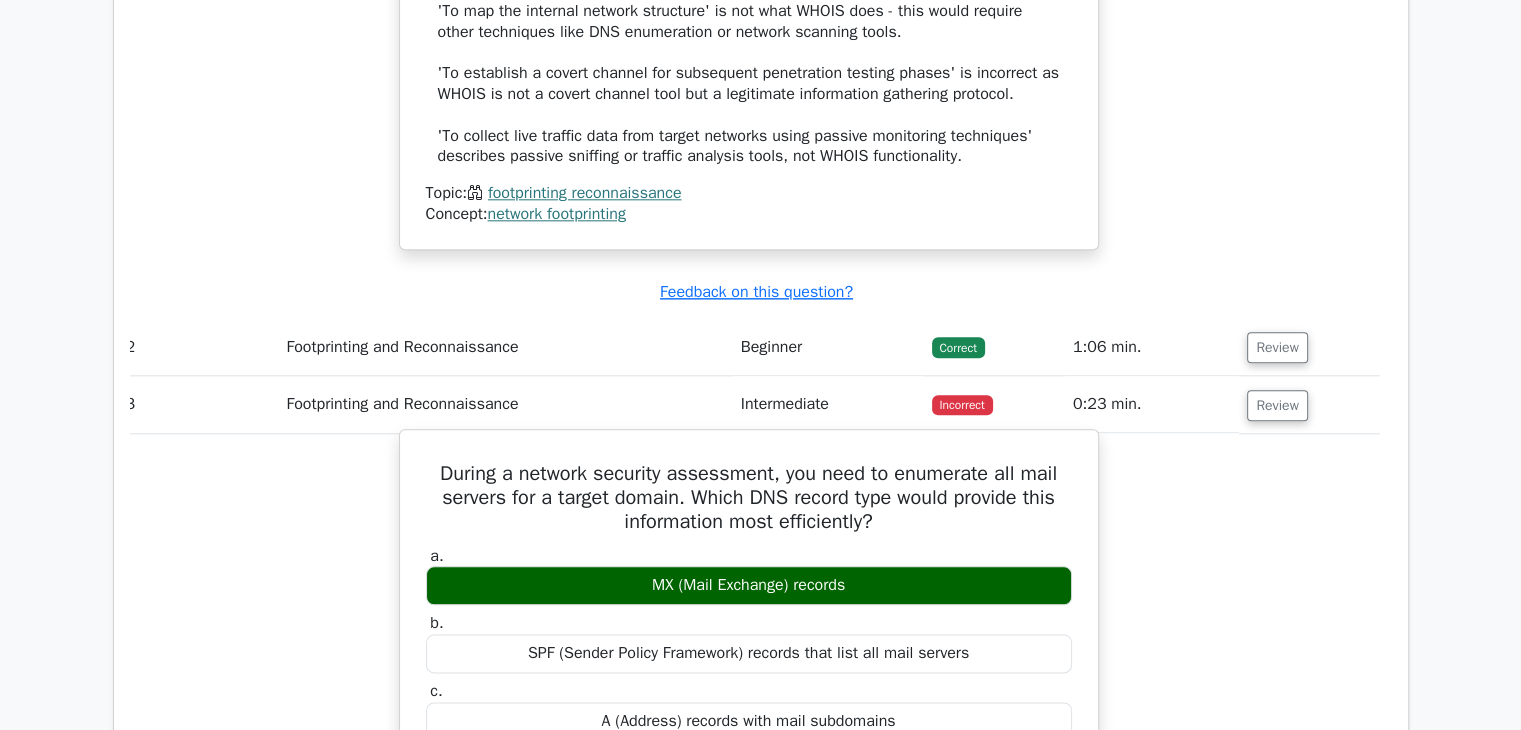 drag, startPoint x: 395, startPoint y: 481, endPoint x: 428, endPoint y: 500, distance: 38.078865 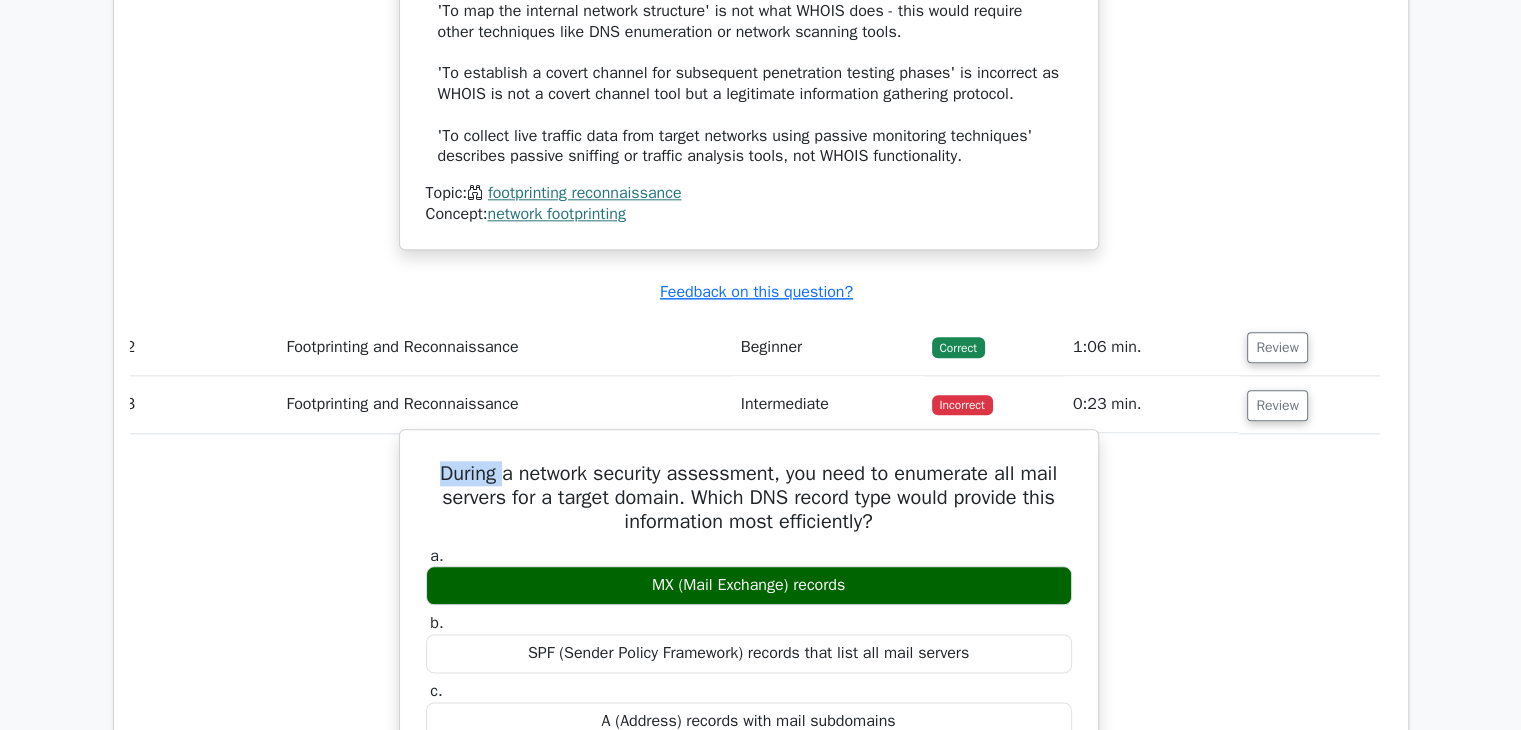 click on "During a network security assessment, you need to enumerate all mail servers for a target domain. Which DNS record type would provide this information most efficiently?" at bounding box center [749, 498] 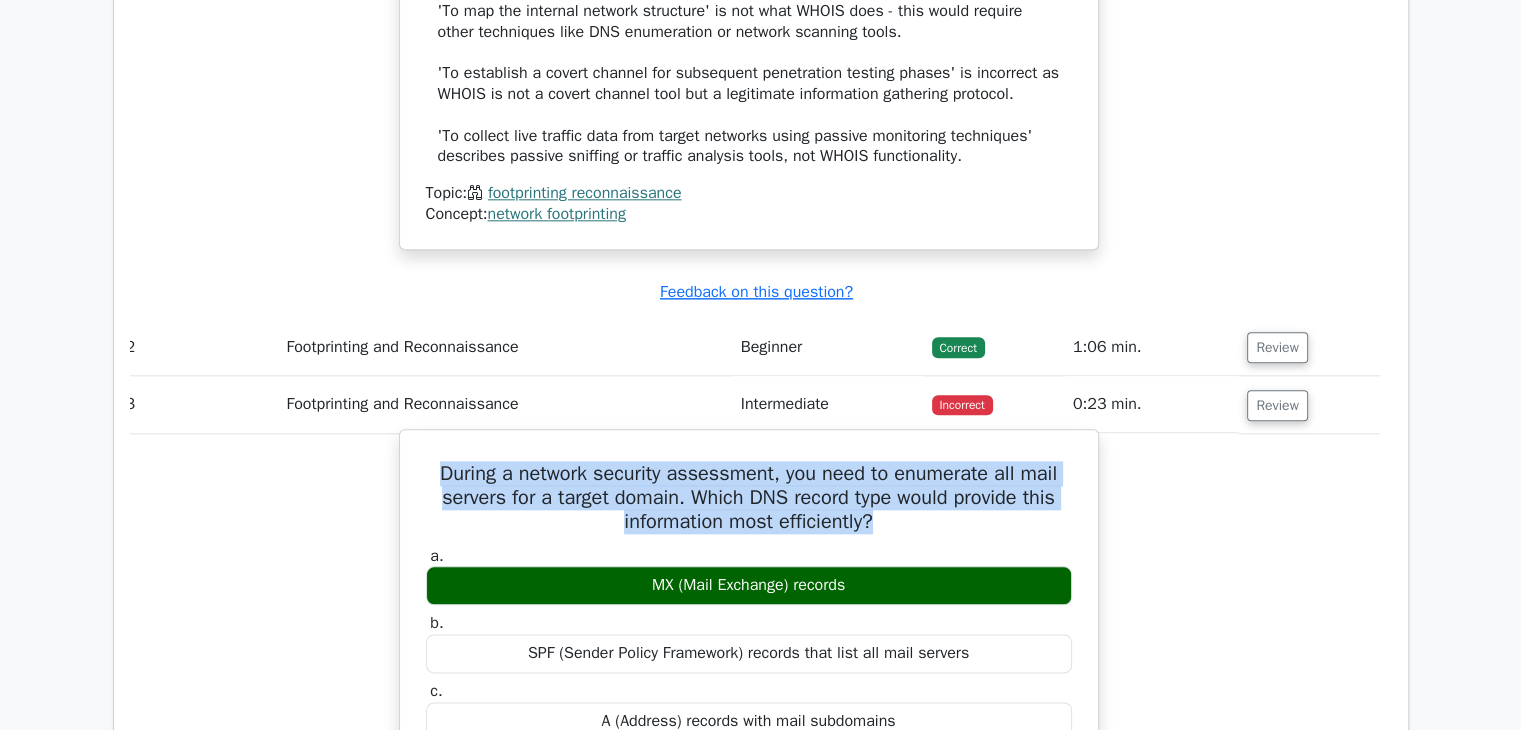 drag, startPoint x: 432, startPoint y: 493, endPoint x: 908, endPoint y: 544, distance: 478.72433 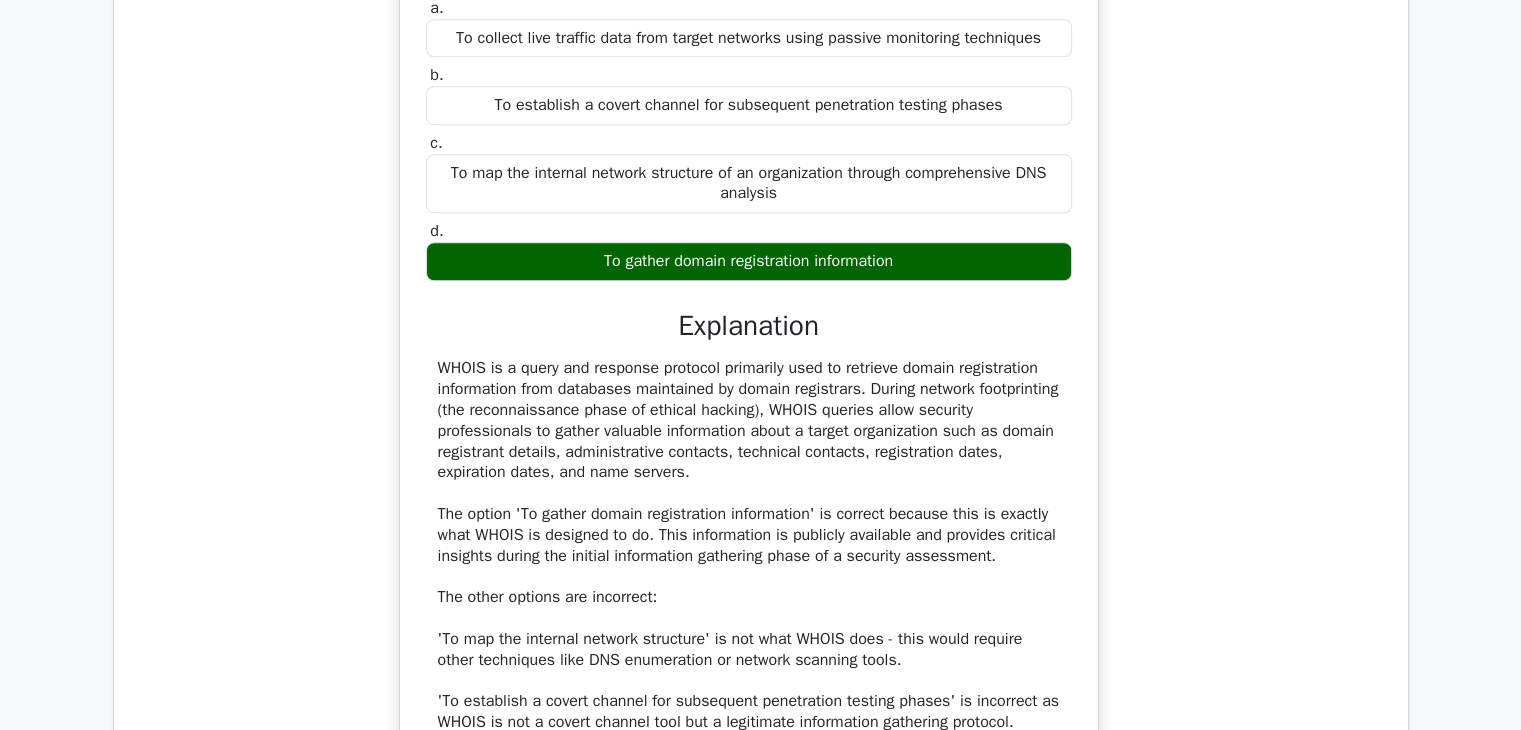 scroll, scrollTop: 1624, scrollLeft: 0, axis: vertical 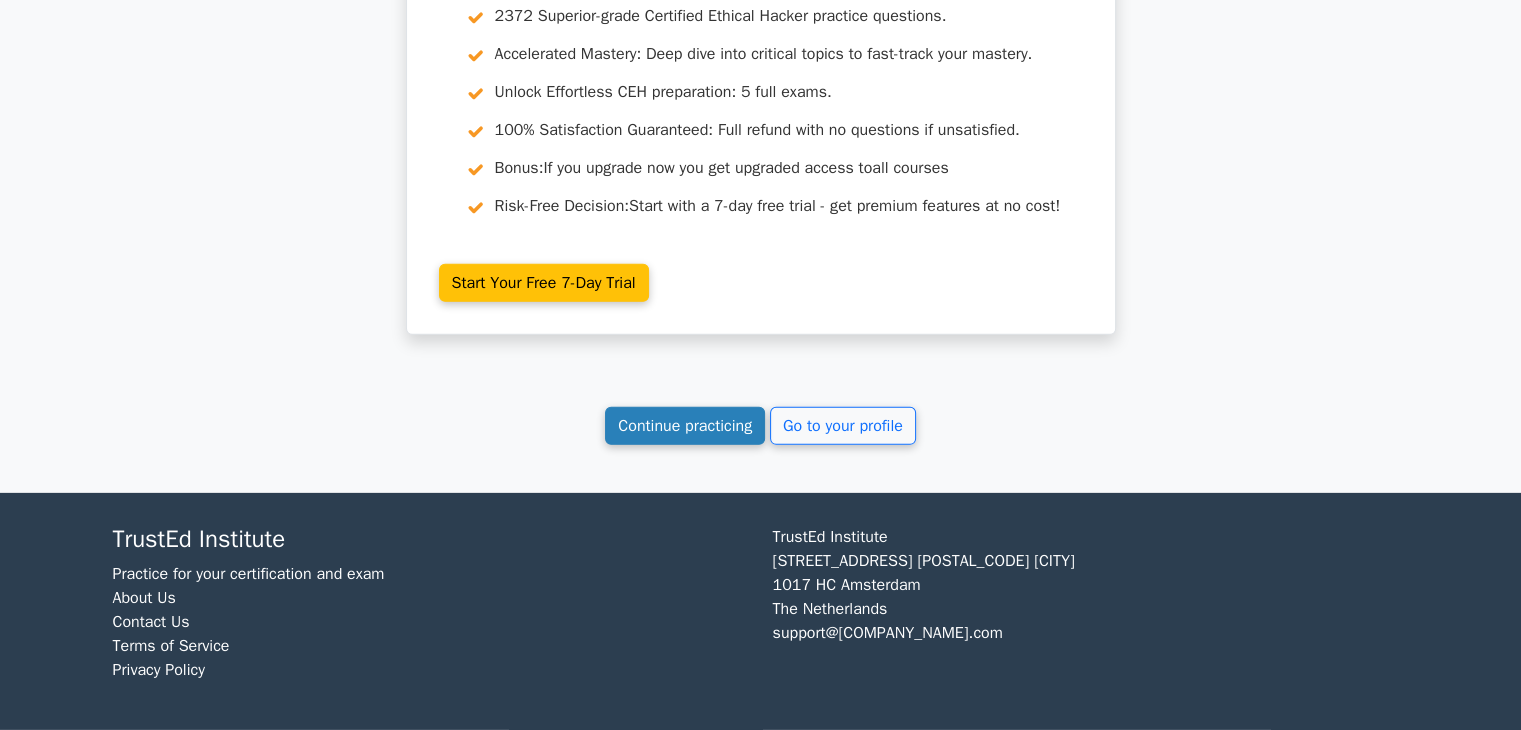 click on "Continue practicing" at bounding box center (685, 426) 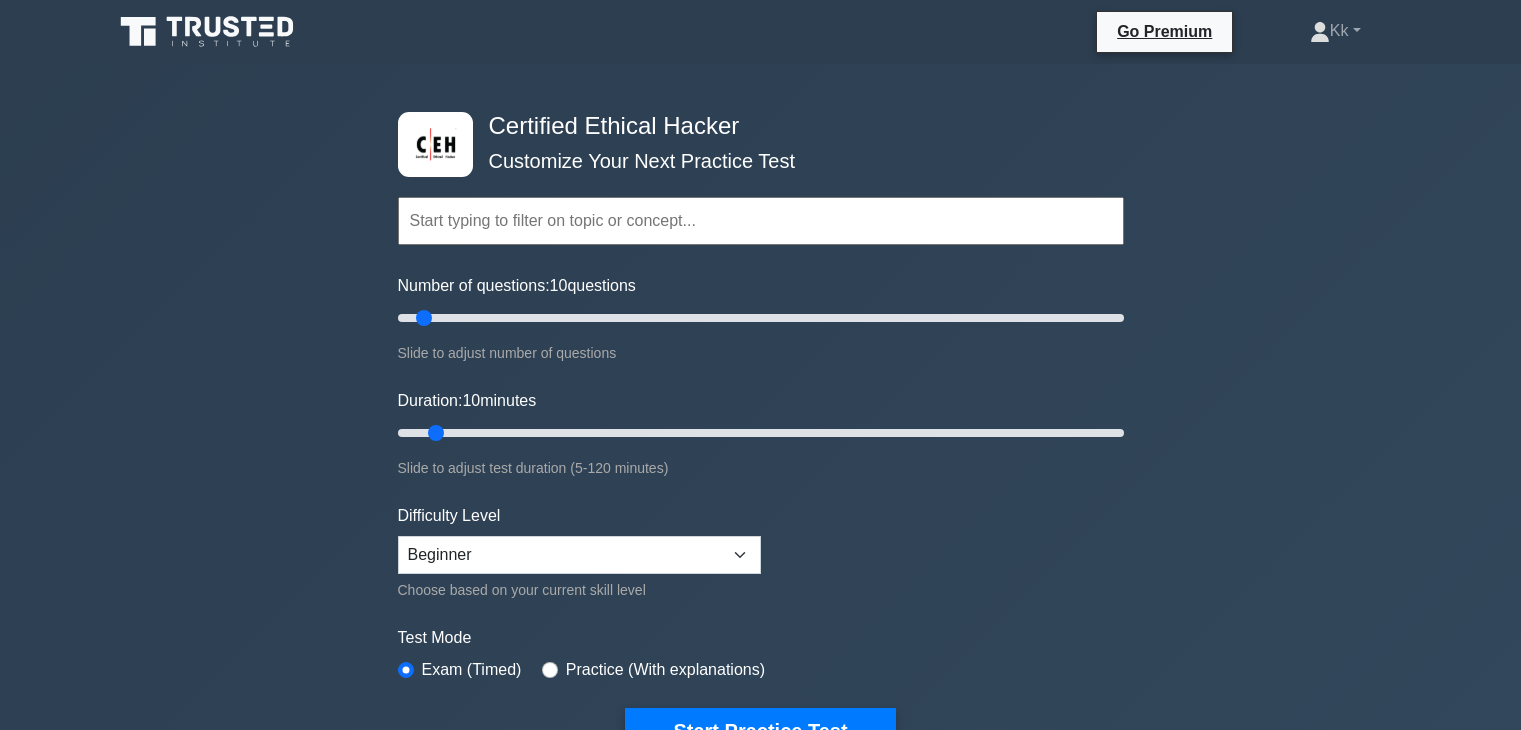 scroll, scrollTop: 0, scrollLeft: 0, axis: both 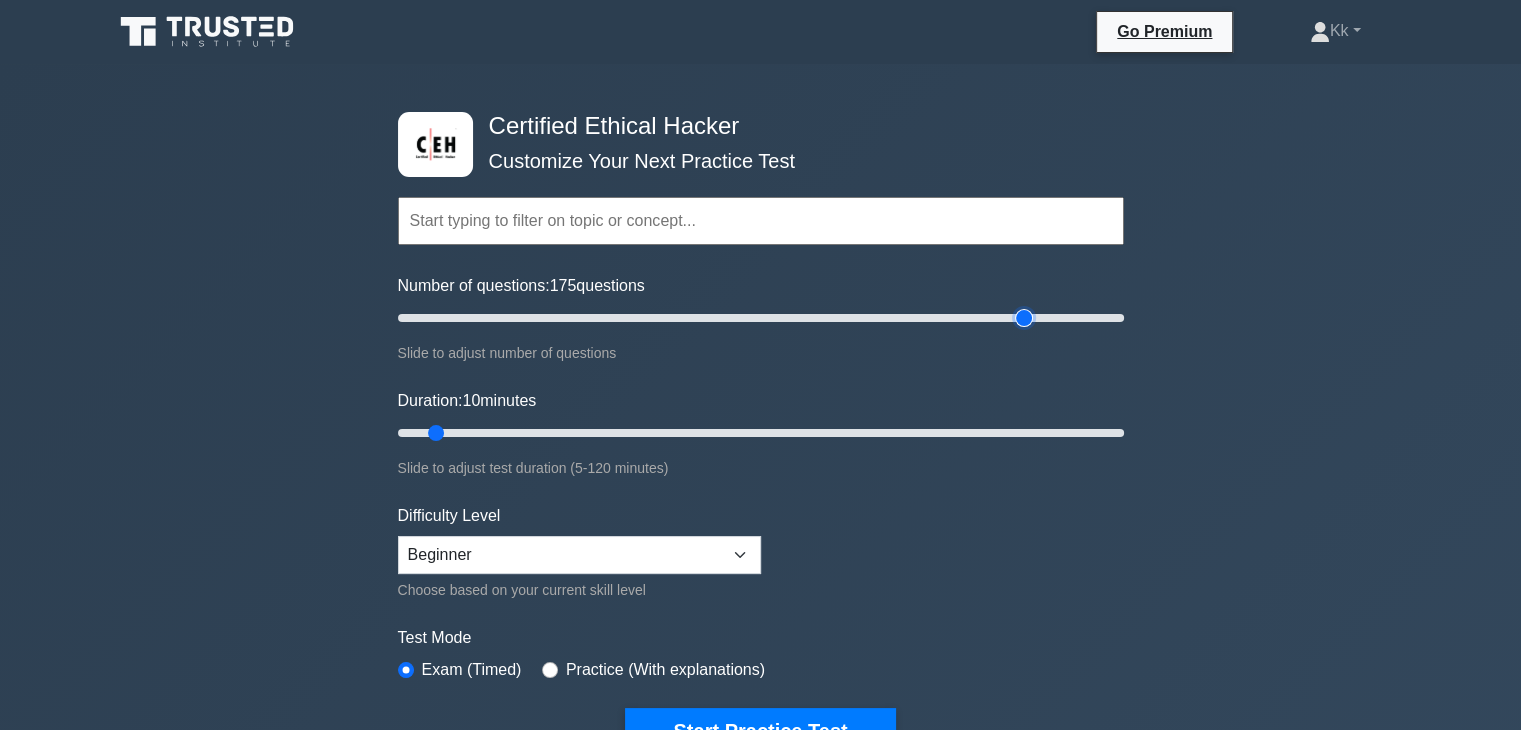 click on "Number of questions:  175  questions" at bounding box center [761, 318] 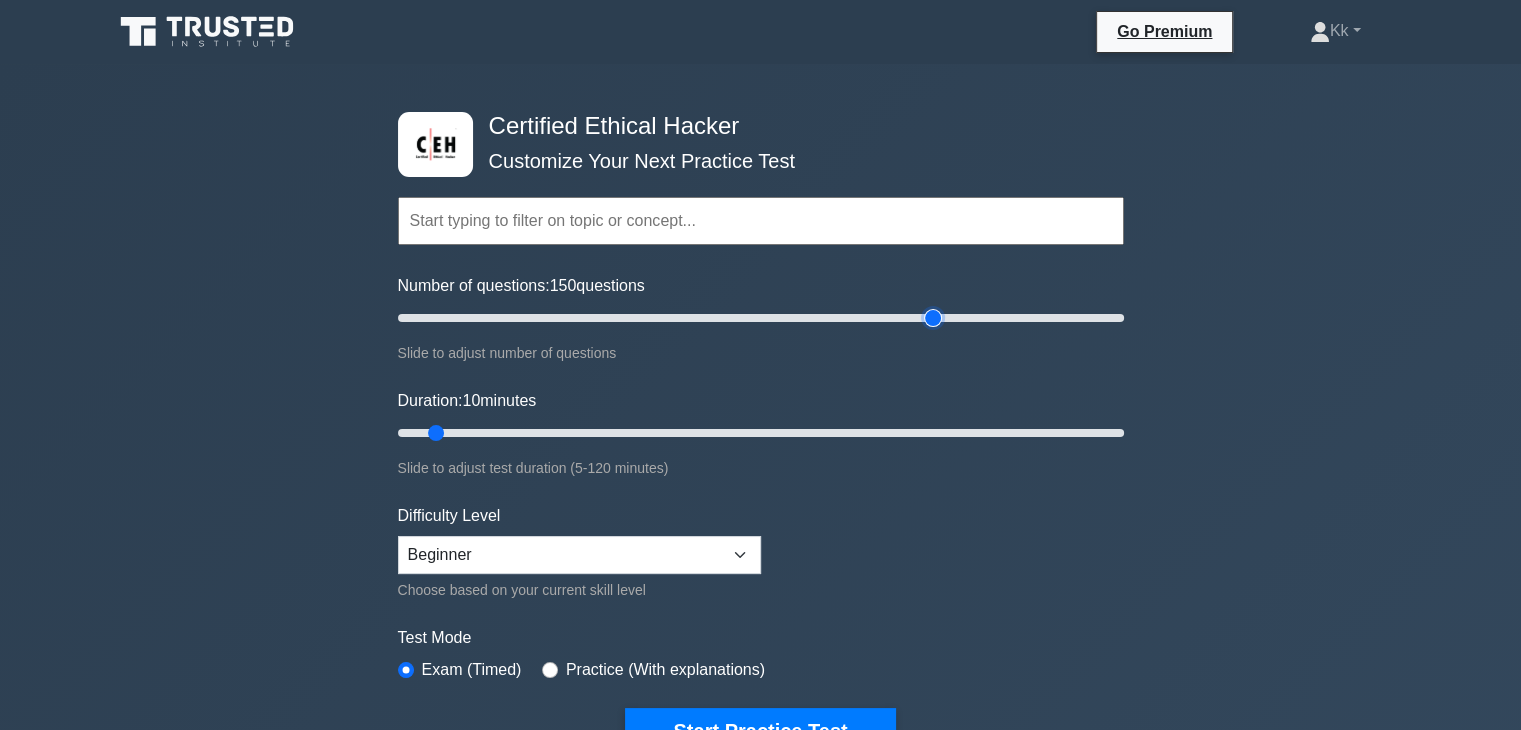 click on "Number of questions:  150  questions" at bounding box center (761, 318) 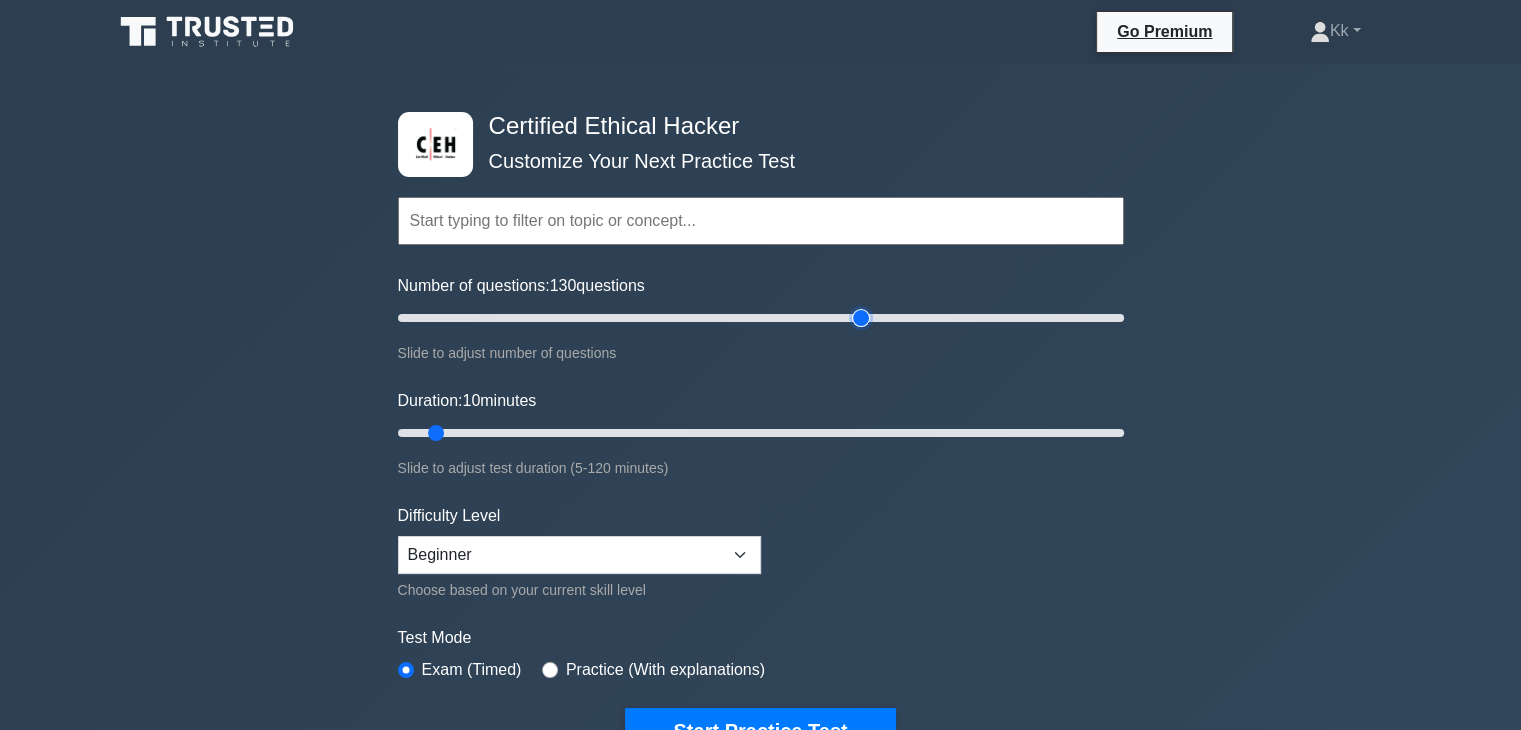 click on "Number of questions:  130  questions" at bounding box center [761, 318] 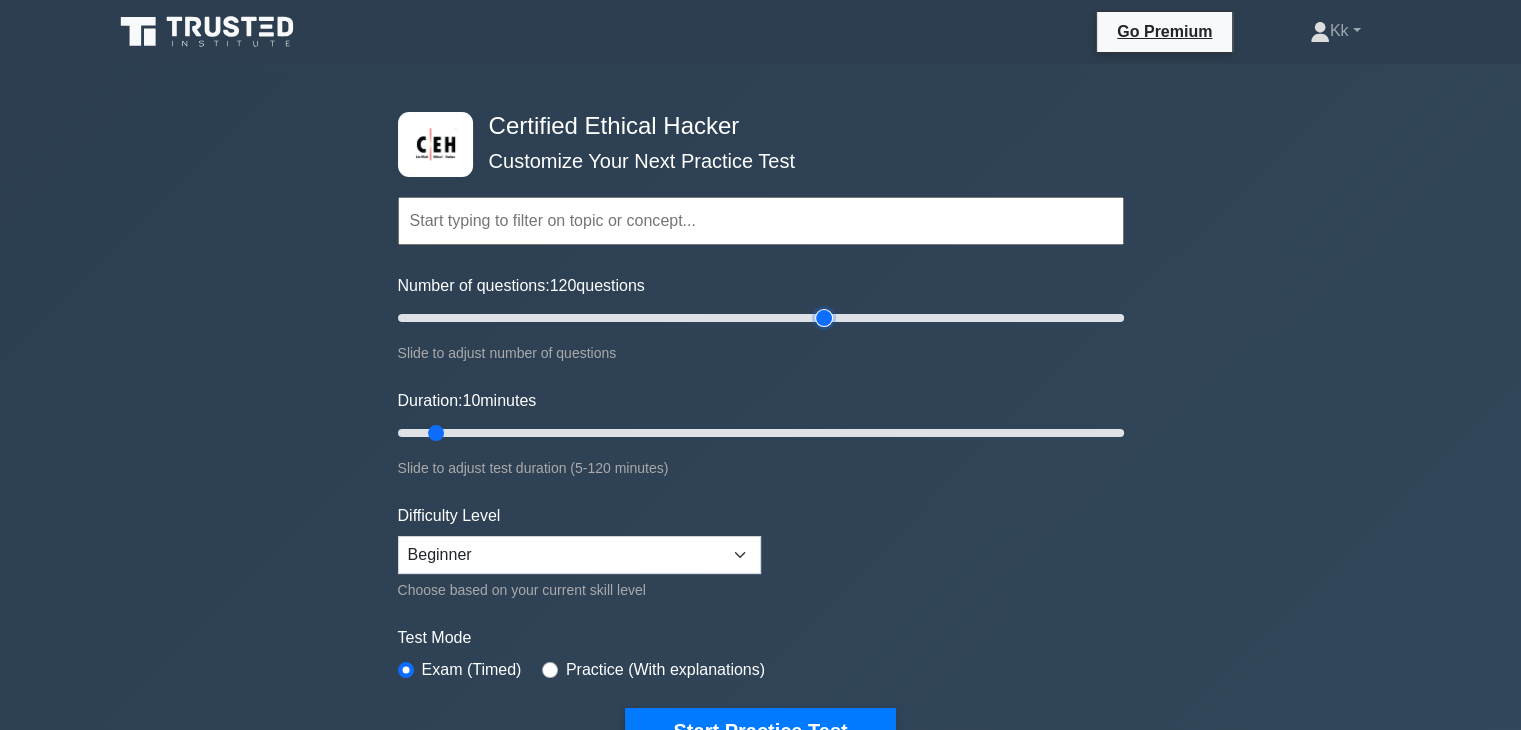 click on "Number of questions:  120  questions" at bounding box center [761, 318] 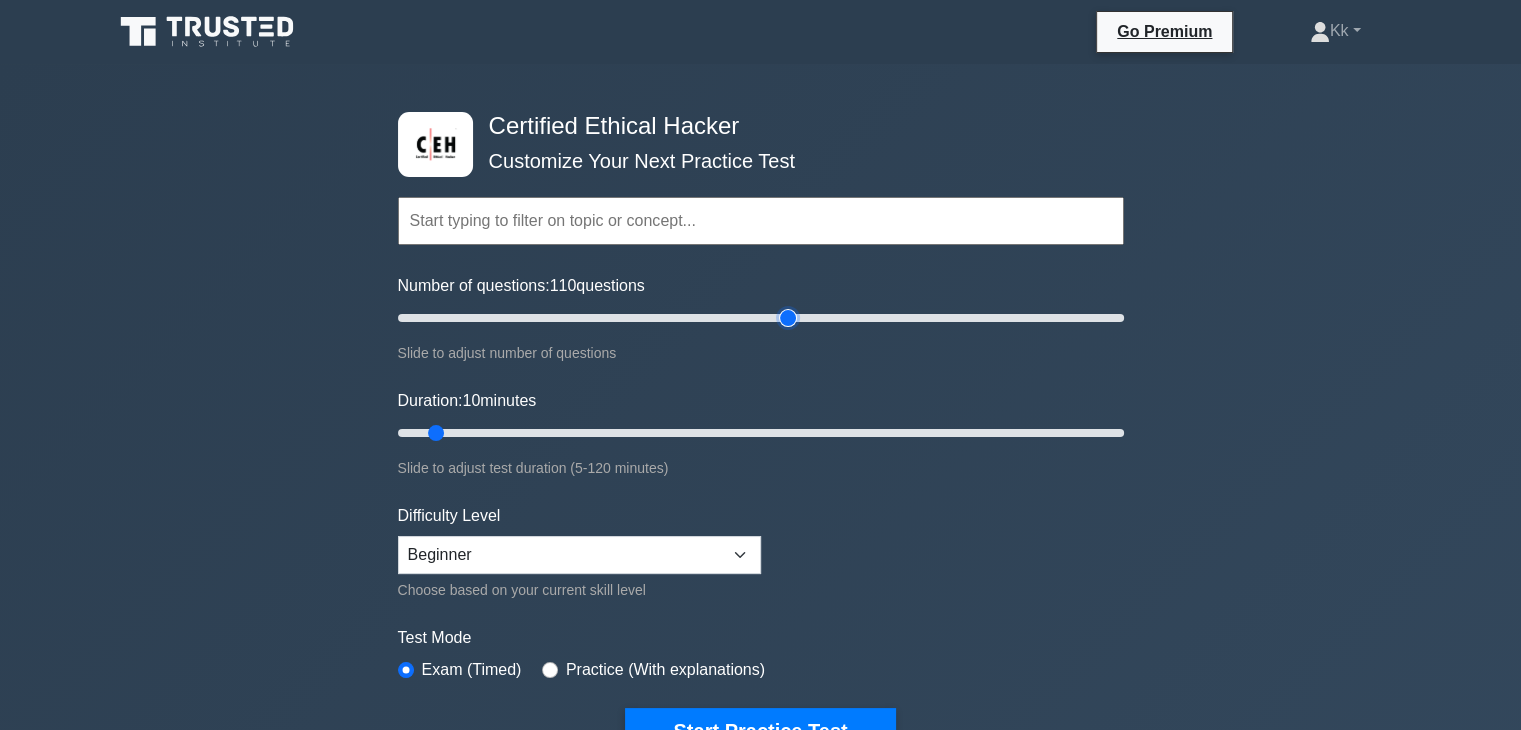 click on "Number of questions:  110  questions" at bounding box center [761, 318] 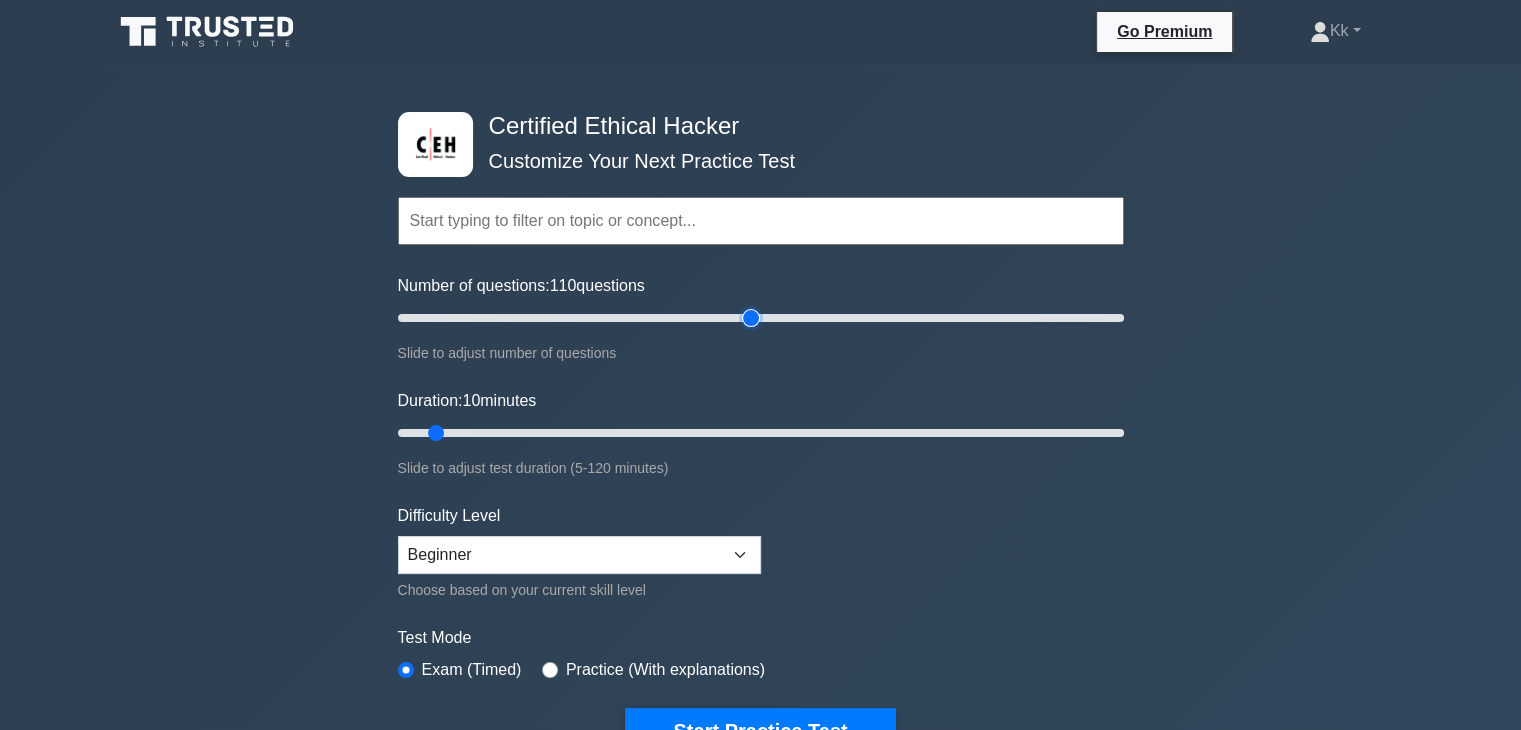 drag, startPoint x: 784, startPoint y: 312, endPoint x: 760, endPoint y: 313, distance: 24.020824 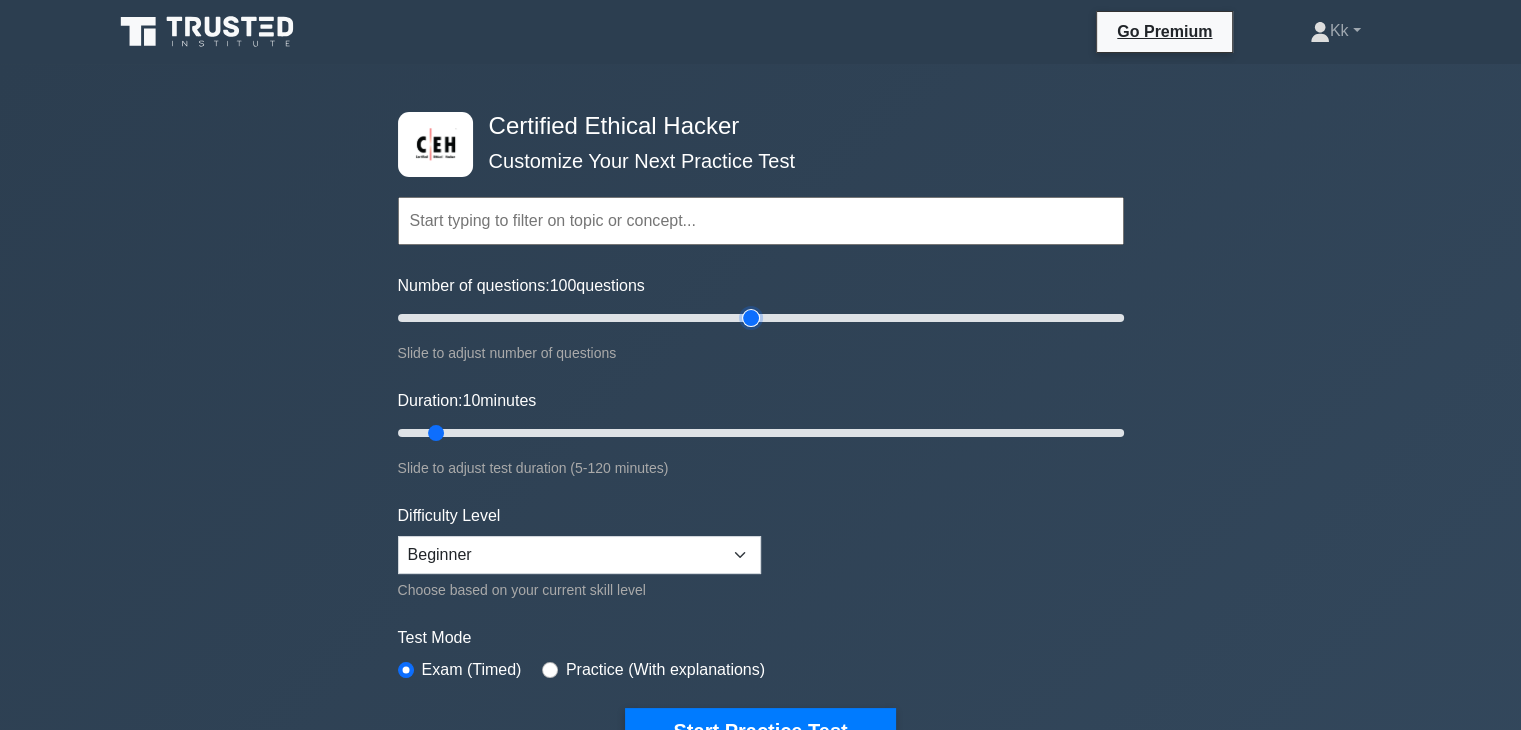 click on "Number of questions:  100  questions" at bounding box center (761, 318) 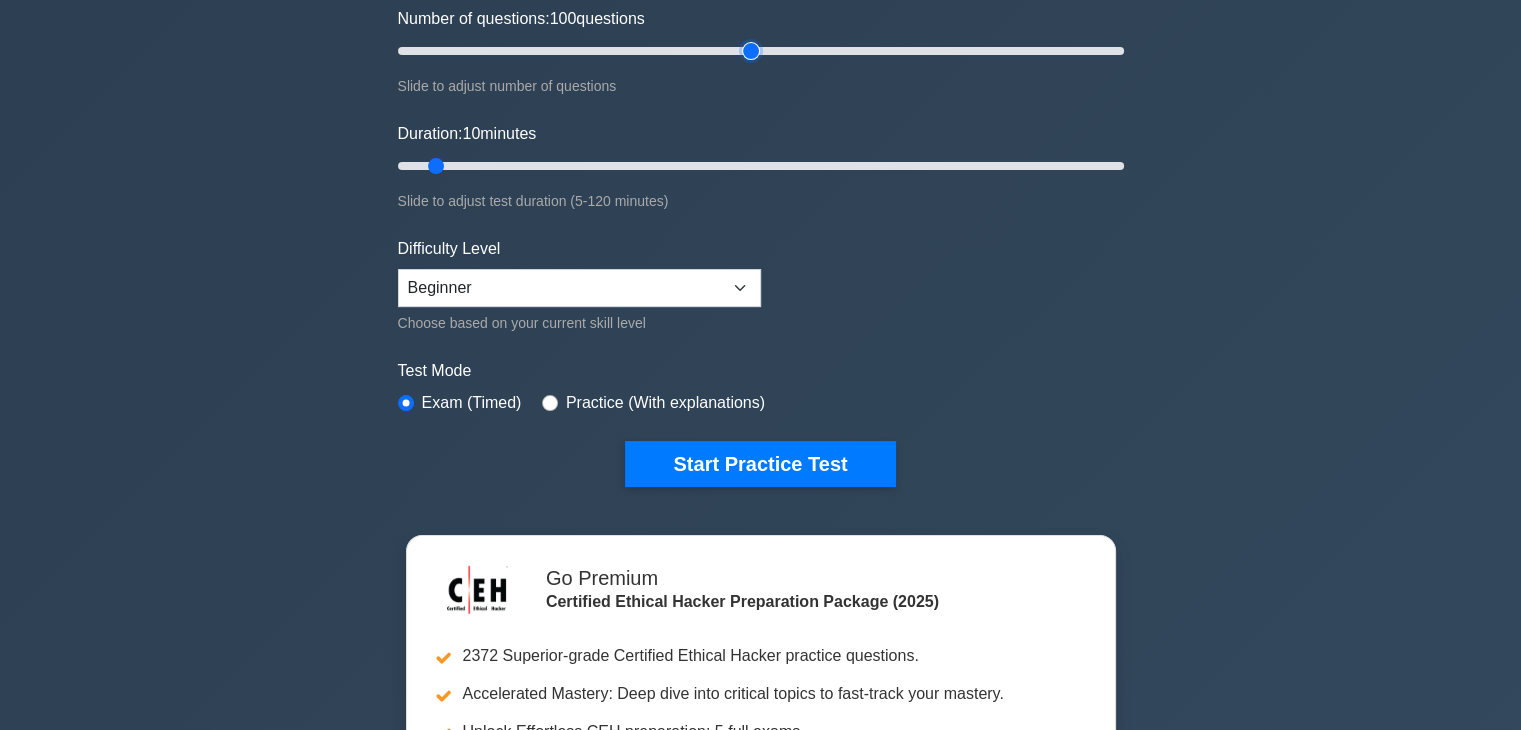 scroll, scrollTop: 270, scrollLeft: 0, axis: vertical 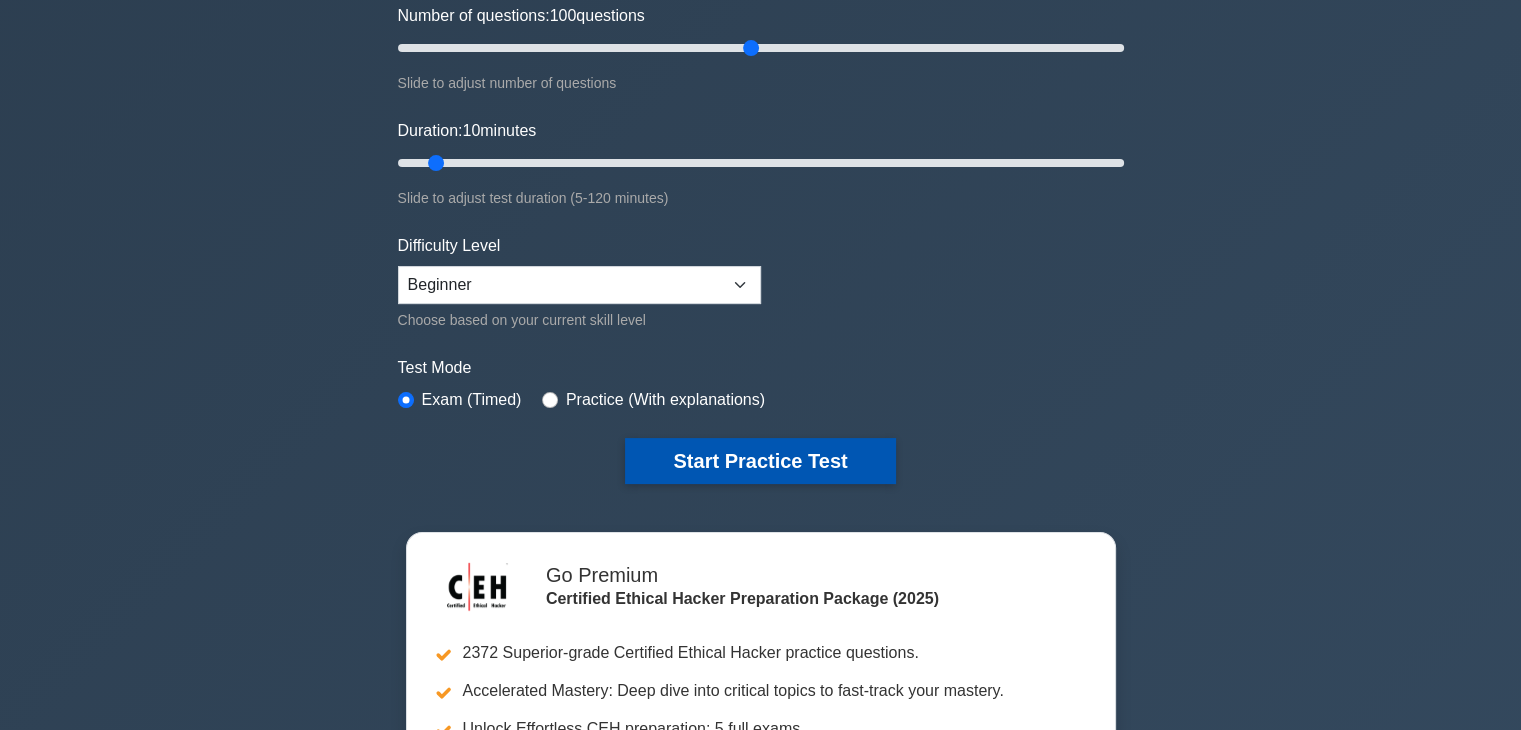 click on "Start Practice Test" at bounding box center [760, 461] 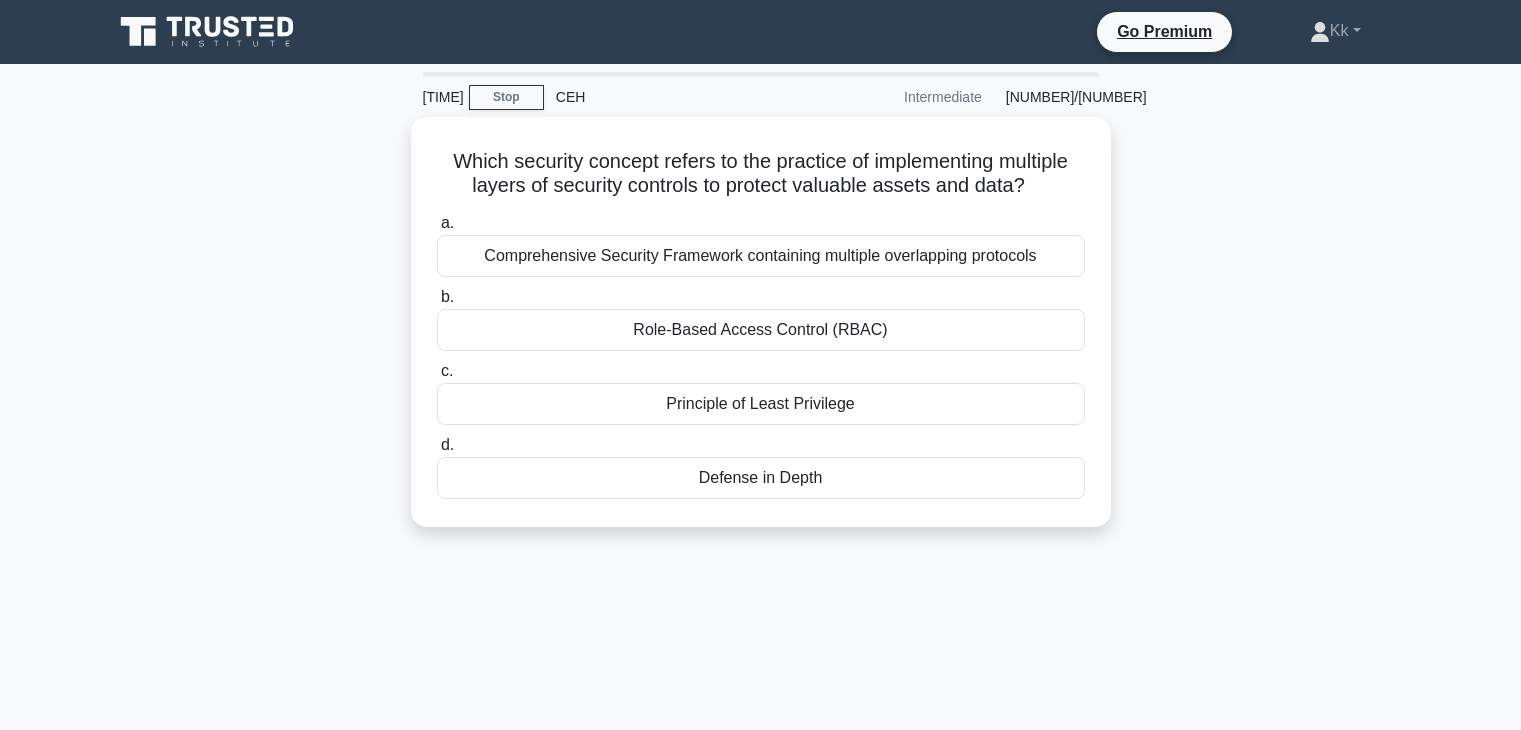 scroll, scrollTop: 0, scrollLeft: 0, axis: both 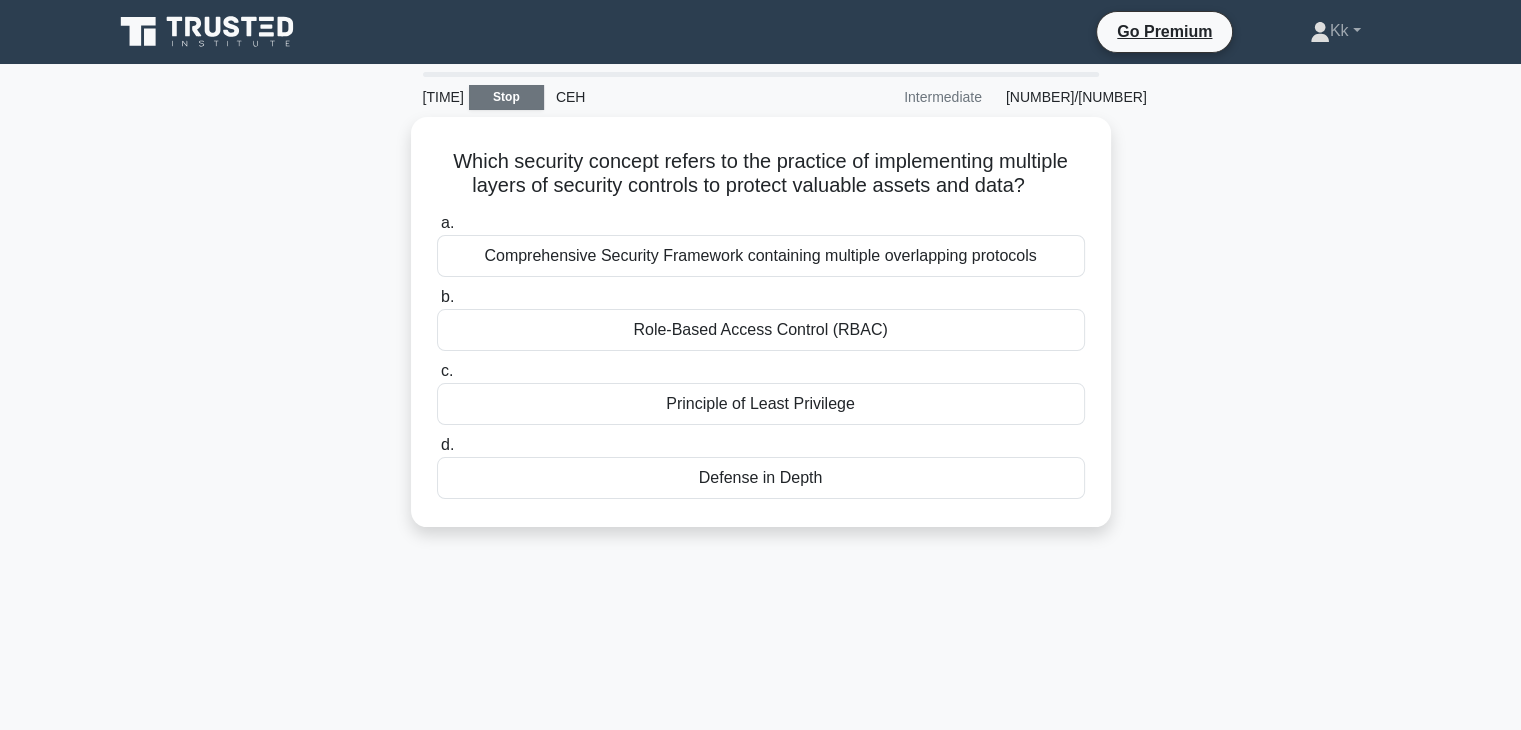 click on "Stop" at bounding box center (506, 97) 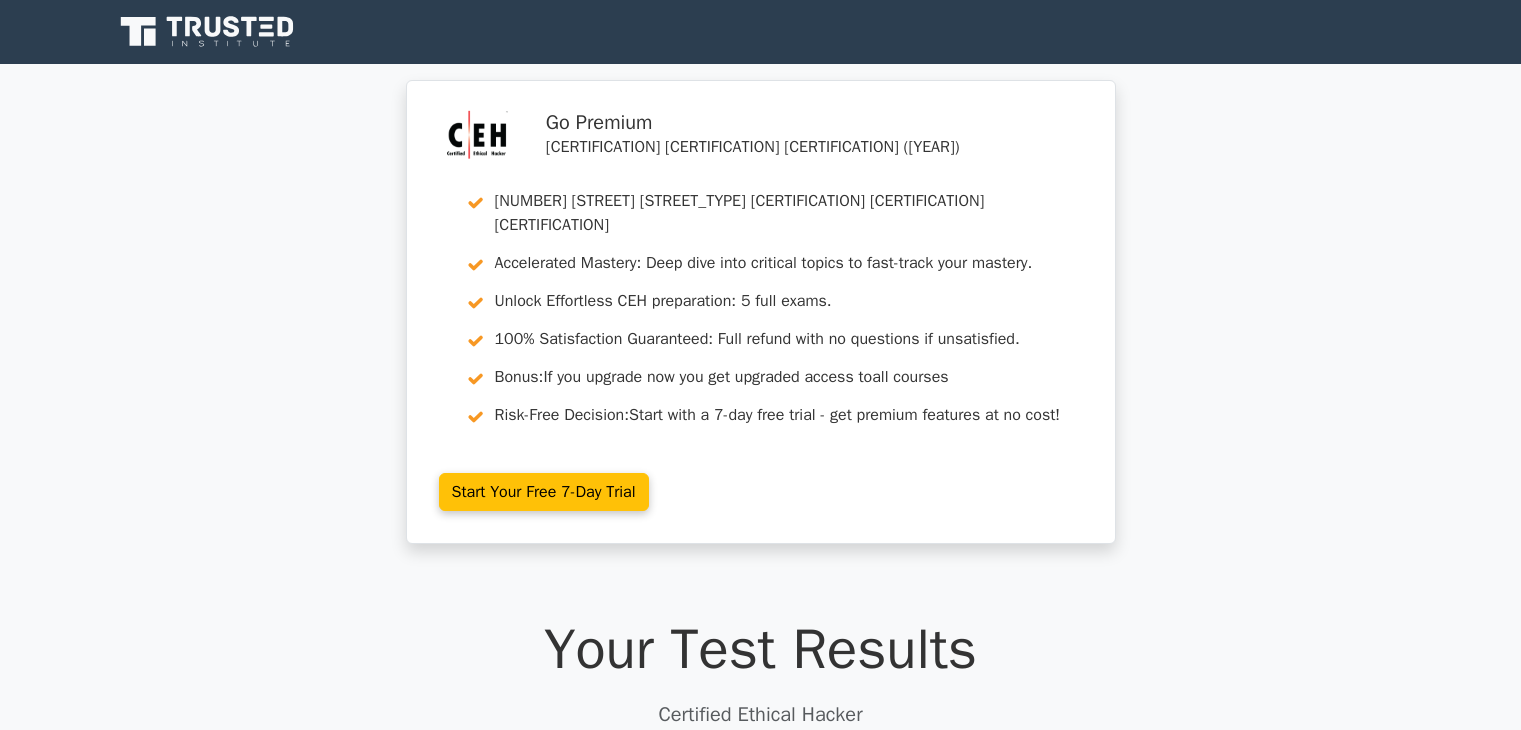 scroll, scrollTop: 0, scrollLeft: 0, axis: both 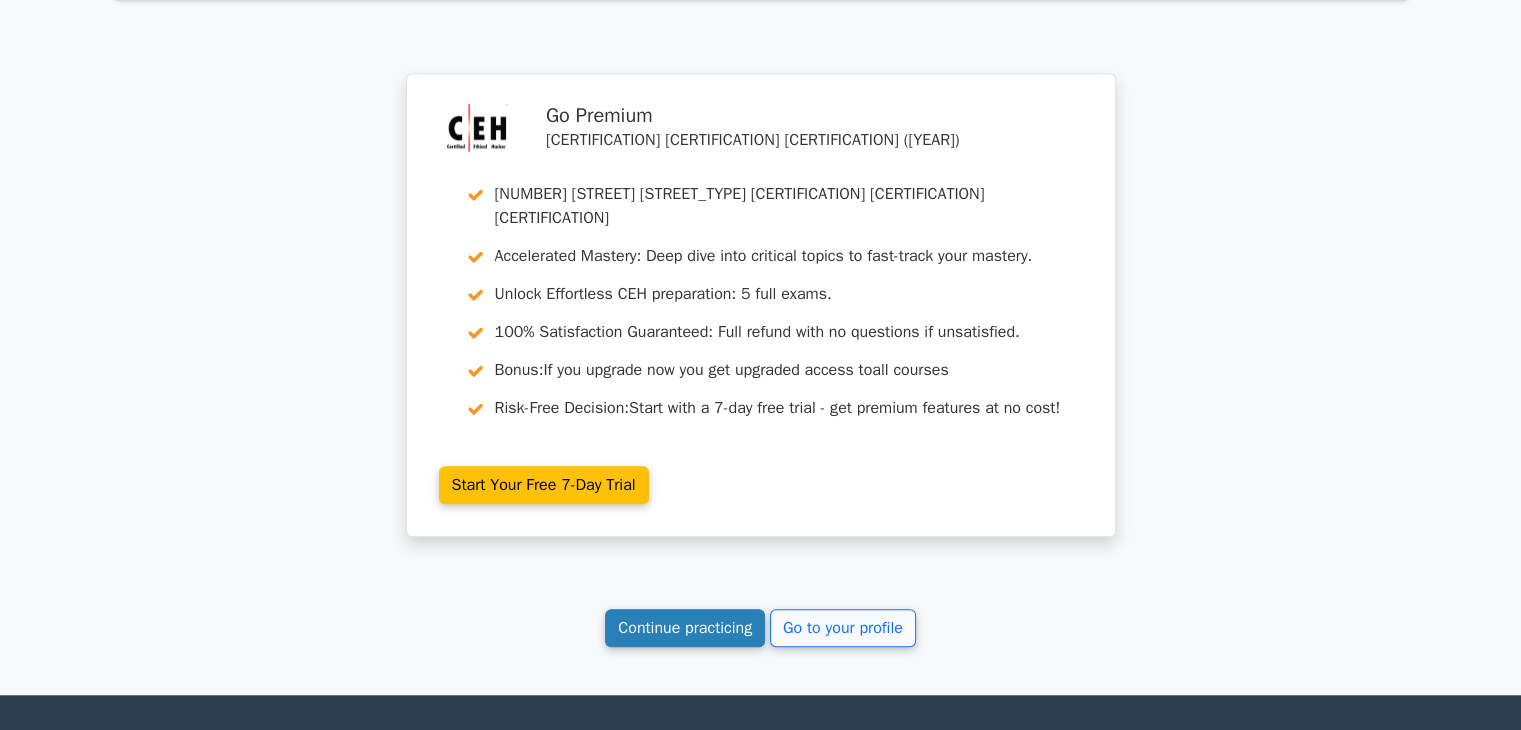 click on "Continue practicing" at bounding box center (685, 628) 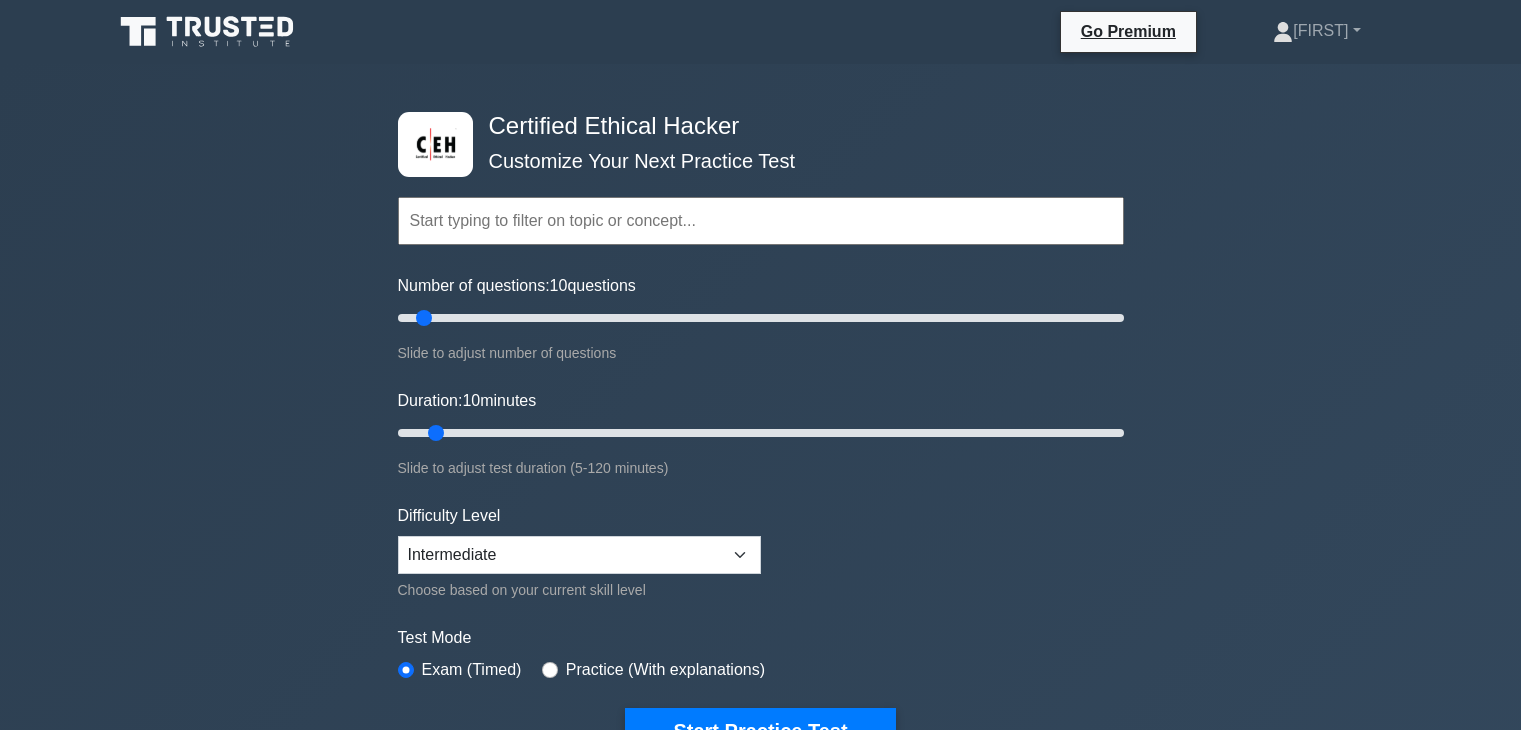 scroll, scrollTop: 0, scrollLeft: 0, axis: both 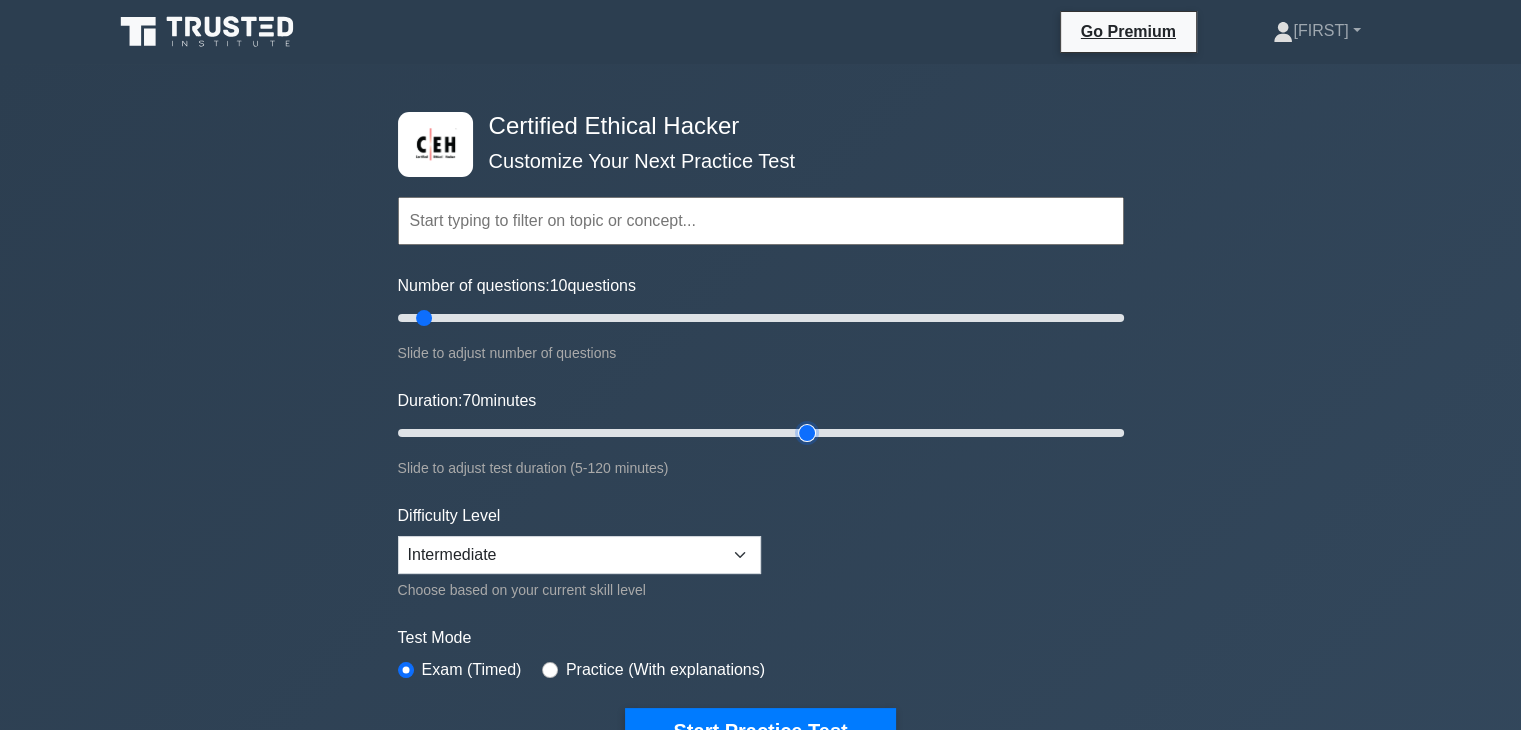 click on "Duration:  70  minutes" at bounding box center [761, 433] 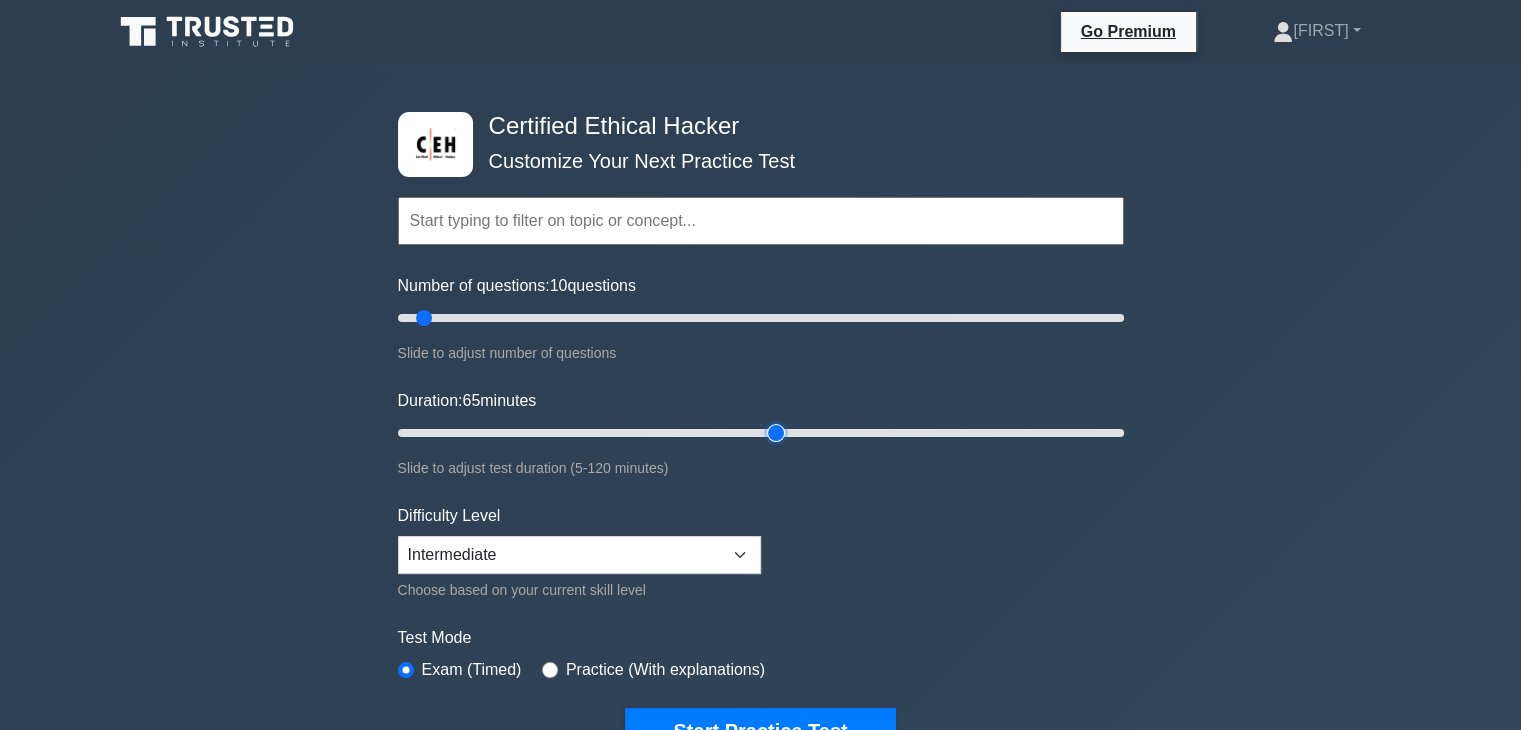 type on "65" 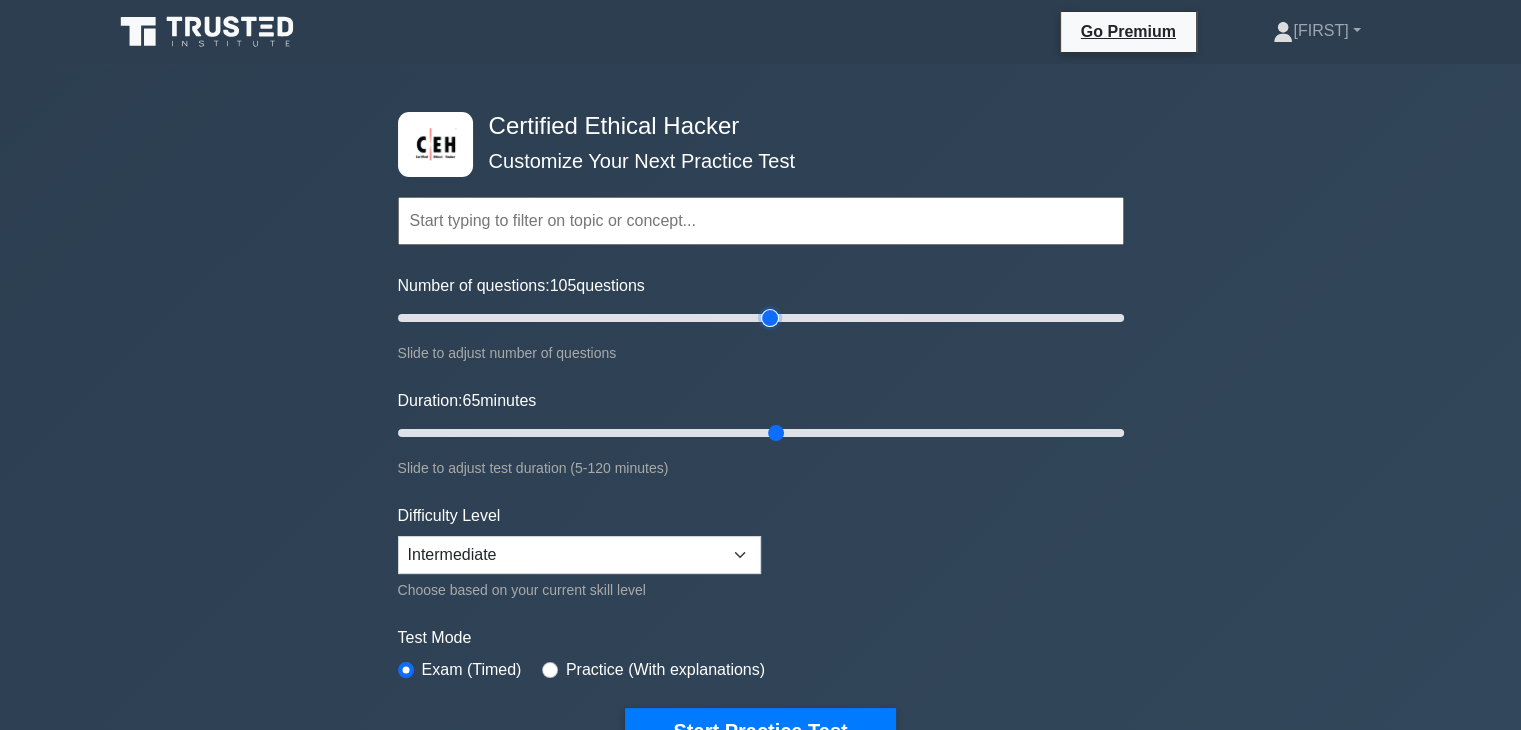 click on "Number of questions:  105  questions" at bounding box center [761, 318] 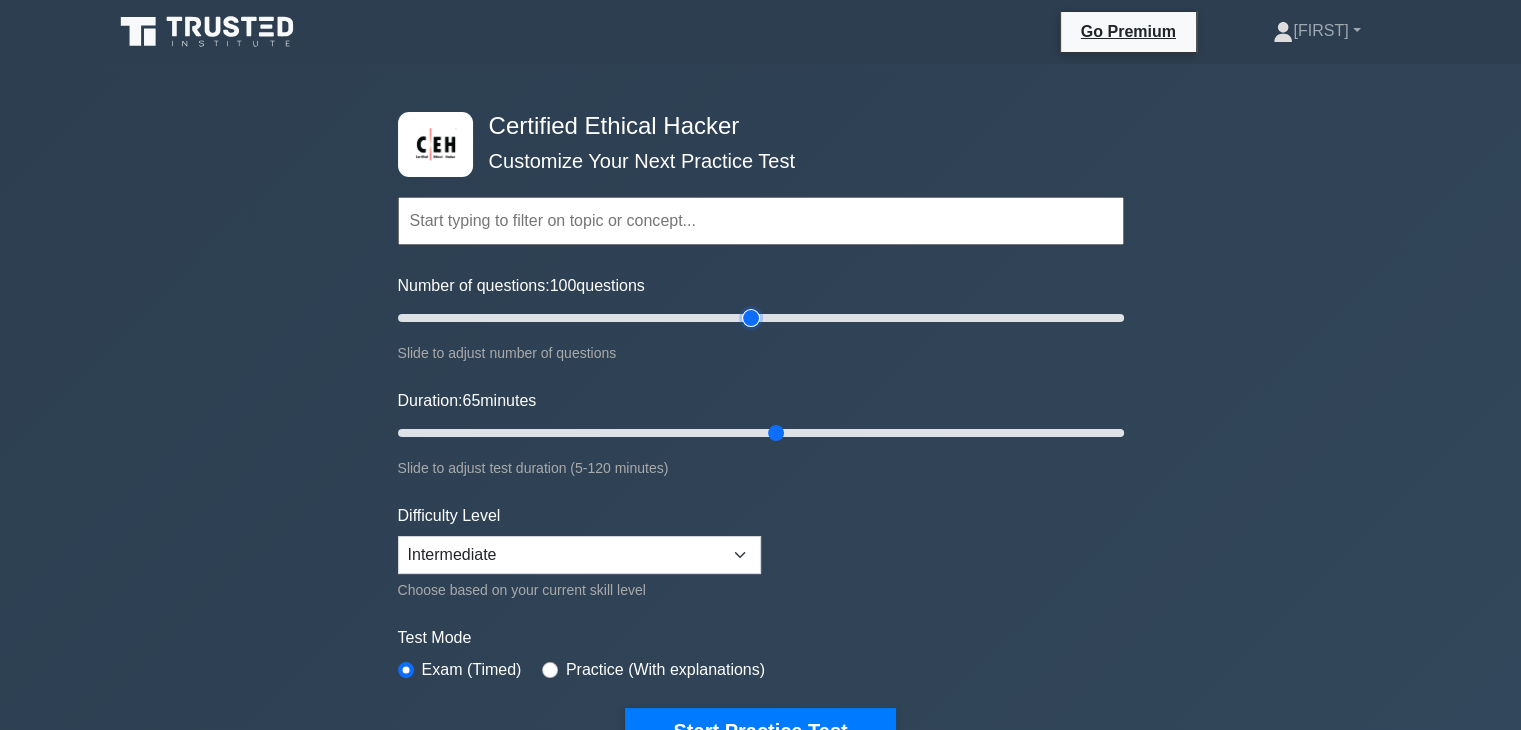 type on "100" 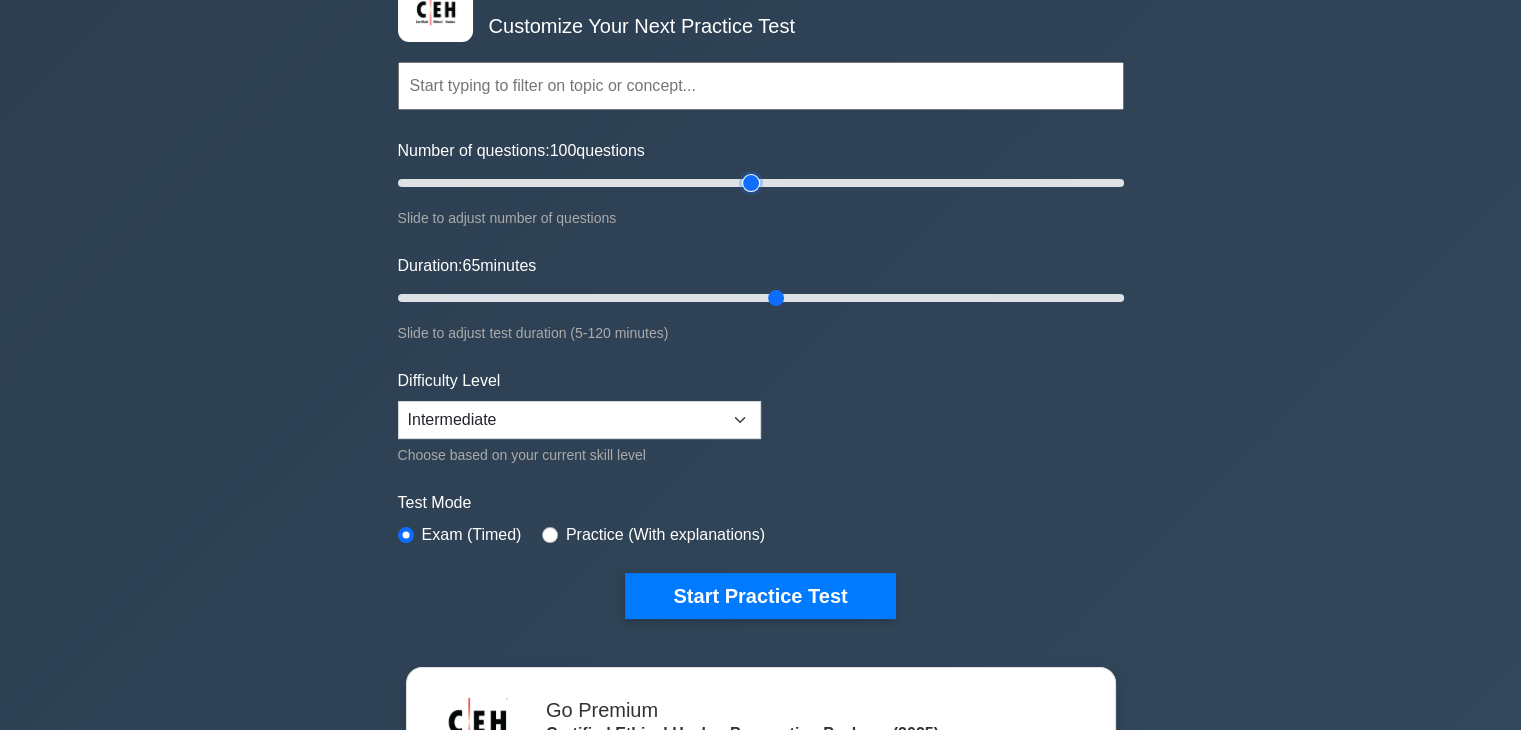 scroll, scrollTop: 136, scrollLeft: 0, axis: vertical 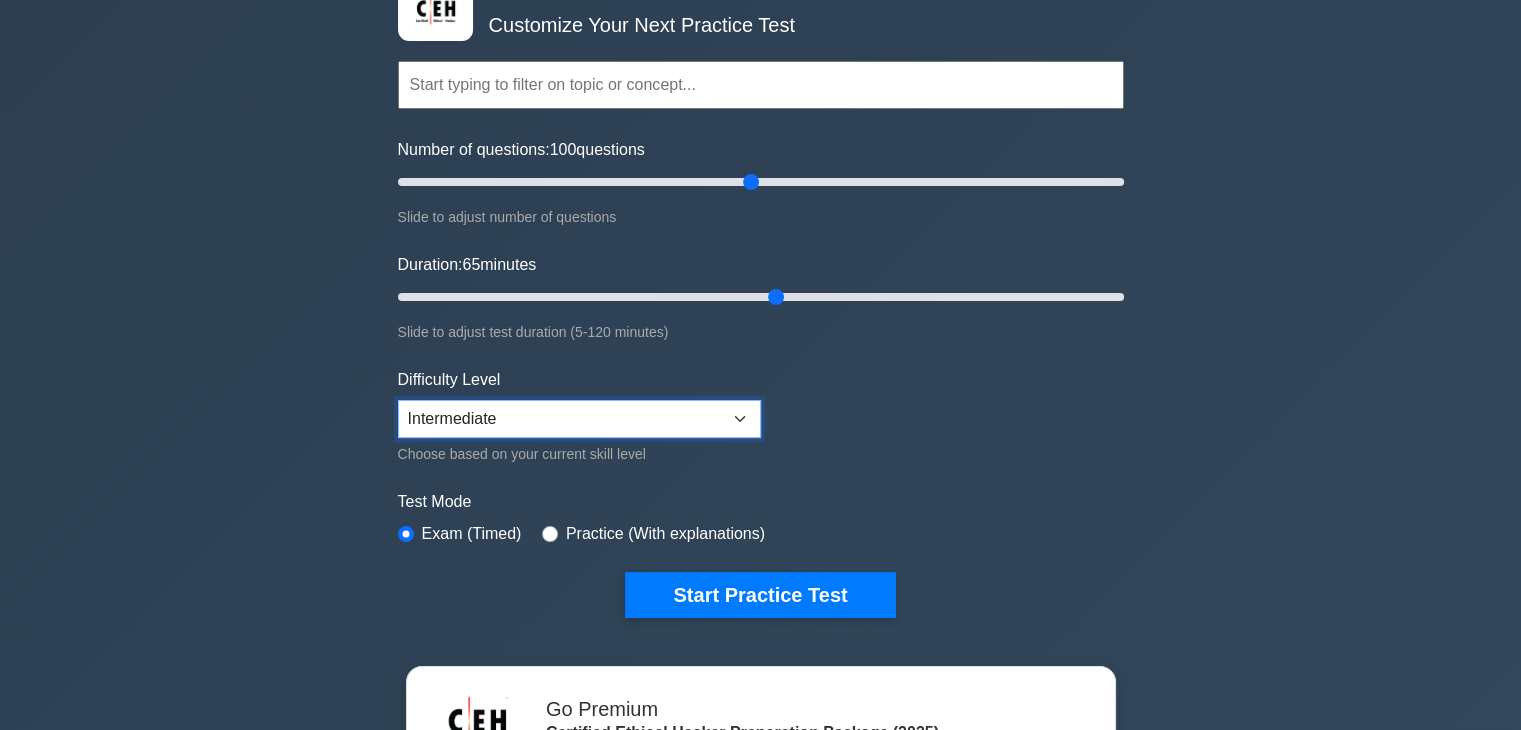 click on "Beginner
Intermediate
Expert" at bounding box center (579, 419) 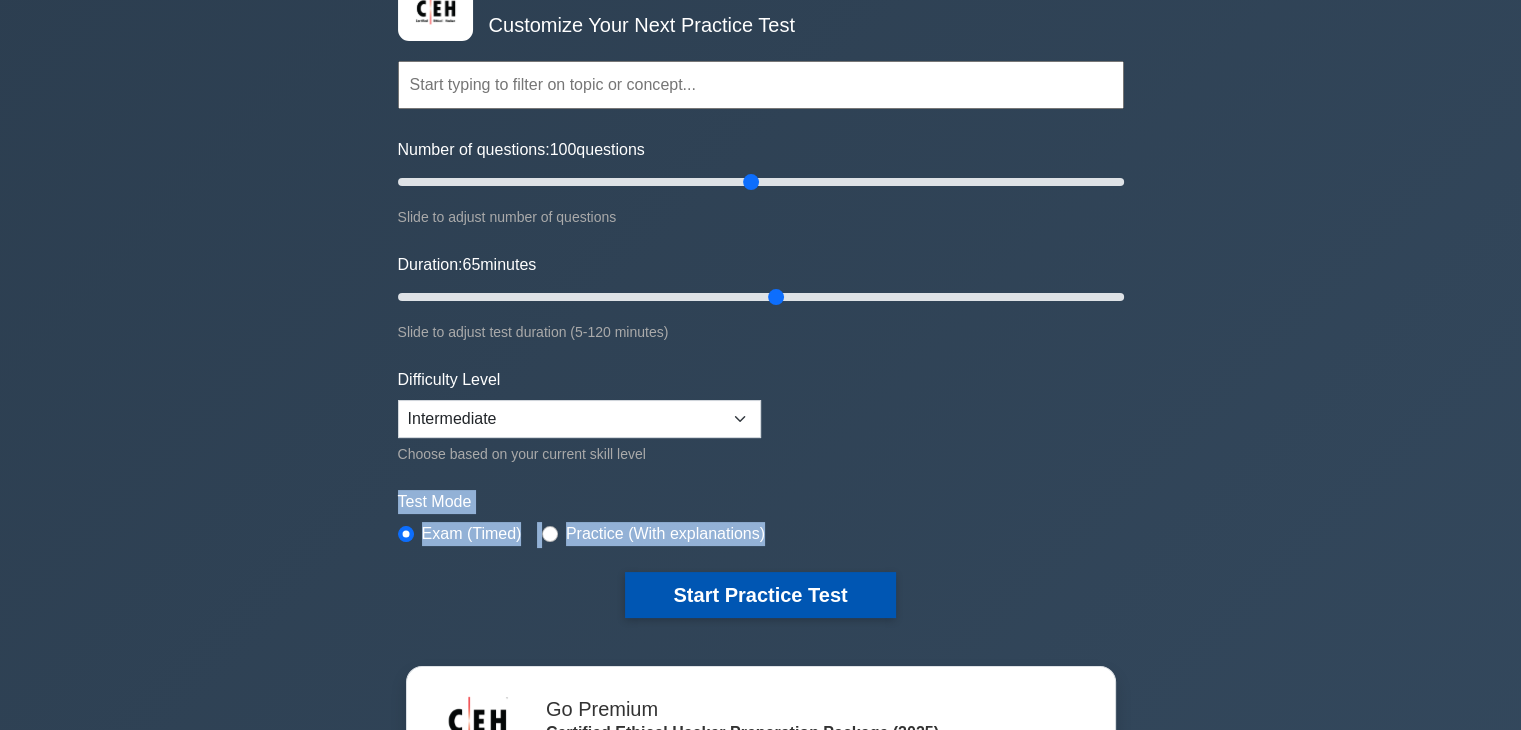 drag, startPoint x: 1001, startPoint y: 453, endPoint x: 850, endPoint y: 597, distance: 208.65521 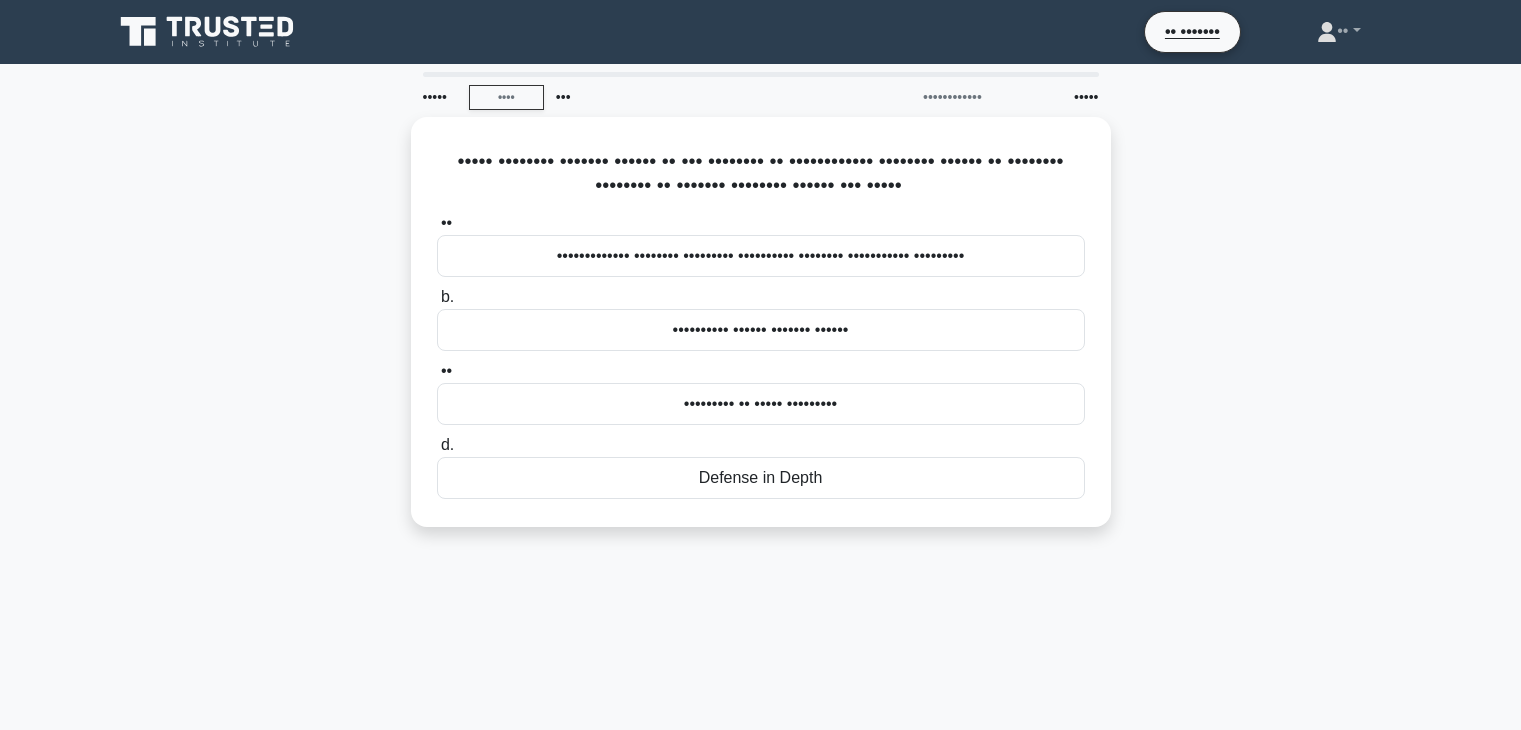 scroll, scrollTop: 0, scrollLeft: 0, axis: both 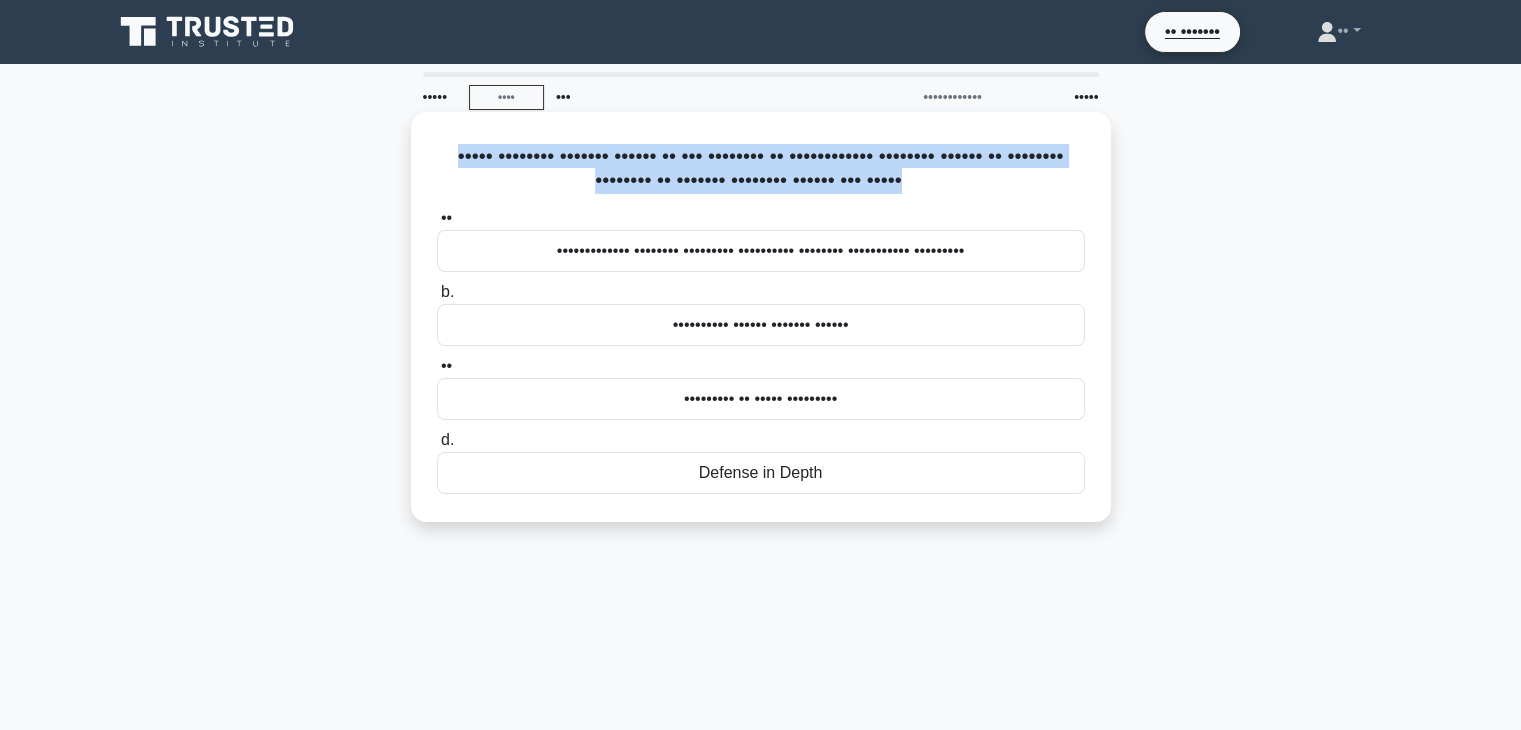 drag, startPoint x: 1028, startPoint y: 187, endPoint x: 432, endPoint y: 154, distance: 596.9129 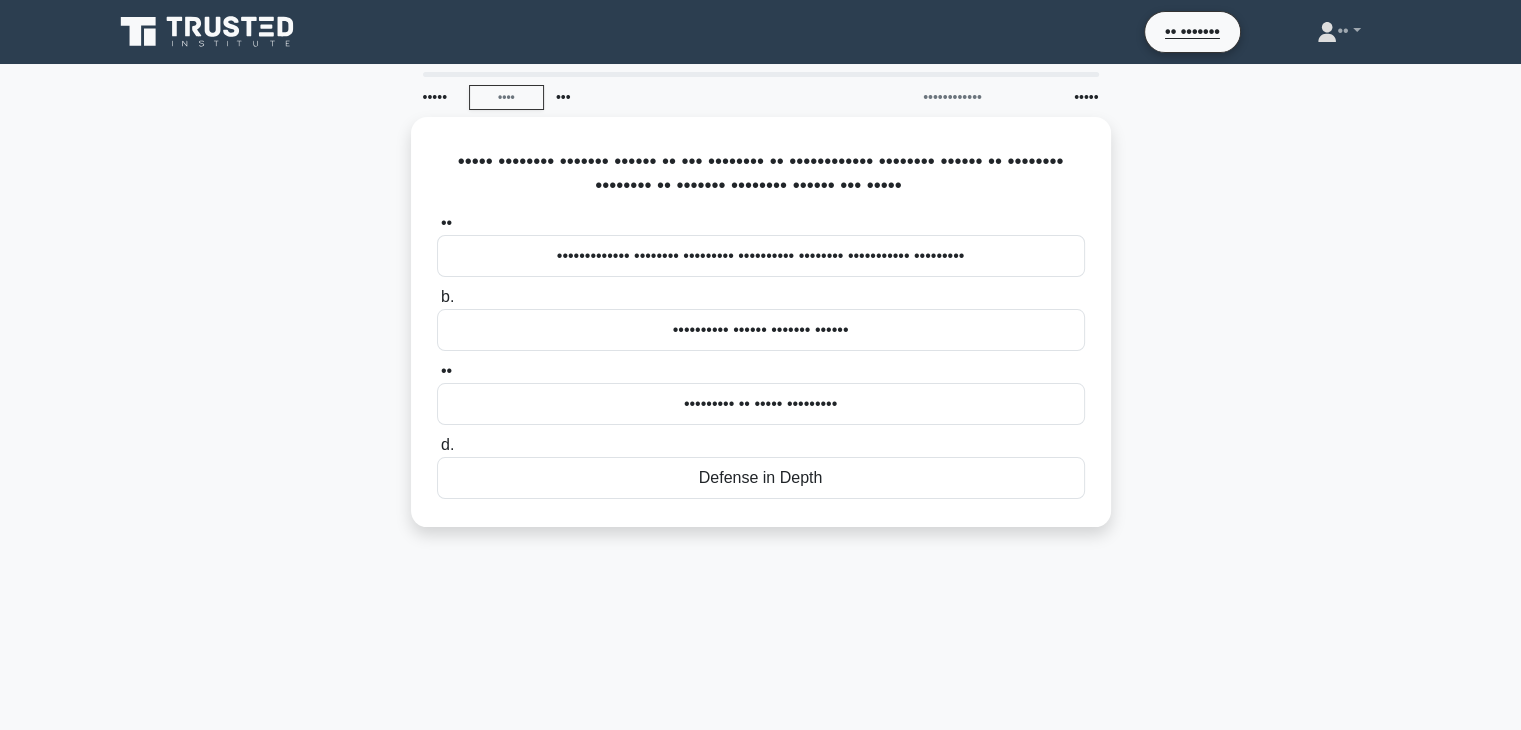 click on "•••••
••••
•••
••••••••••••
•••••
••••• •••••••• ••••••• •••••• •• ••• •••••••• •• •••••••••••• •••••••• •••••• •• •••••••• •••••••• •• ••••••• •••••••• •••••• ••• •••••
•••••••••••••••••••••••••••••••••••••••••••••••••••••••••••• •••• •••••• ••••••••••••••••••• ••••••••••••••••••••••••••••••••••••••••••••
••
•• •• ••" at bounding box center [761, 572] 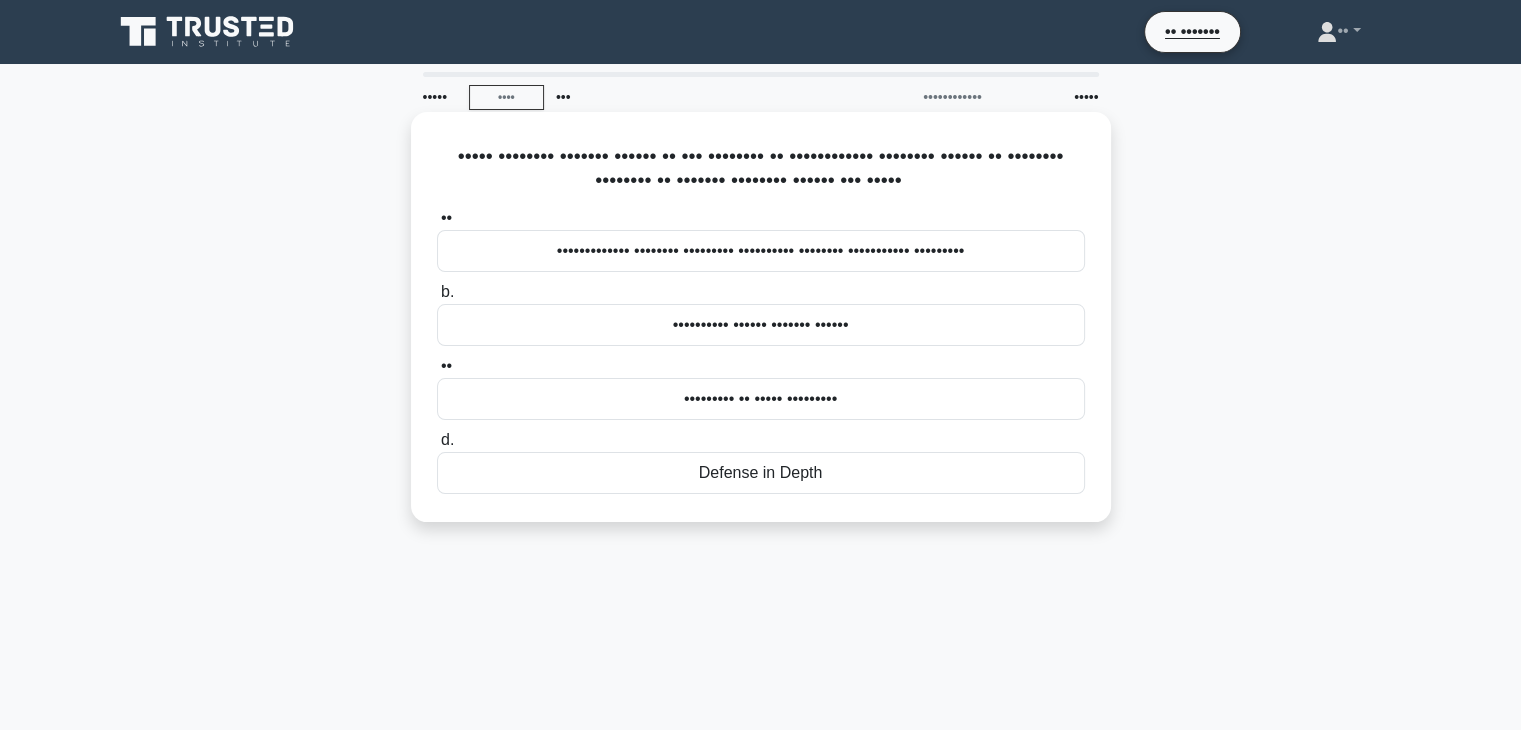 click on "••••••••••••• •••••••• ••••••••• •••••••••• •••••••• ••••••••••• •••••••••" at bounding box center (761, 251) 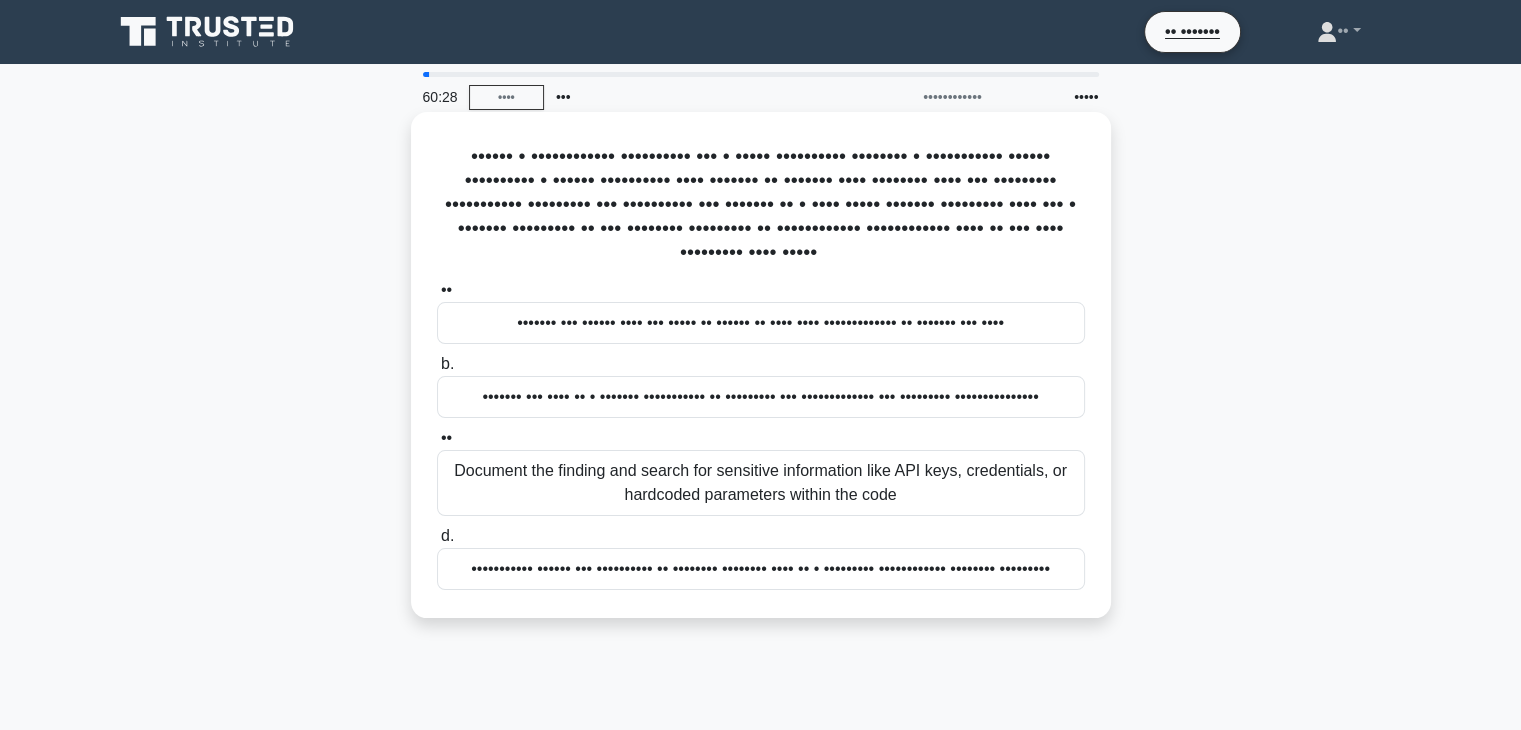 click on "••••••••••• •••••• ••• •••••••••• •• •••••••• •••••••• •••• •• • ••••••••• •••••••••••• •••••••• •••••••••" at bounding box center (761, 569) 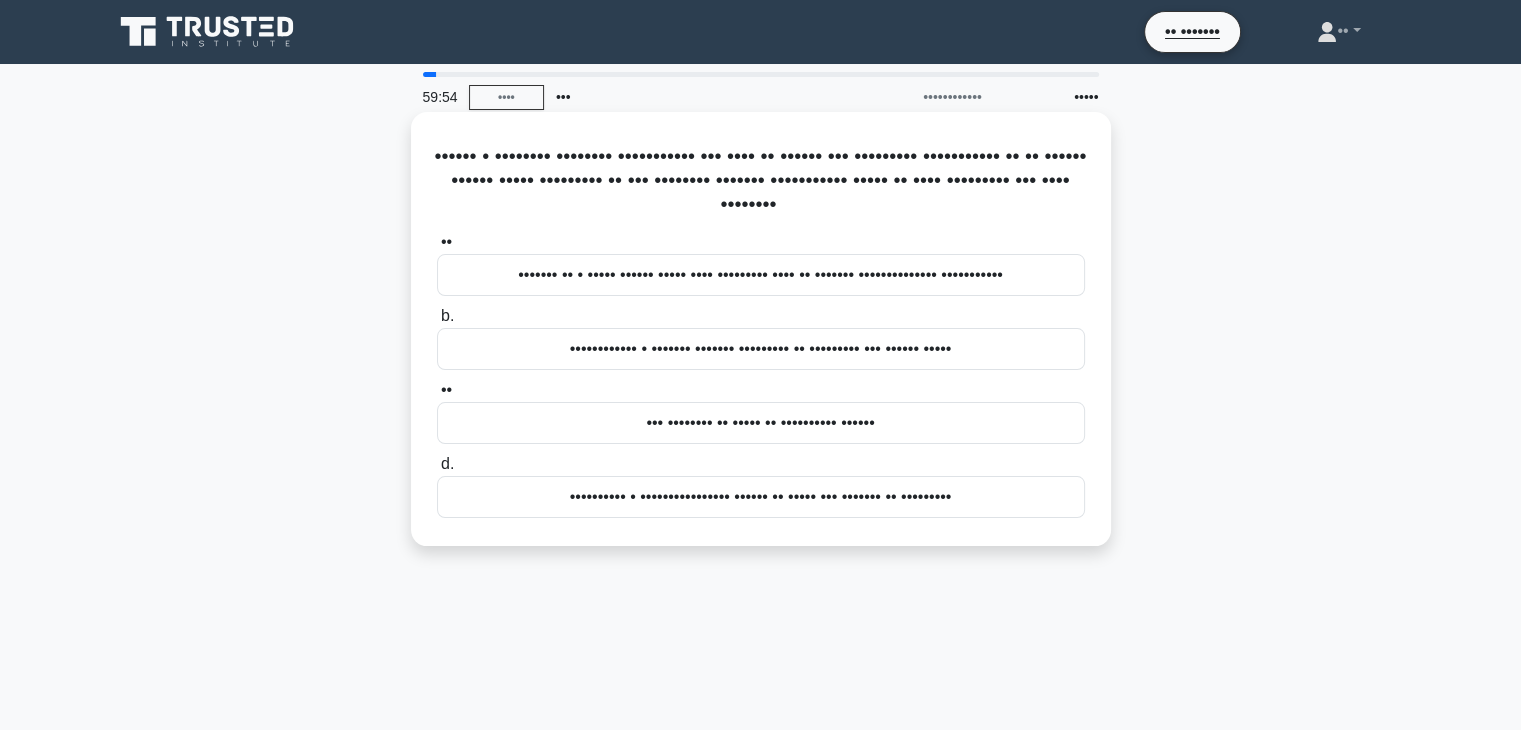 click on "••••••• •• • ••••• •••••• ••••• •••• ••••••••• •••• •• ••••••• •••••••••••••• •••••••••••" at bounding box center (761, 275) 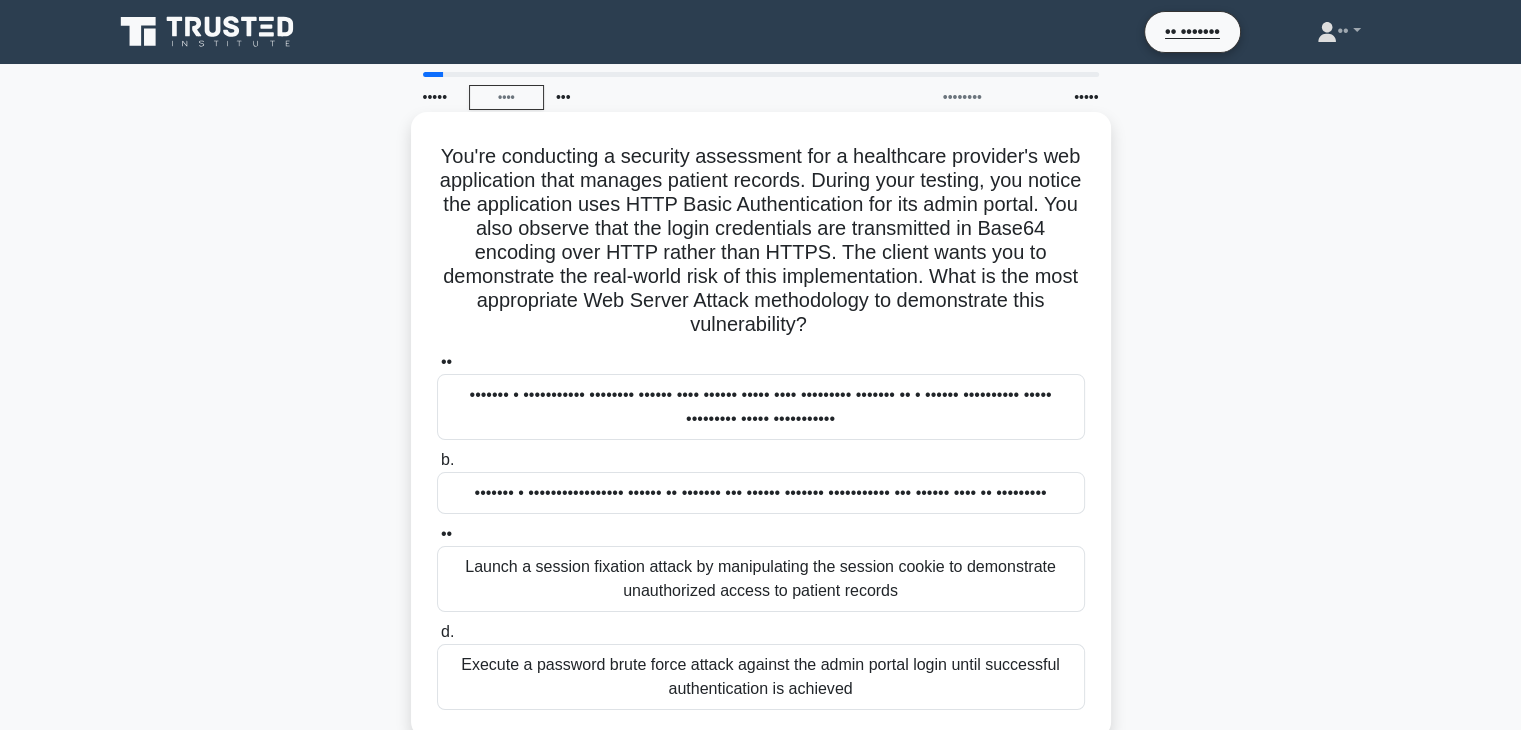 scroll, scrollTop: 0, scrollLeft: 0, axis: both 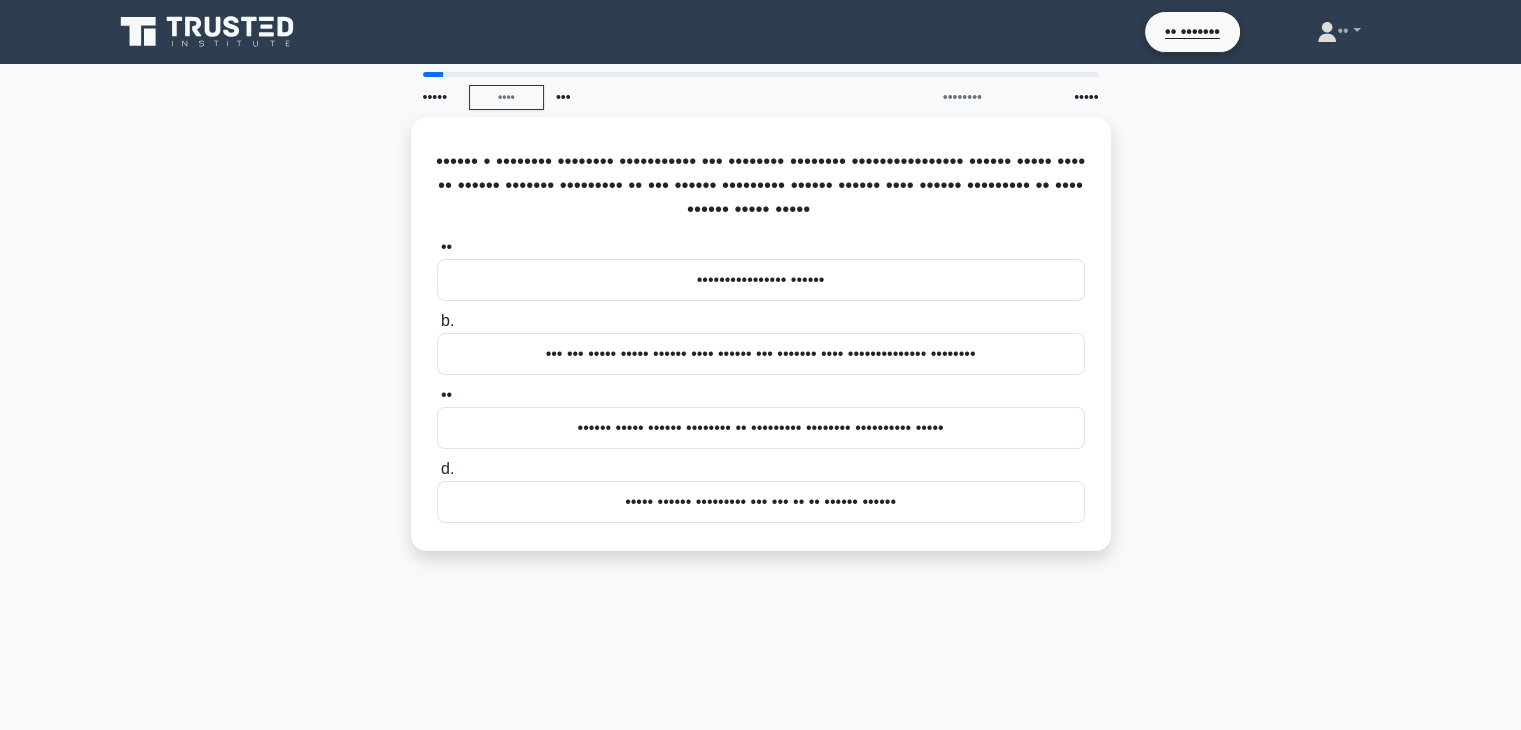 click on "d. PMKID attack targeting the RSN IE in beacon frames" at bounding box center [761, 490] 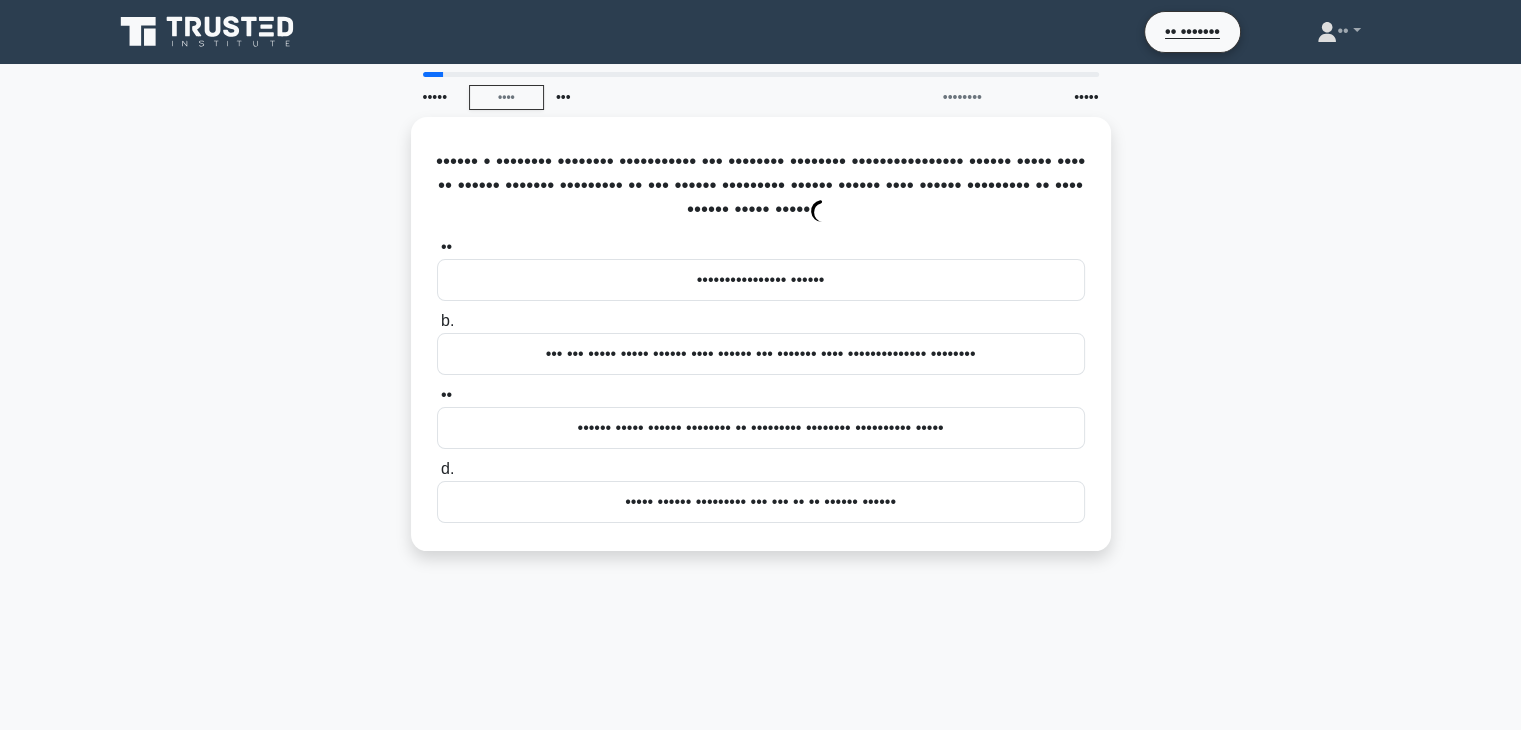 scroll, scrollTop: 0, scrollLeft: 0, axis: both 